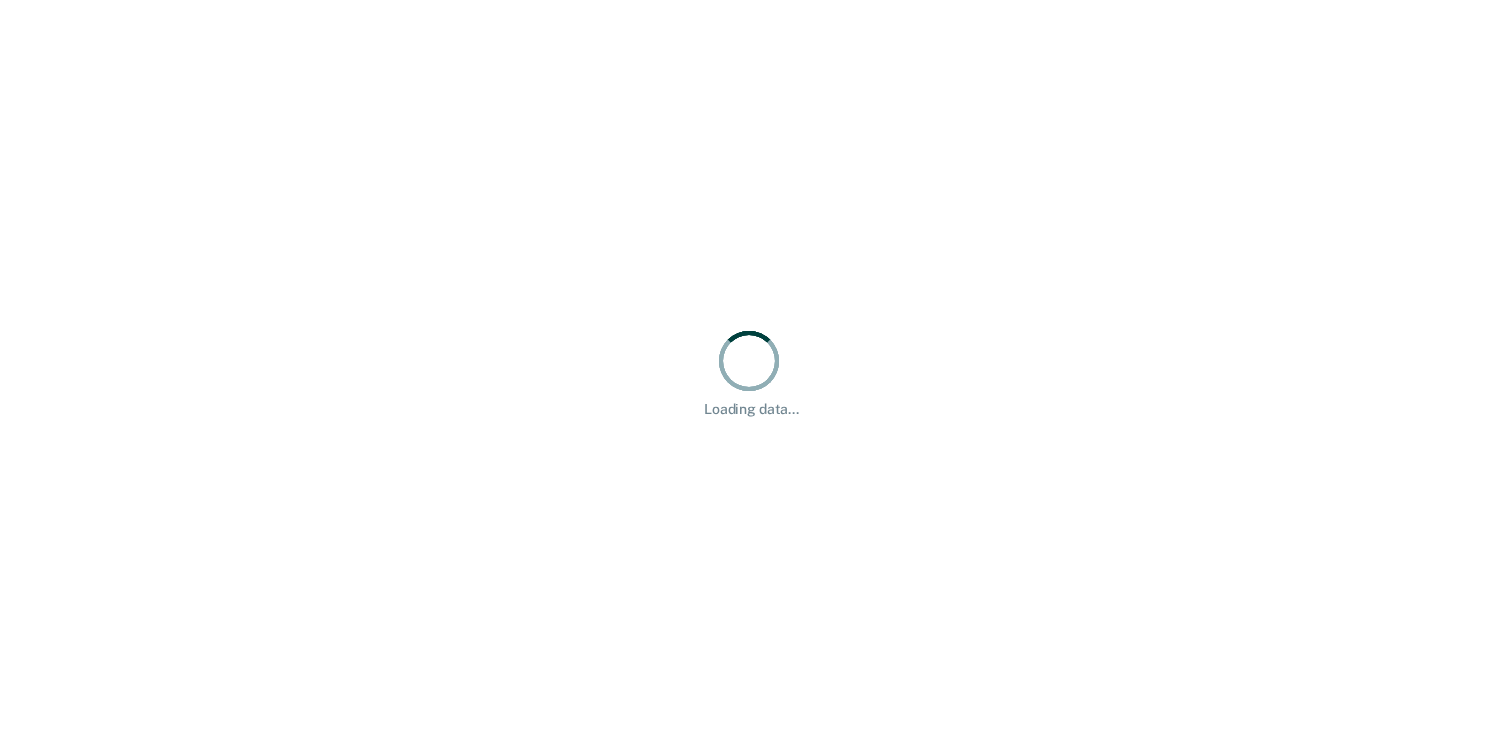 scroll, scrollTop: 0, scrollLeft: 0, axis: both 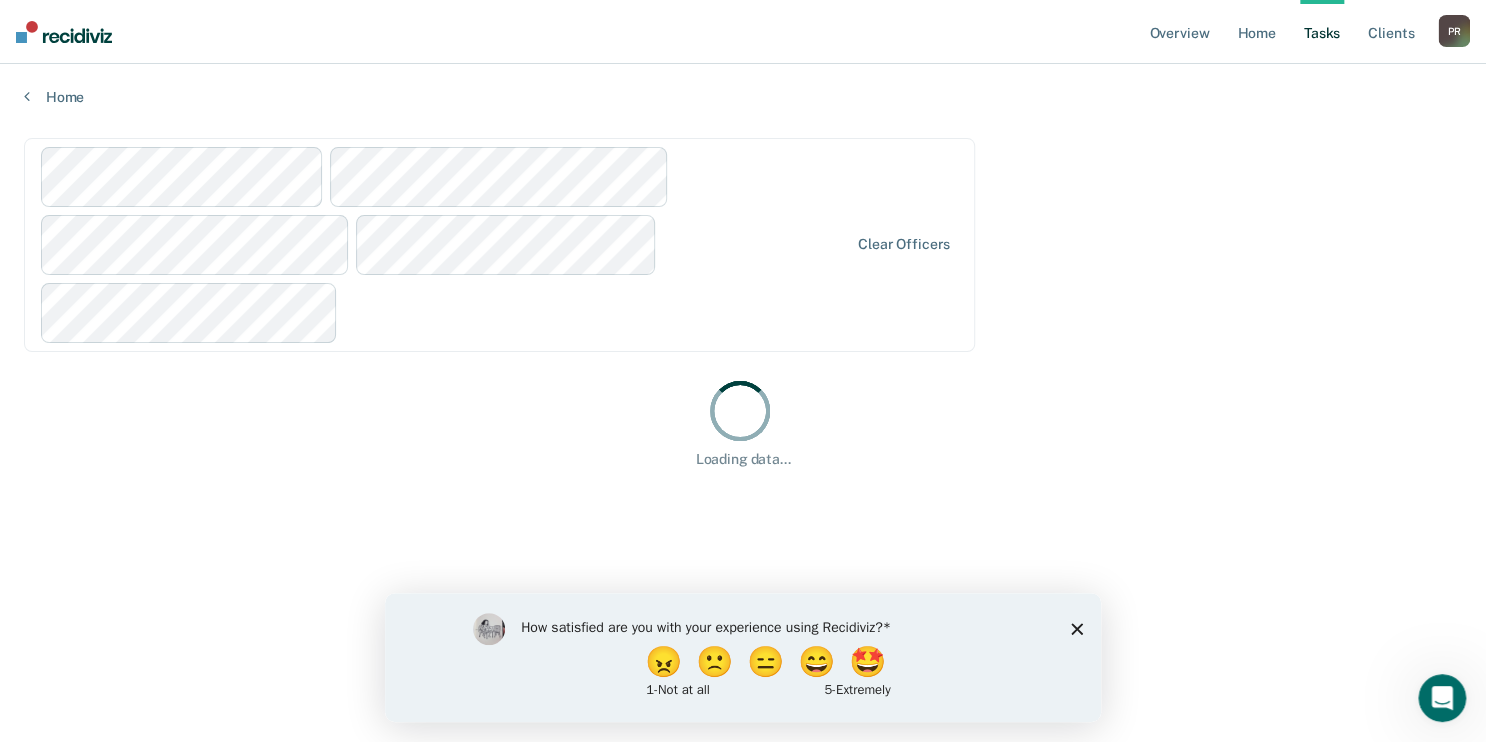 click on "How satisfied are you with your experience using Recidiviz? 😠 🙁 😑 😄 🤩 1  -  Not at all 5  -  Extremely" at bounding box center (743, 656) 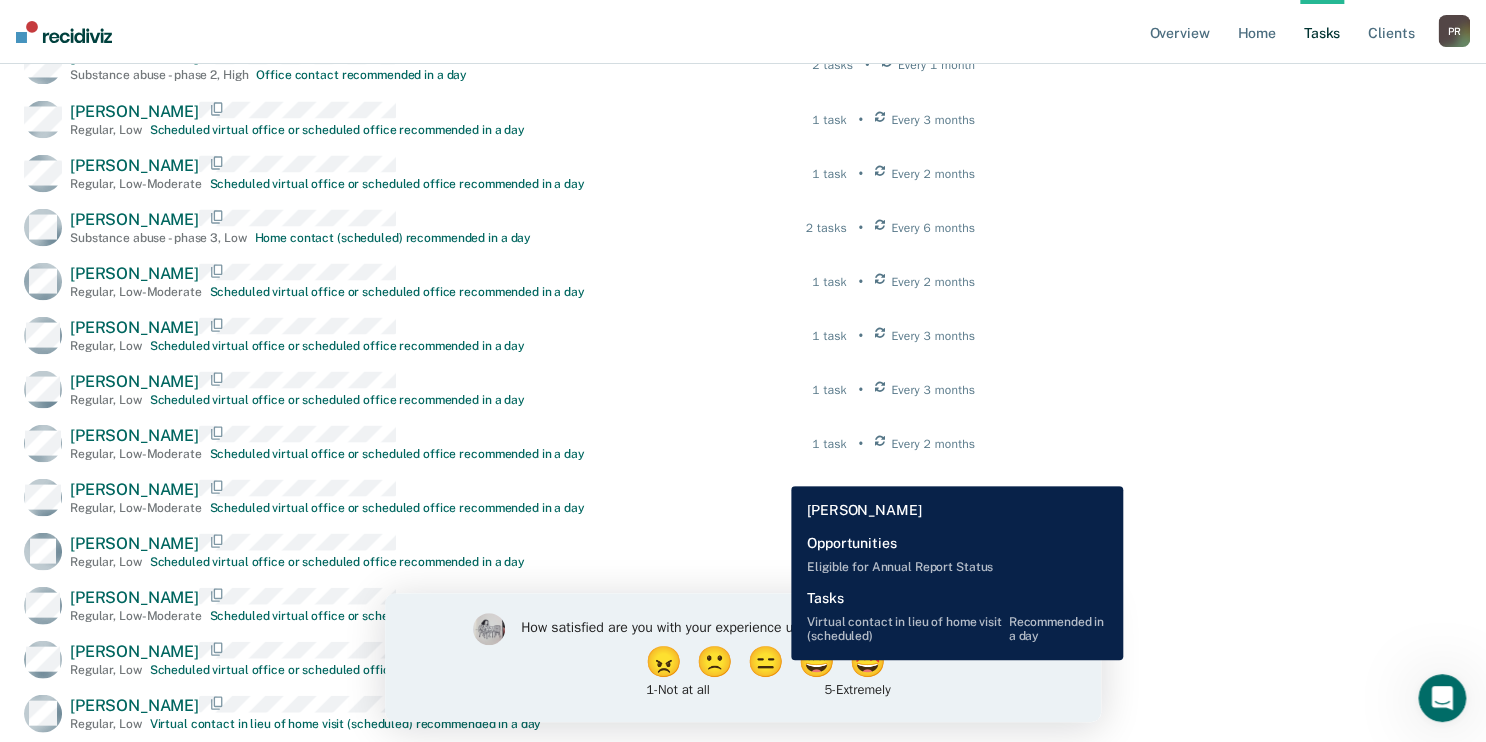 scroll, scrollTop: 5520, scrollLeft: 0, axis: vertical 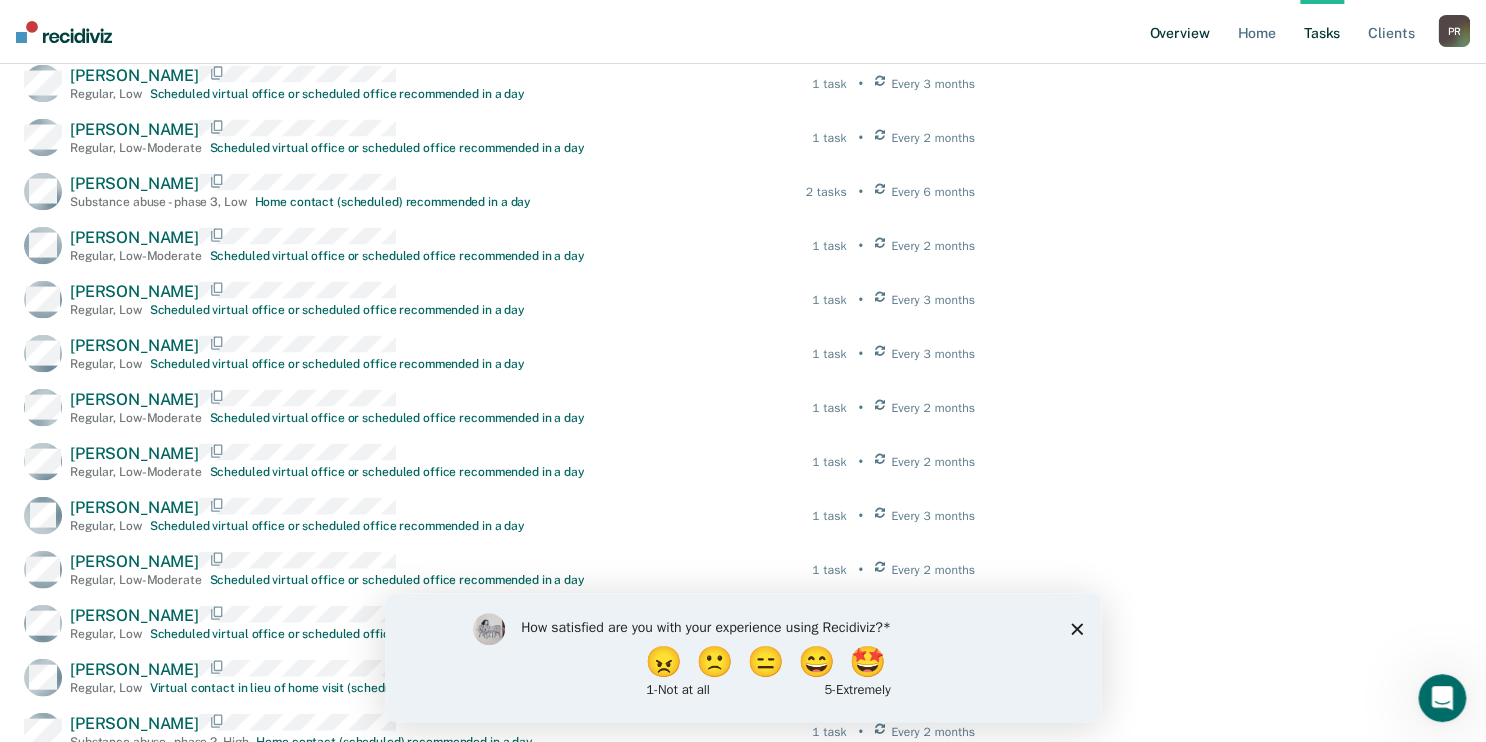 click on "Overview" at bounding box center (1179, 32) 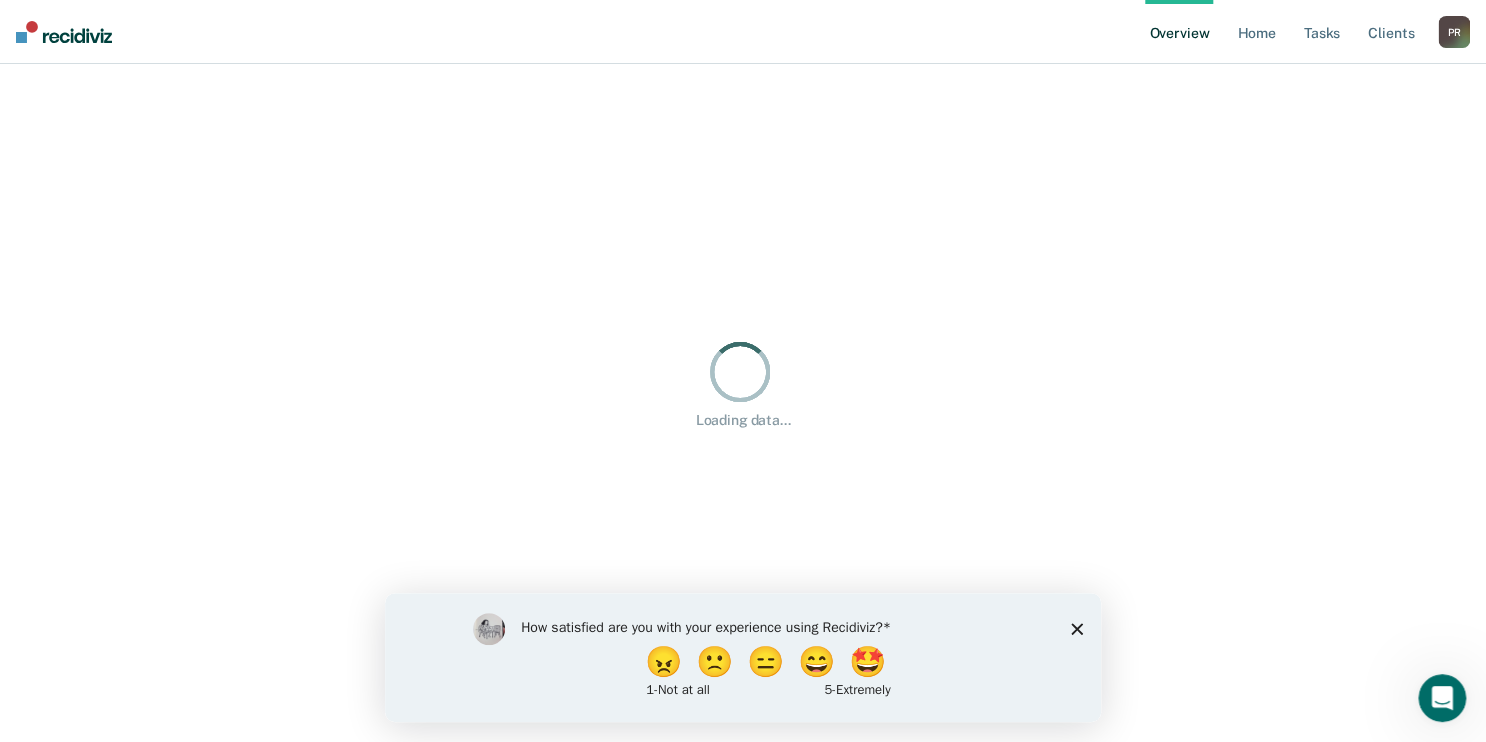 scroll, scrollTop: 0, scrollLeft: 0, axis: both 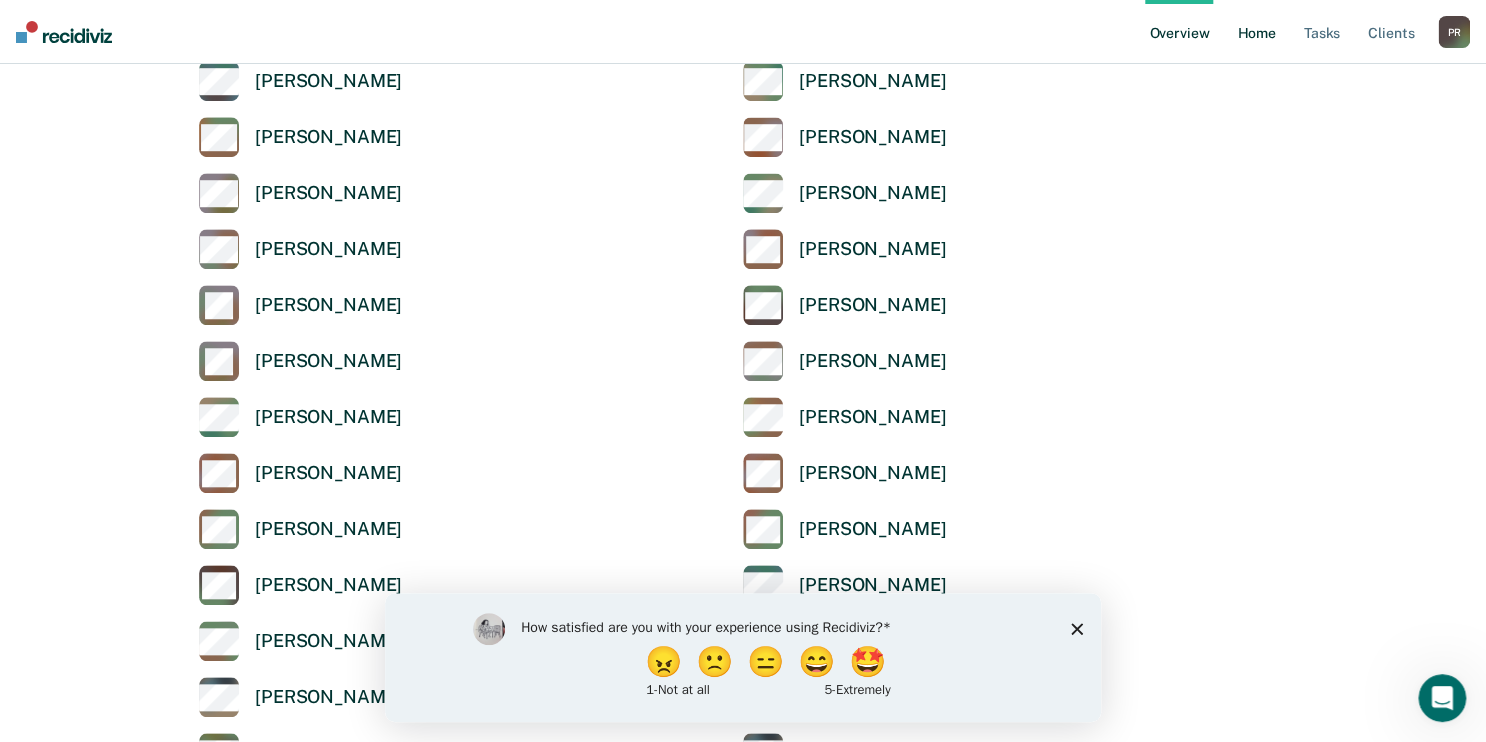click on "Home" at bounding box center [1256, 32] 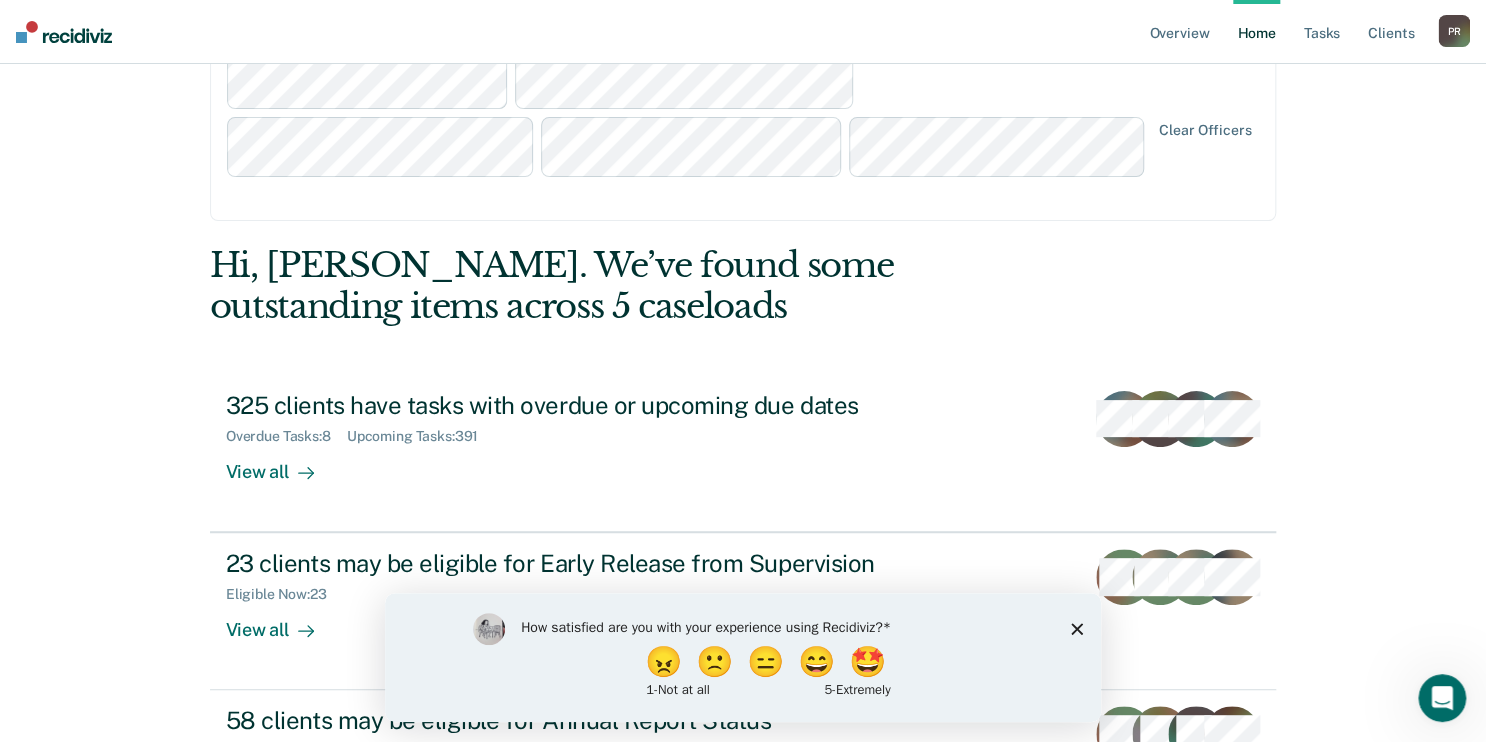 scroll, scrollTop: 0, scrollLeft: 0, axis: both 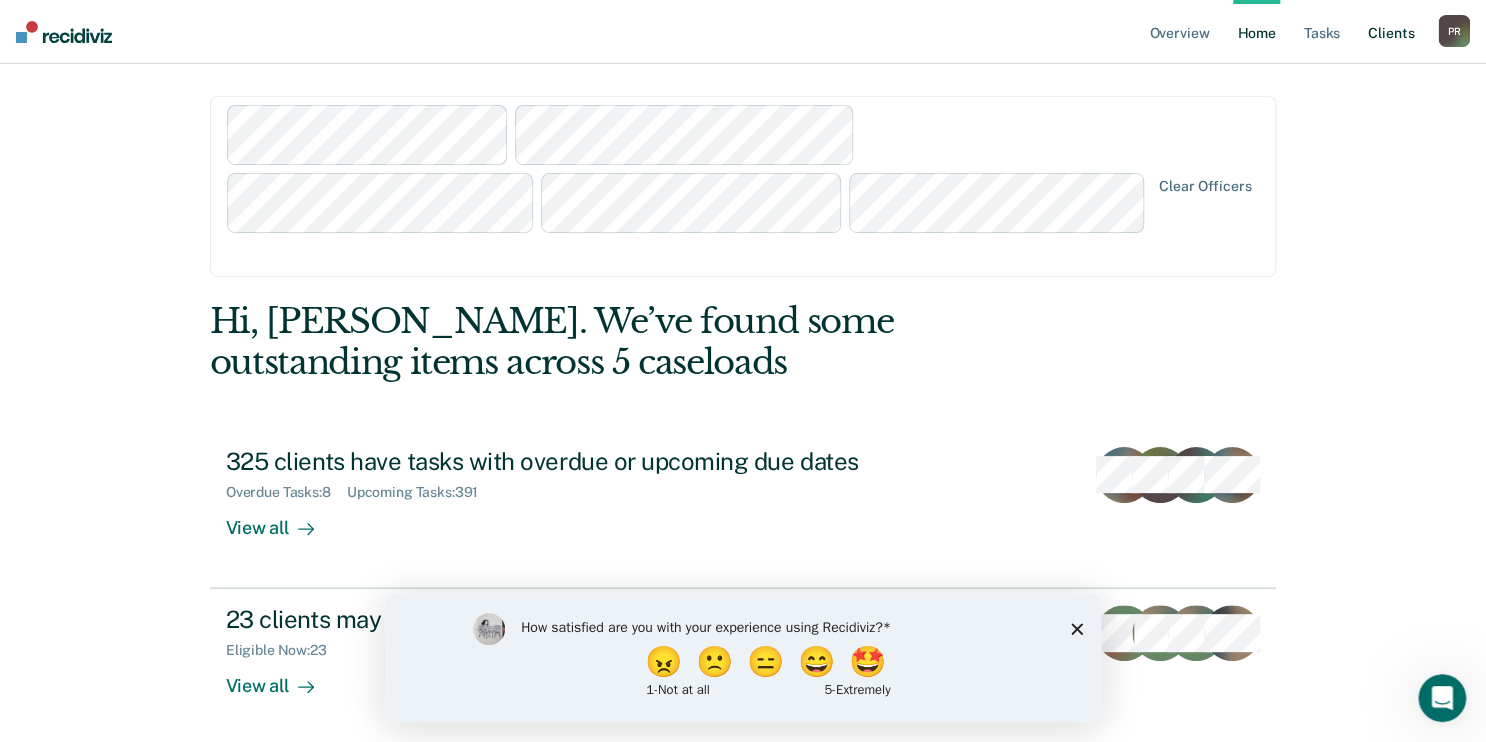 click on "Client s" at bounding box center (1391, 32) 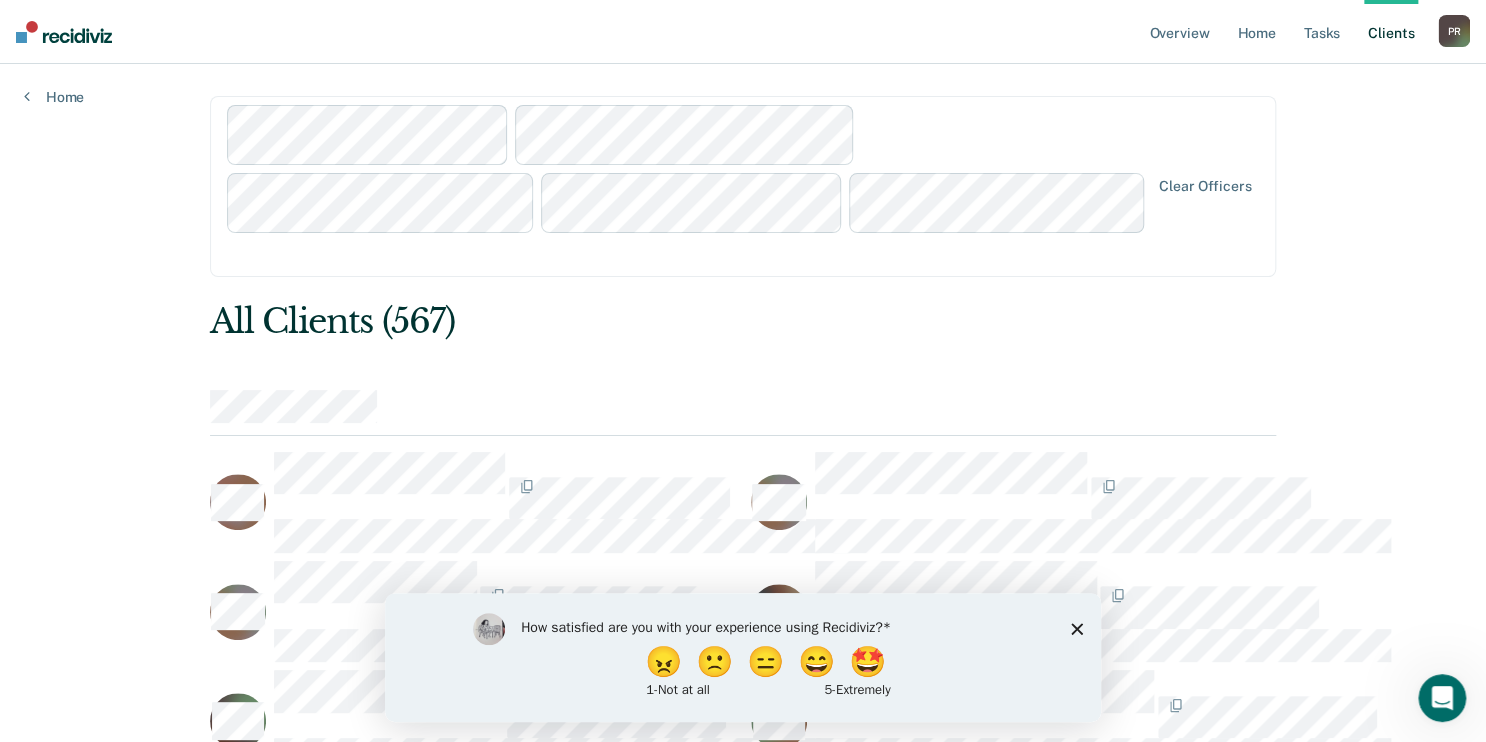 click at bounding box center [689, 186] 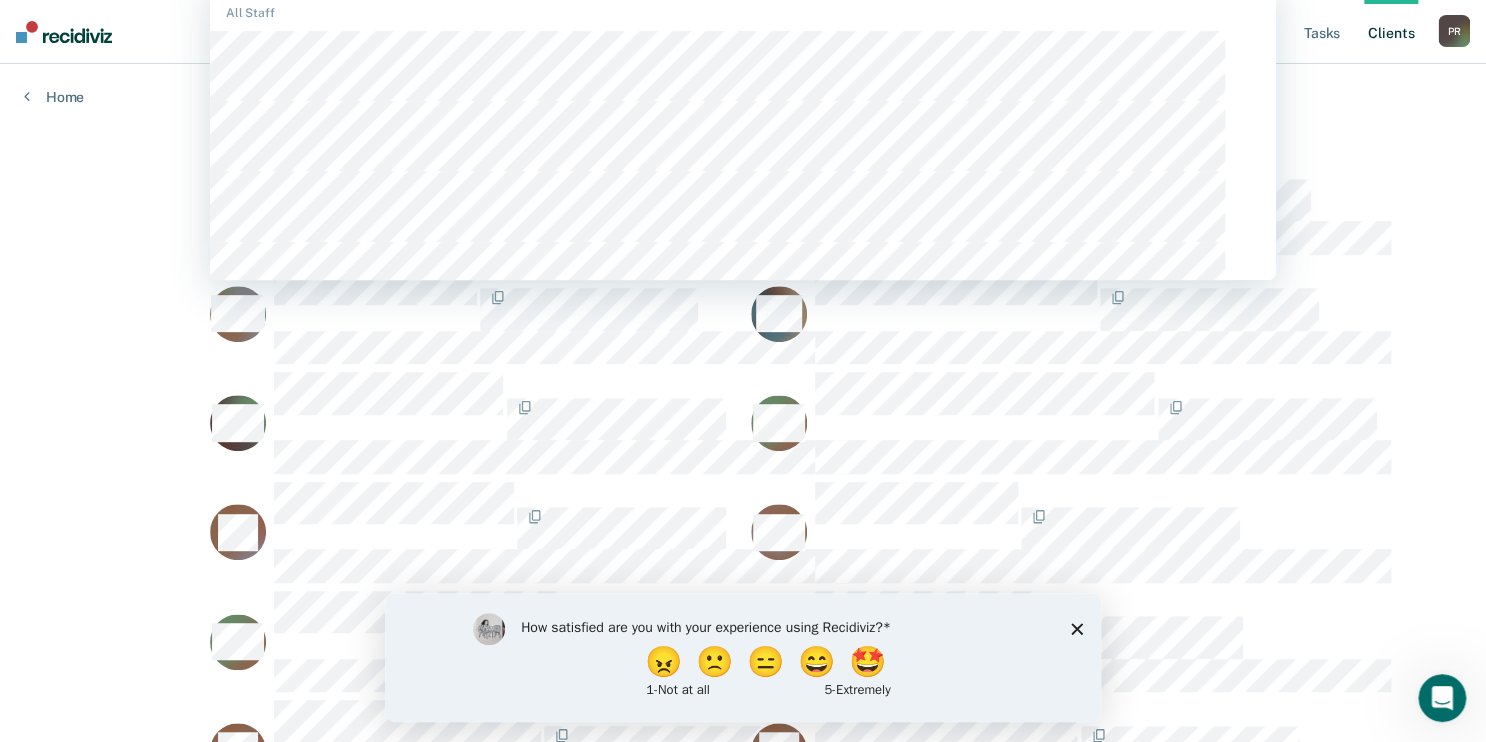 scroll, scrollTop: 296, scrollLeft: 0, axis: vertical 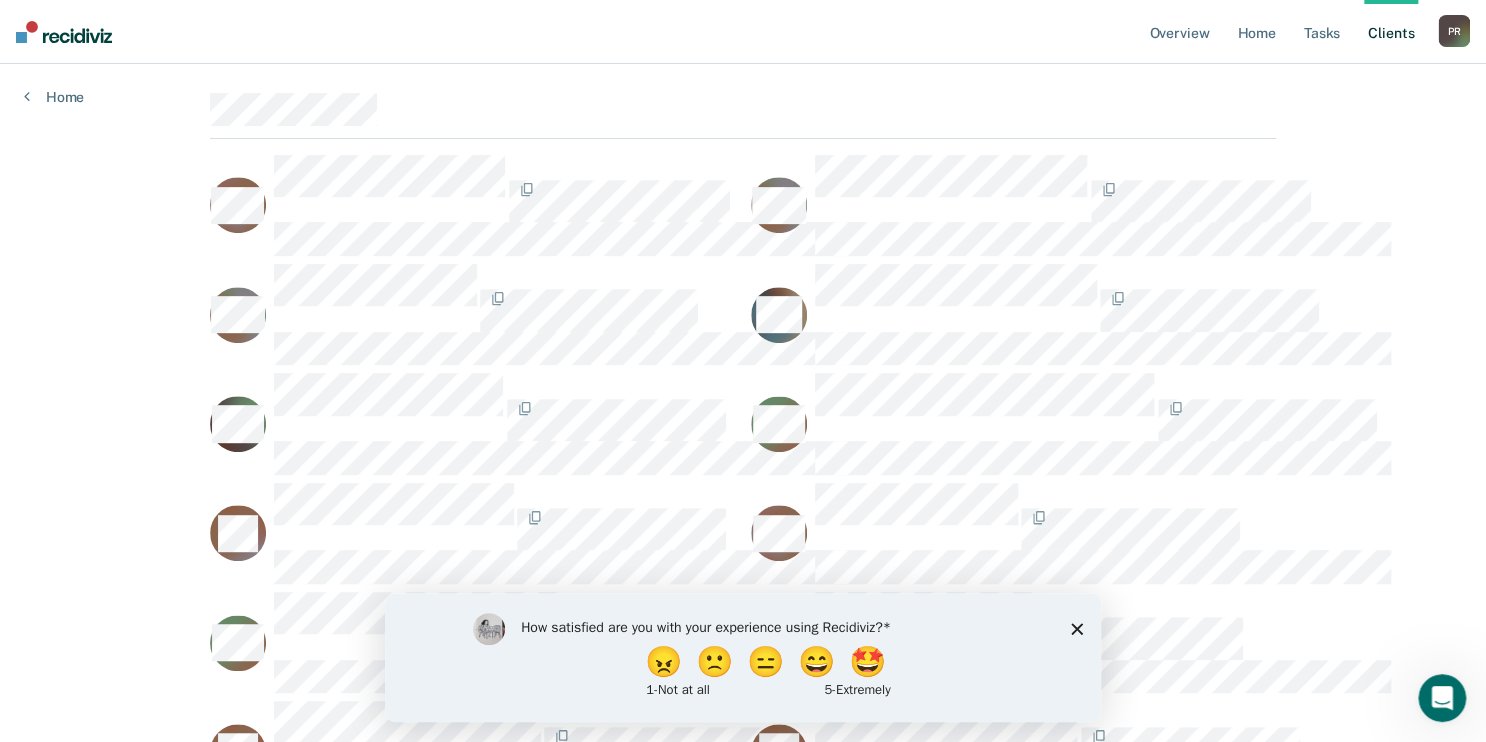 click on "Home" at bounding box center (54, 85) 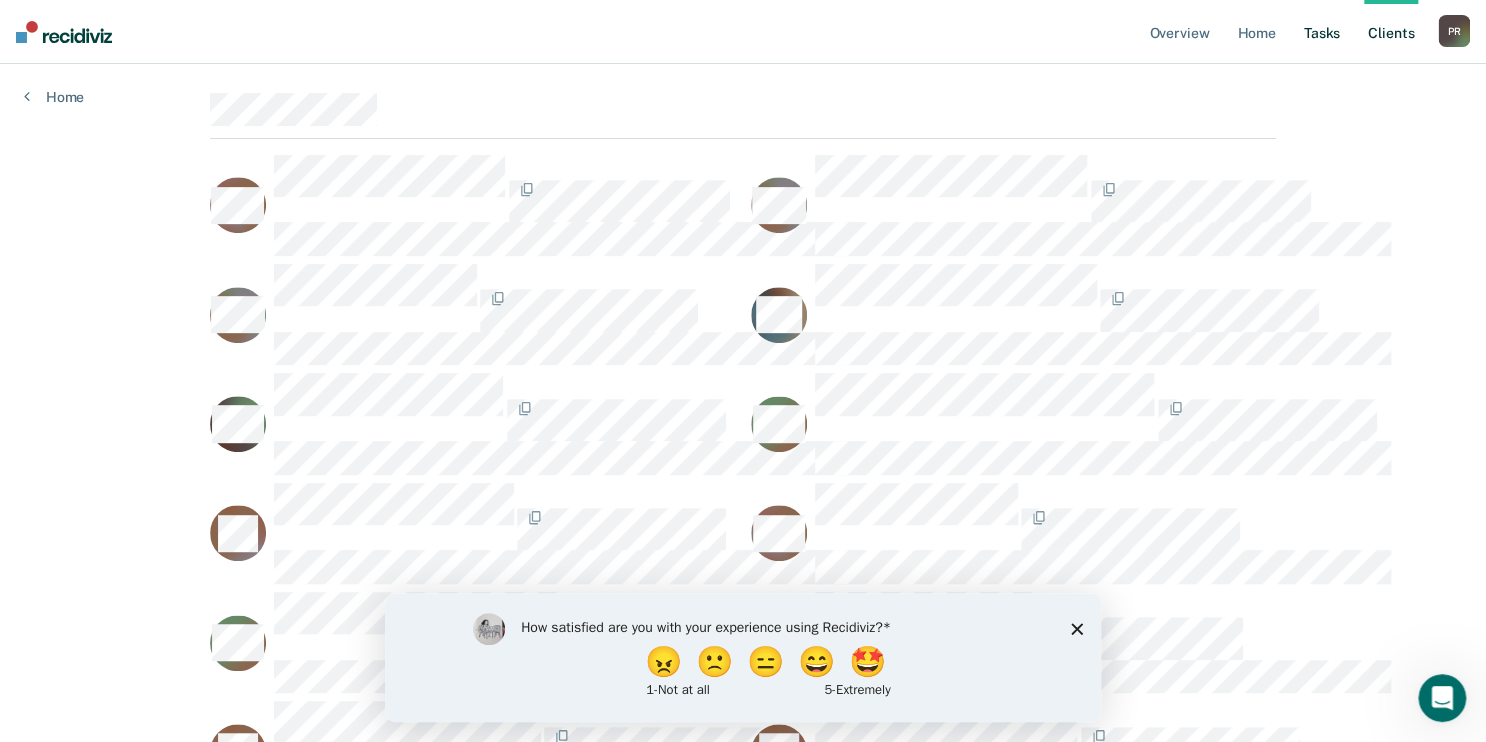 click on "Tasks" at bounding box center (1322, 32) 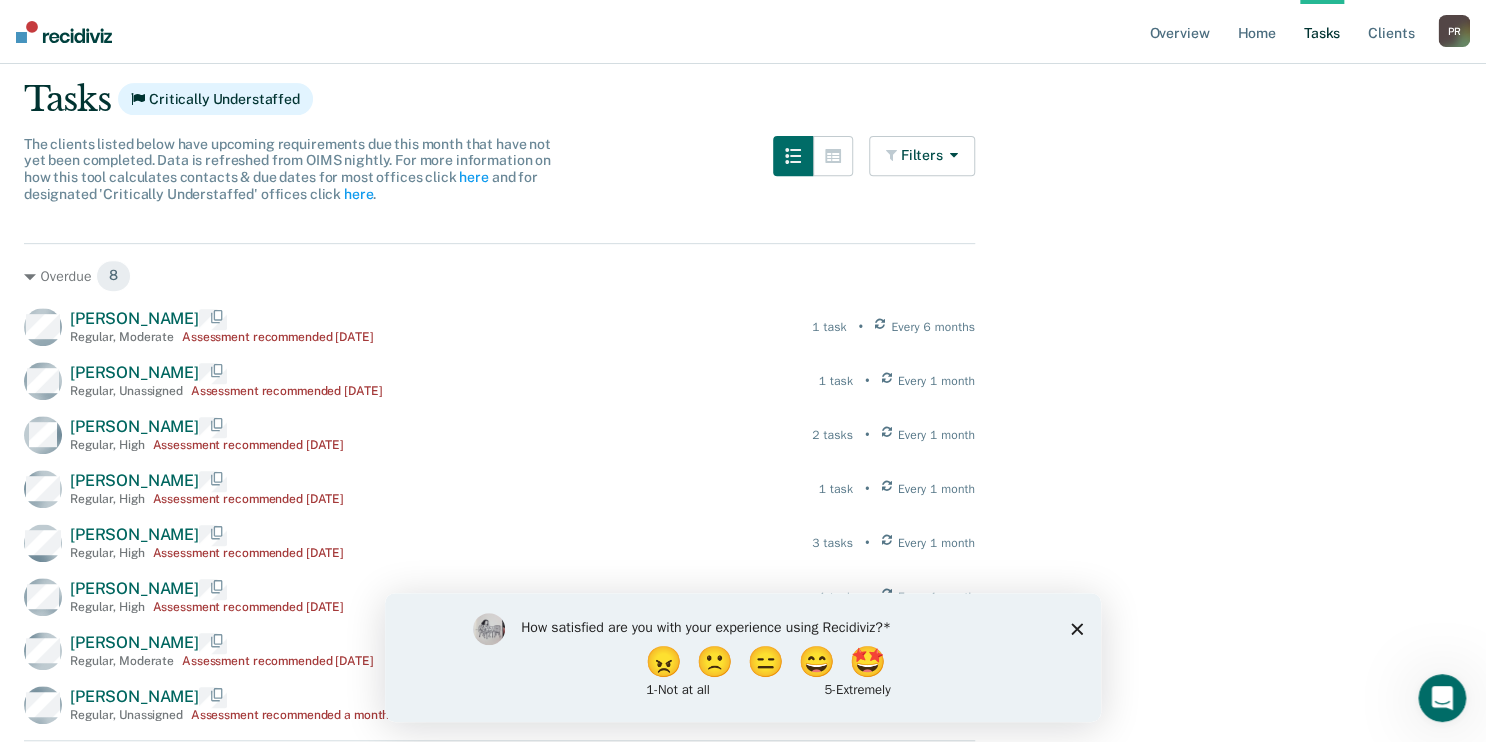 scroll, scrollTop: 0, scrollLeft: 0, axis: both 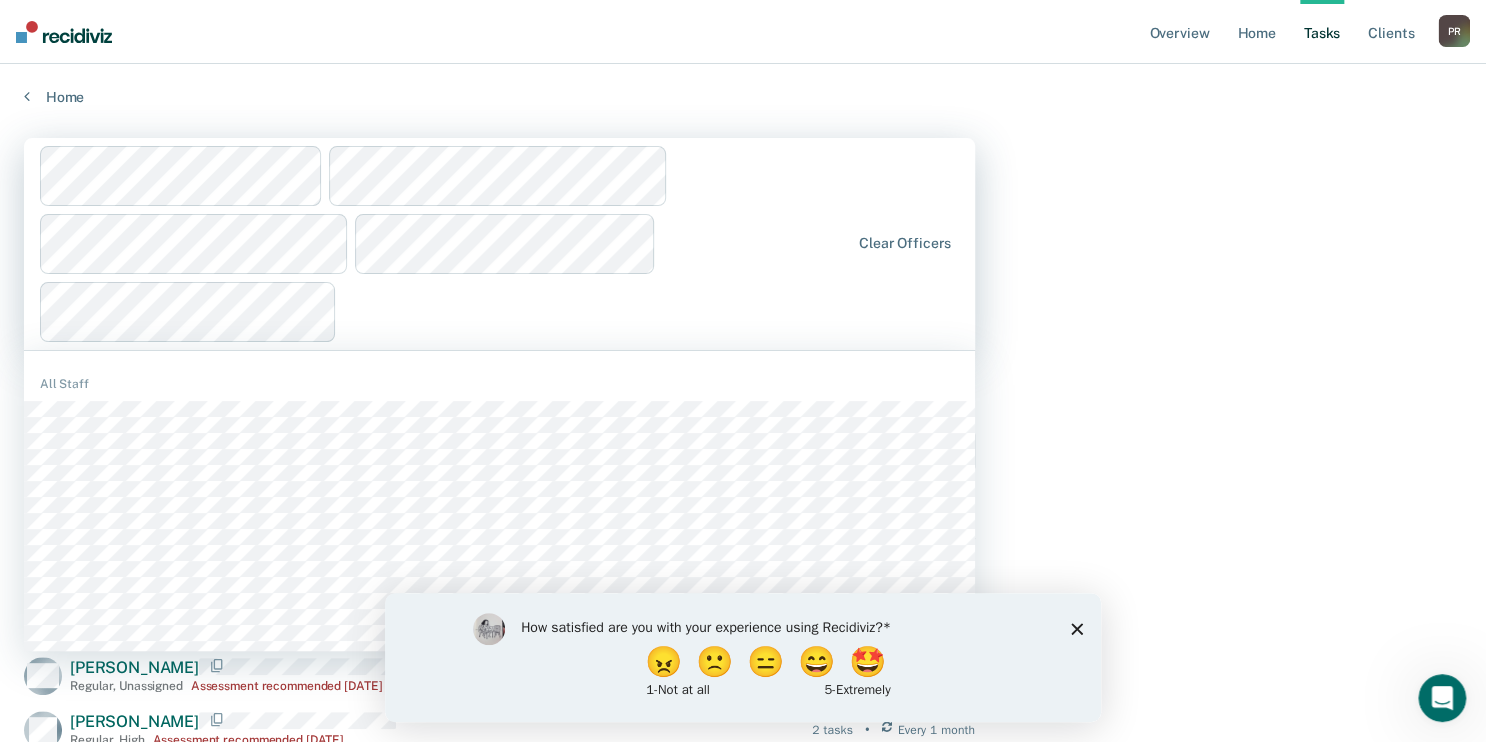click on "1113 results available. Use Up and Down to choose options, press Enter to select the currently focused option, press Escape to exit the menu, press Tab to select the option and exit the menu. Clear   officers All Staff" at bounding box center [499, 244] 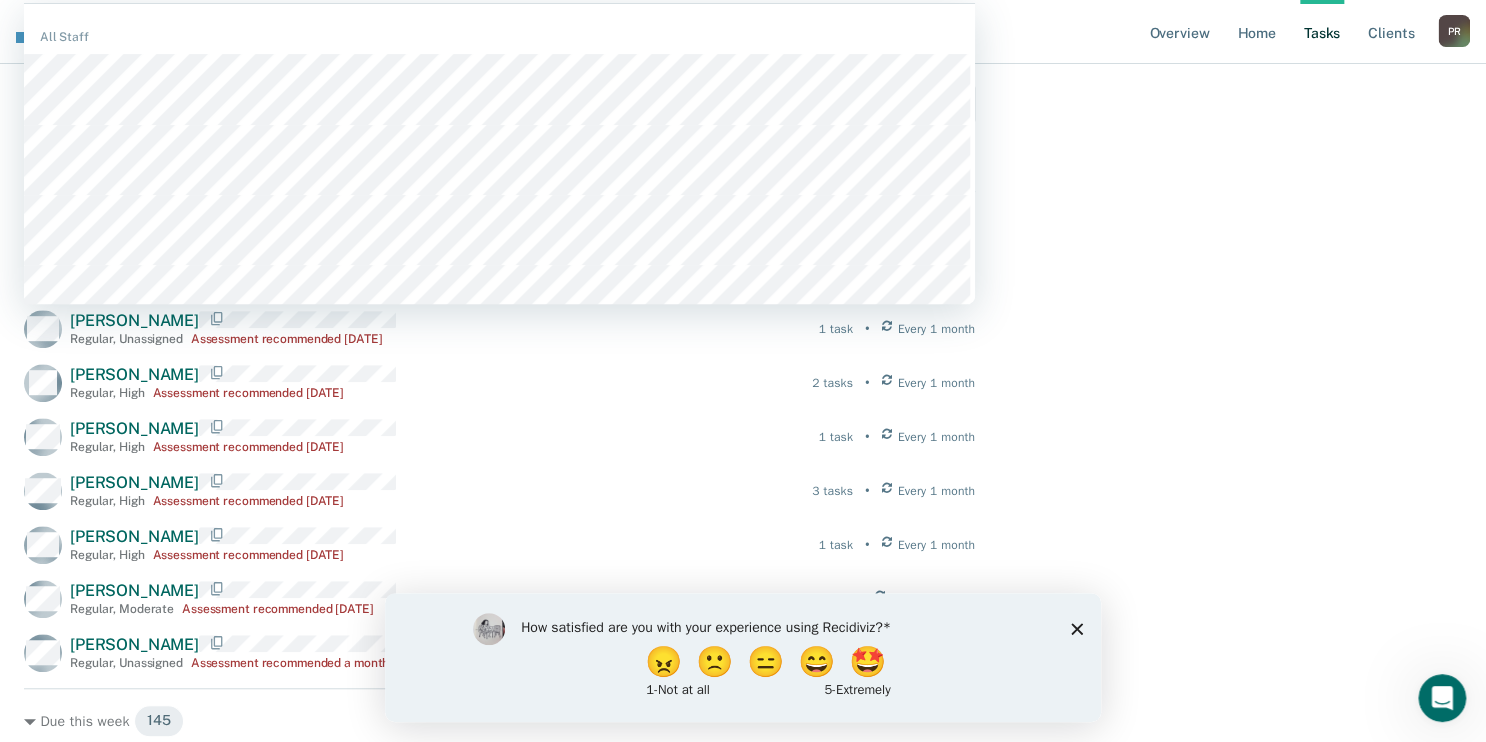 scroll, scrollTop: 379, scrollLeft: 0, axis: vertical 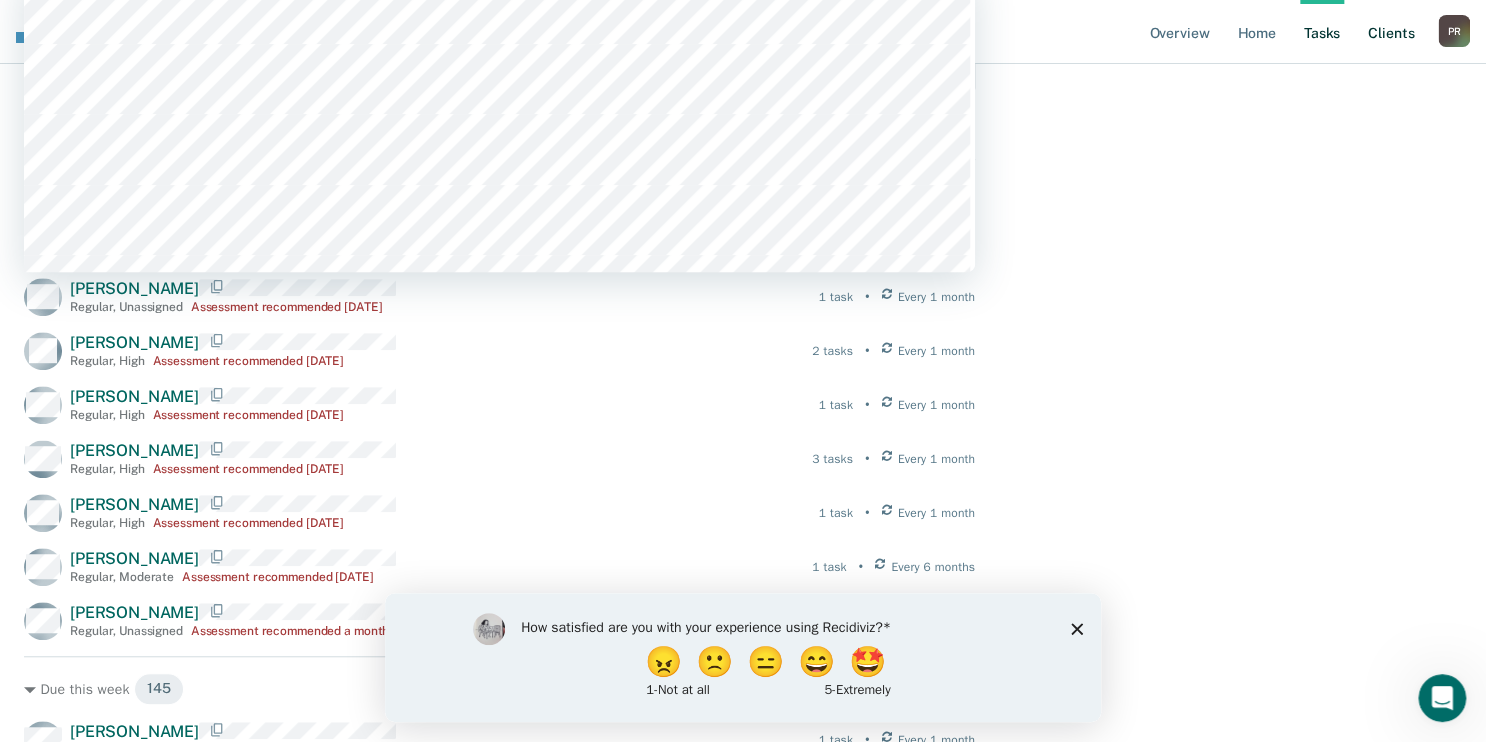 click on "Client s" at bounding box center (1391, 32) 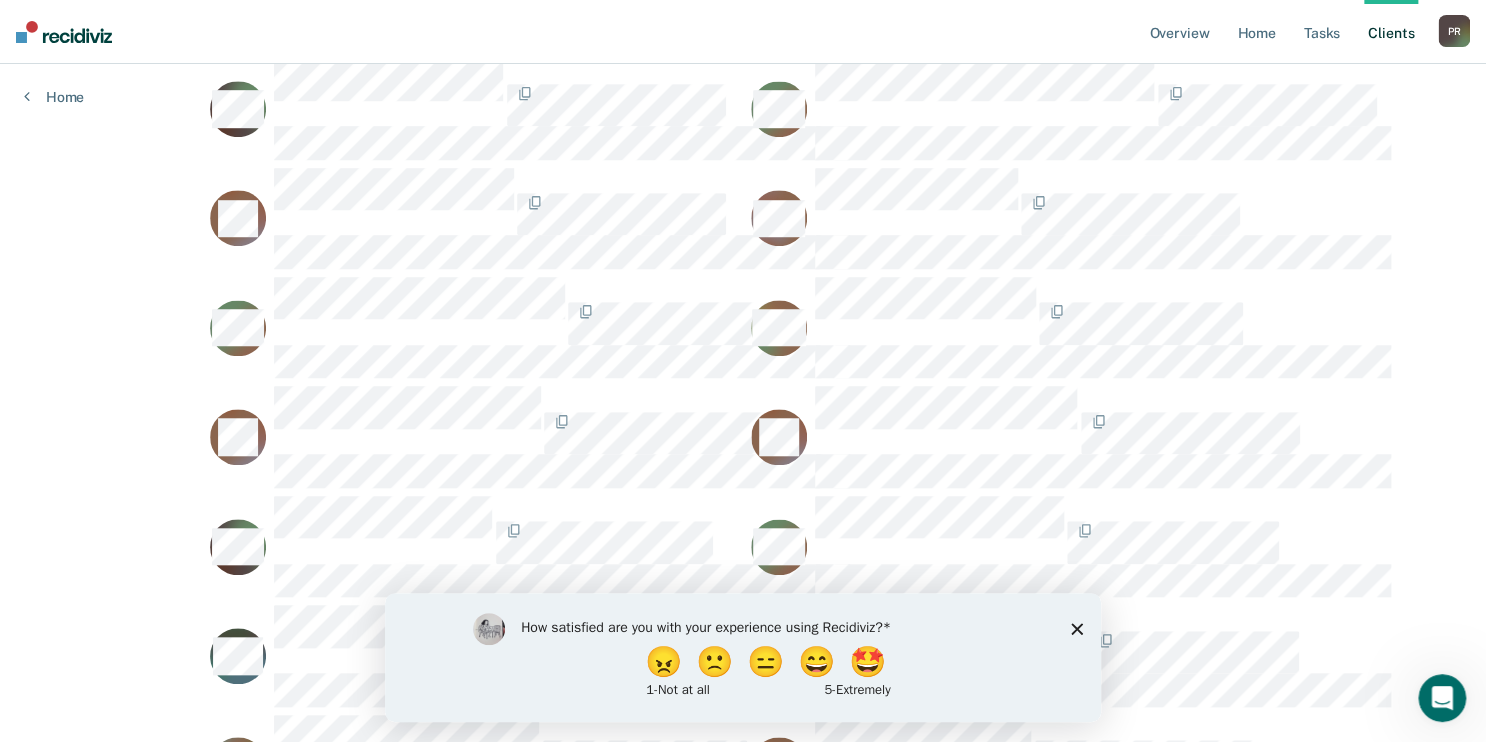 scroll, scrollTop: 640, scrollLeft: 0, axis: vertical 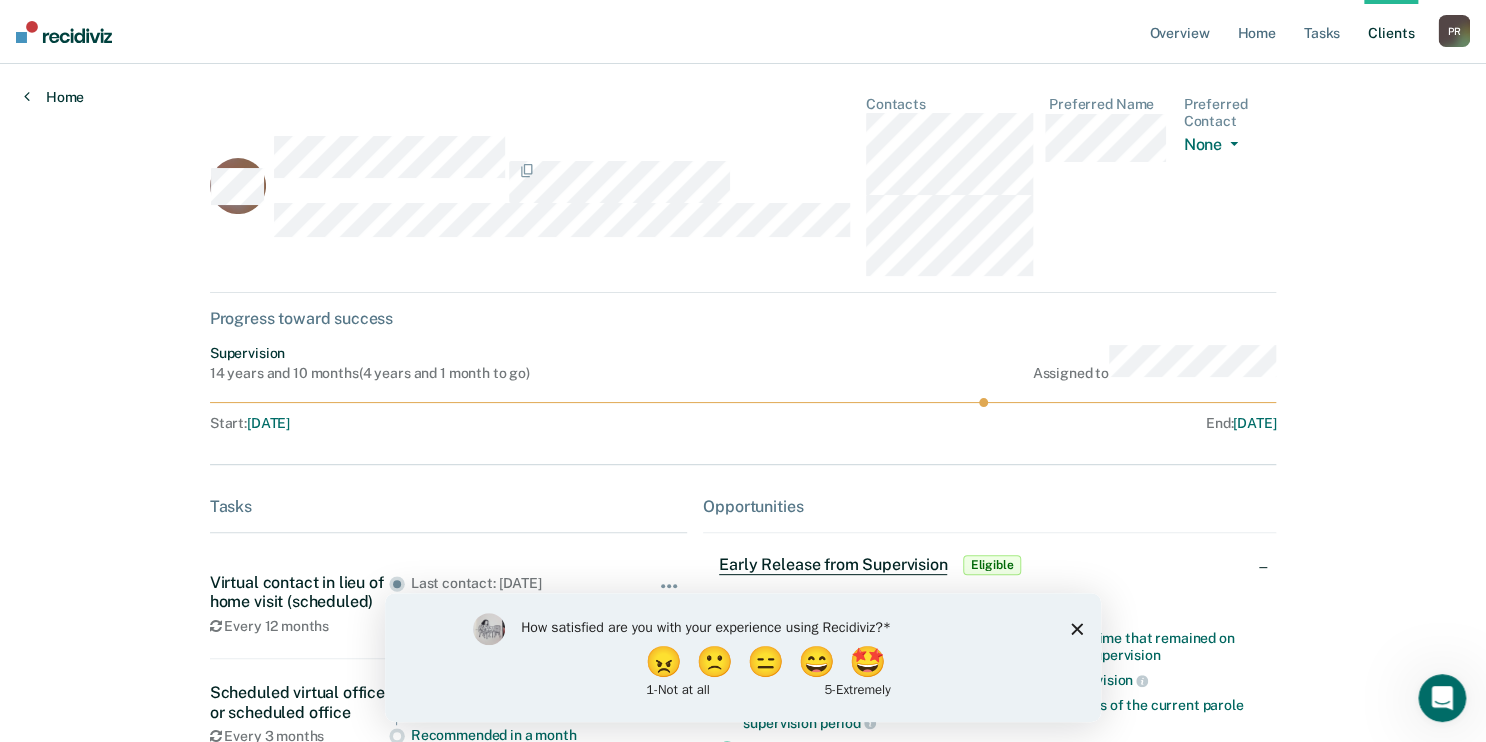 click at bounding box center (27, 96) 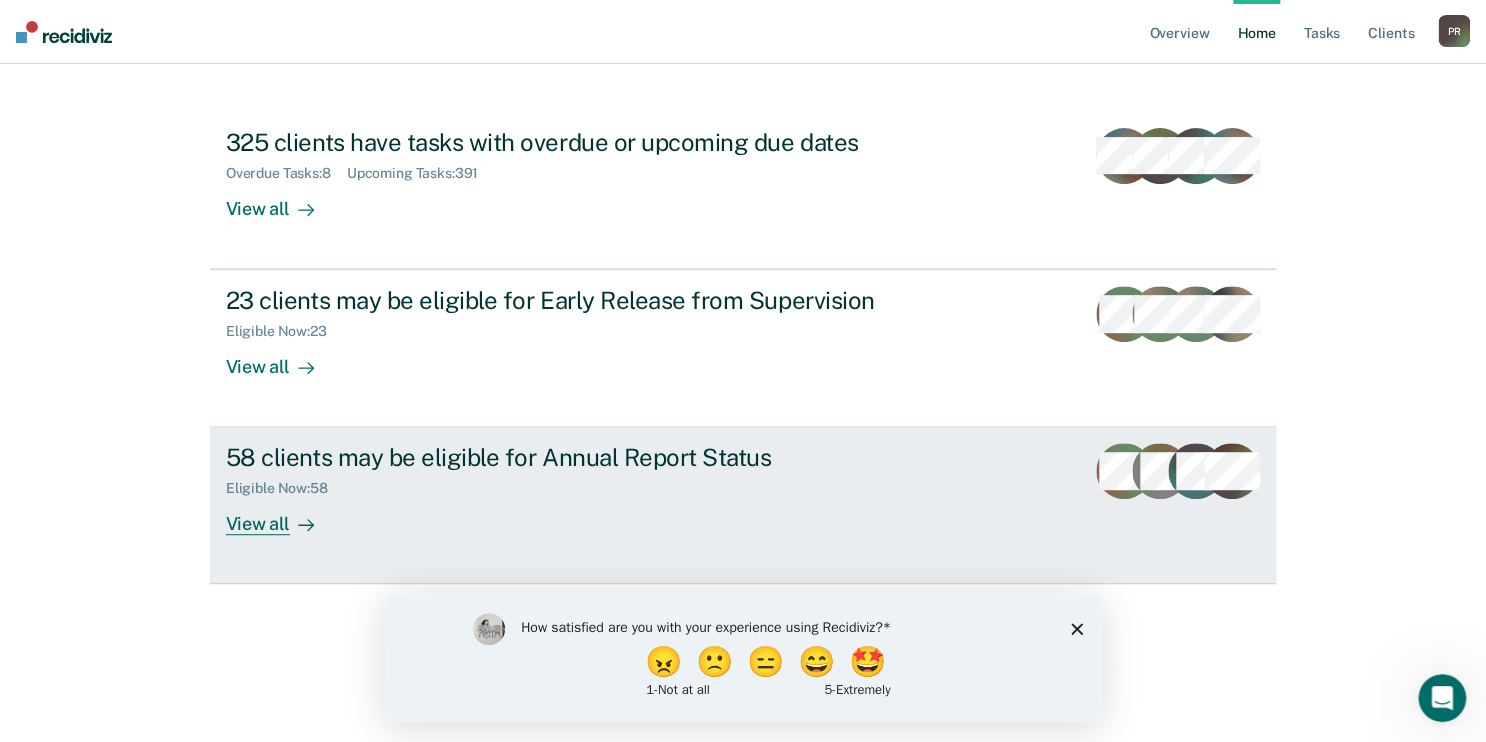 scroll, scrollTop: 1656, scrollLeft: 0, axis: vertical 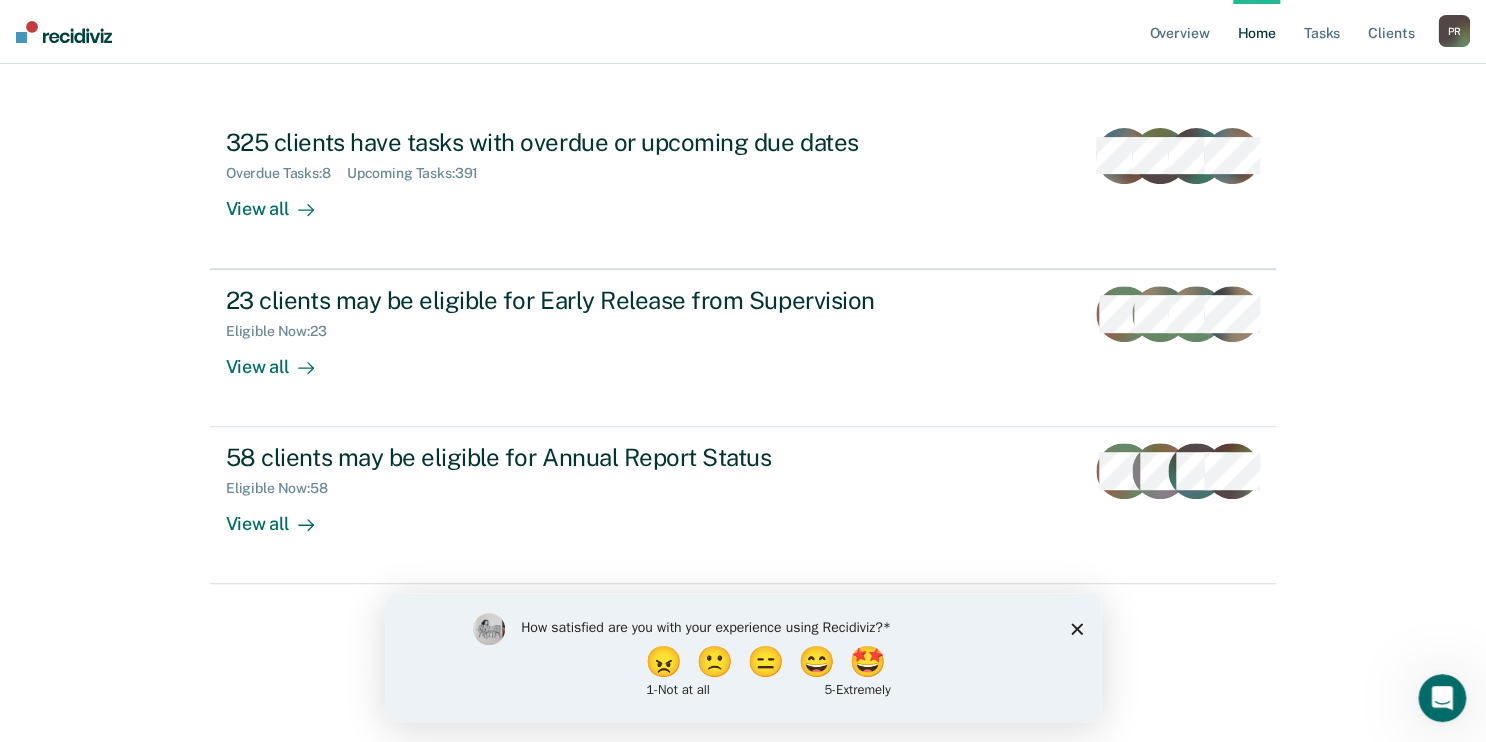 click 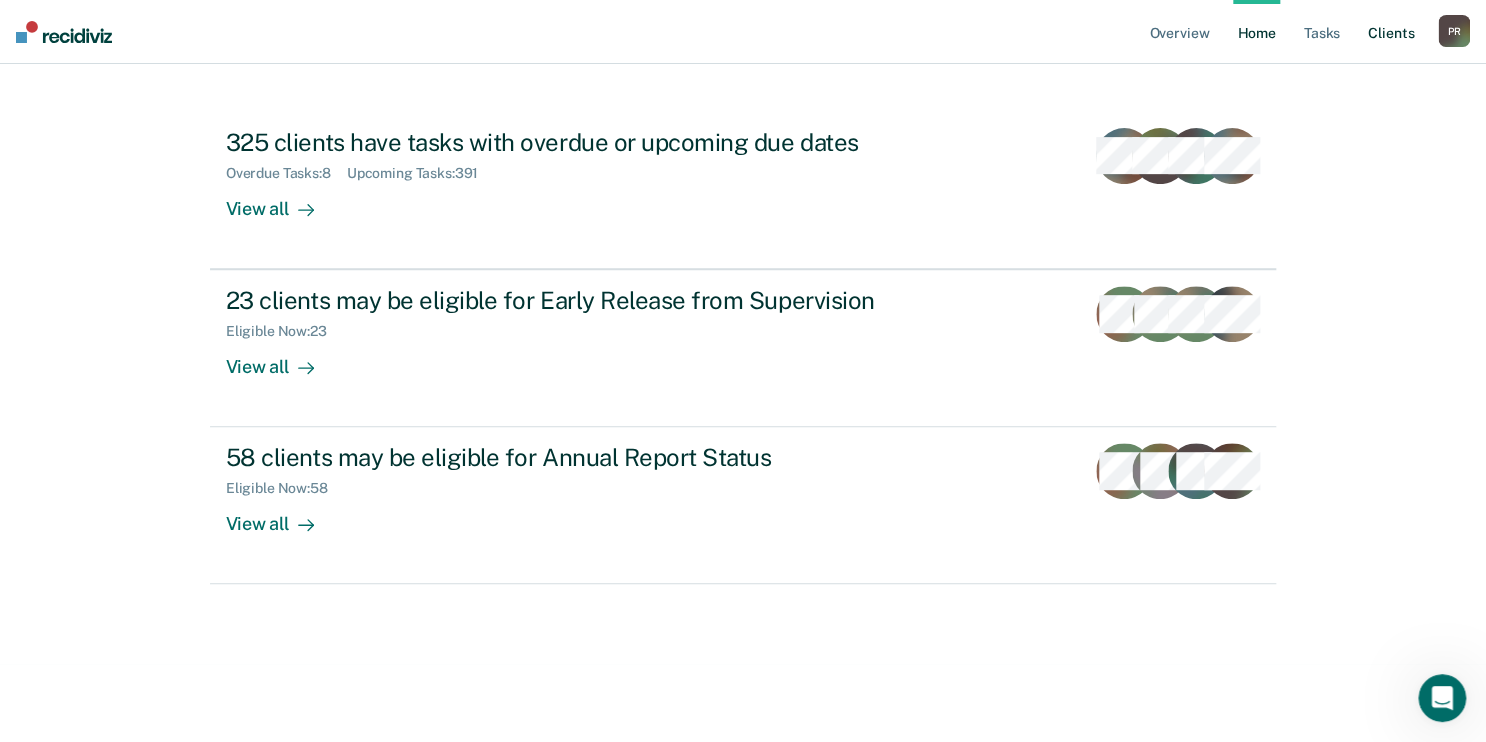 click on "Client s" at bounding box center [1391, 32] 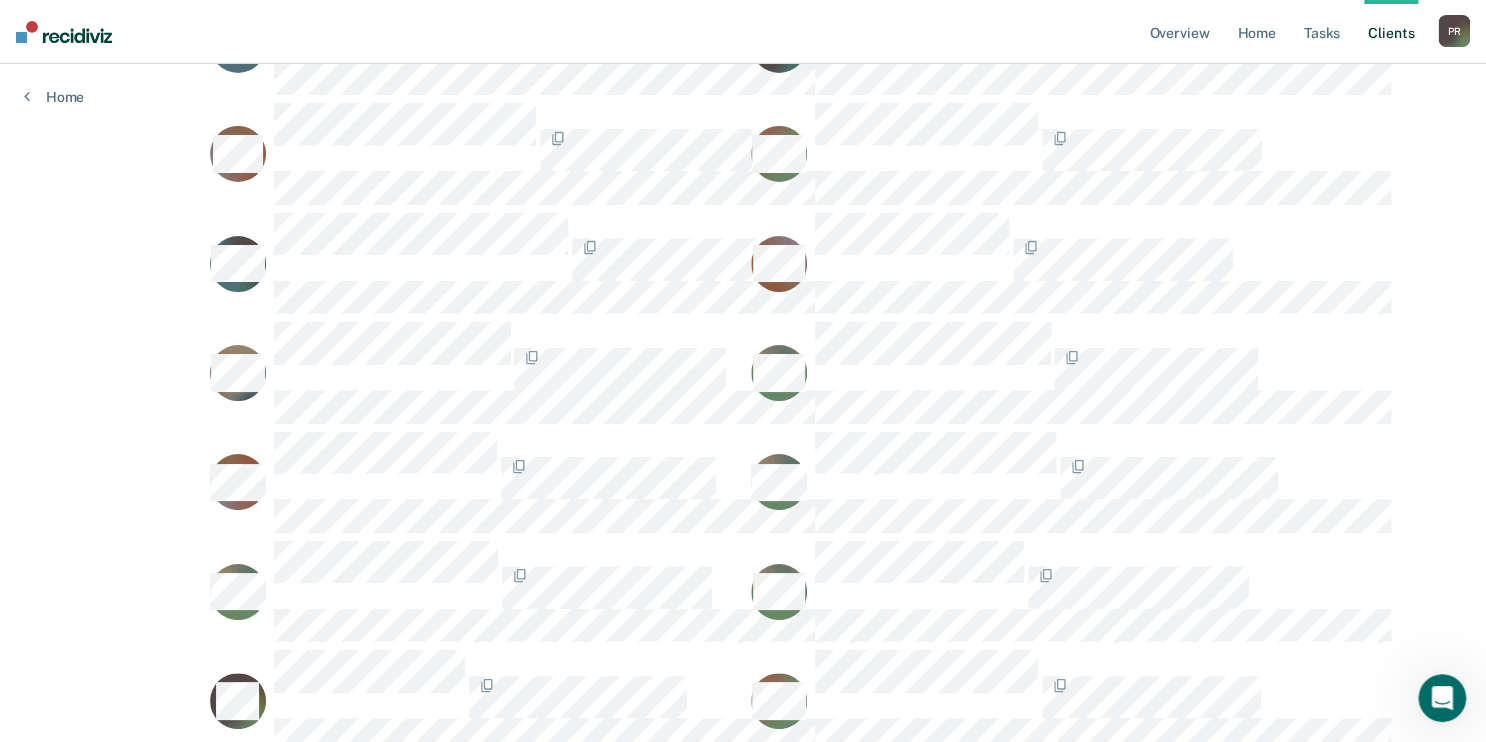 scroll, scrollTop: 3920, scrollLeft: 0, axis: vertical 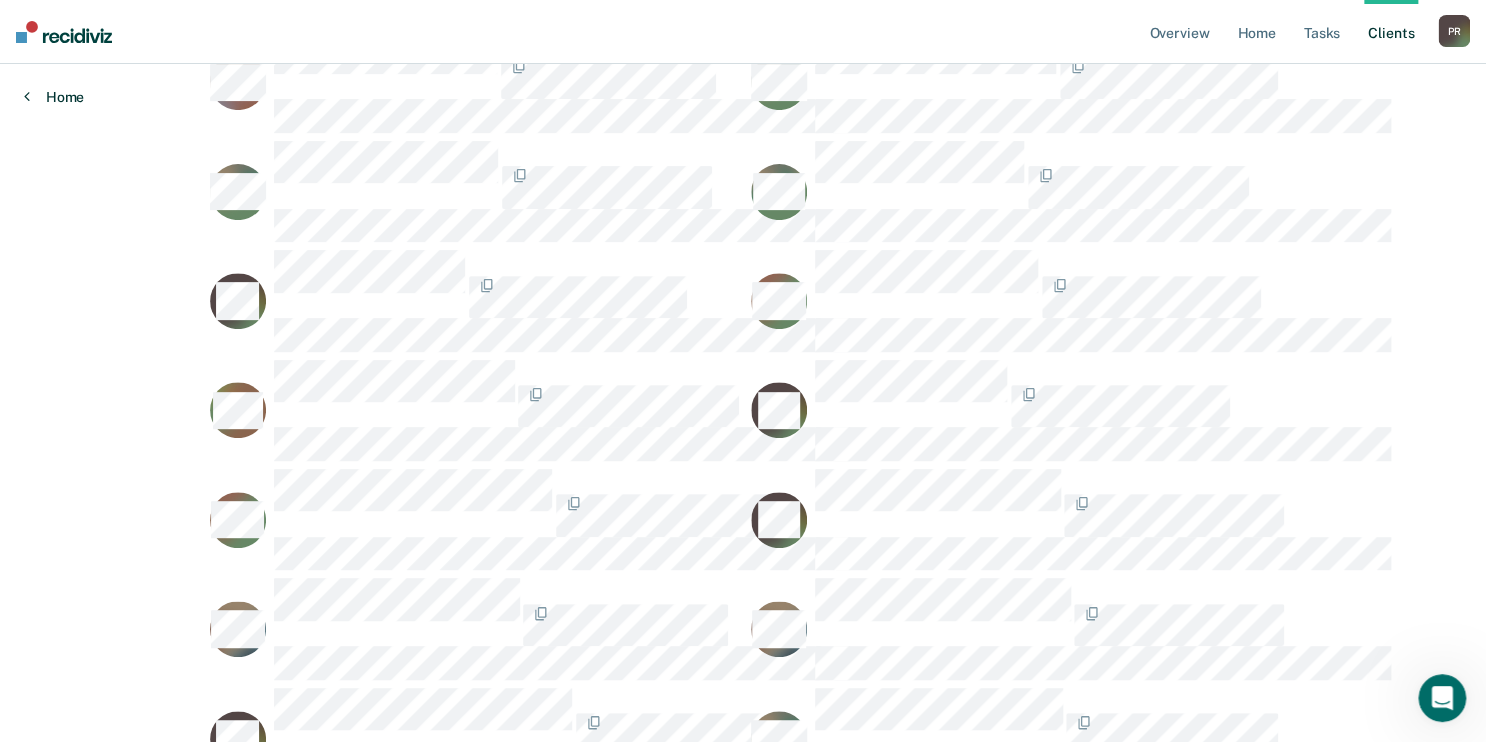 click at bounding box center [27, 96] 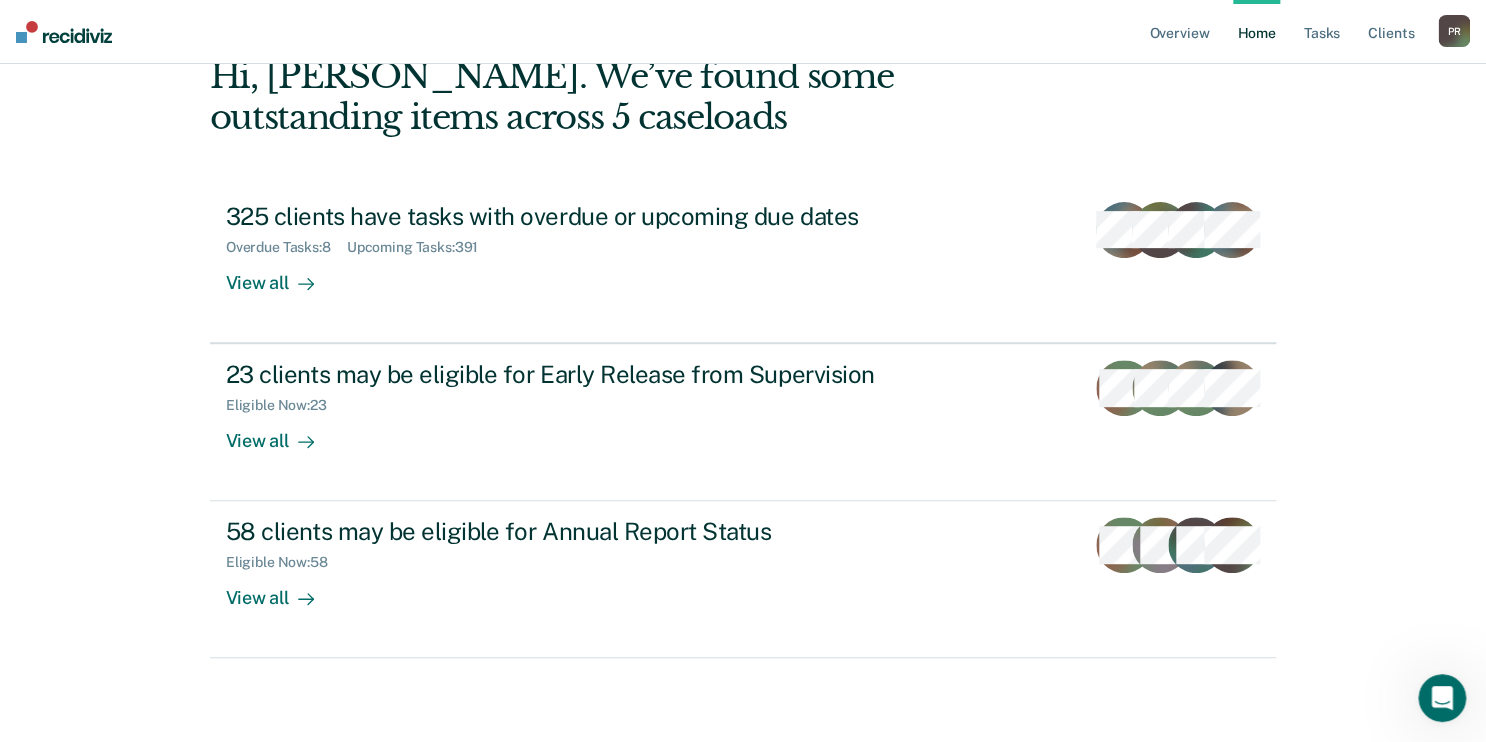 scroll, scrollTop: 216, scrollLeft: 0, axis: vertical 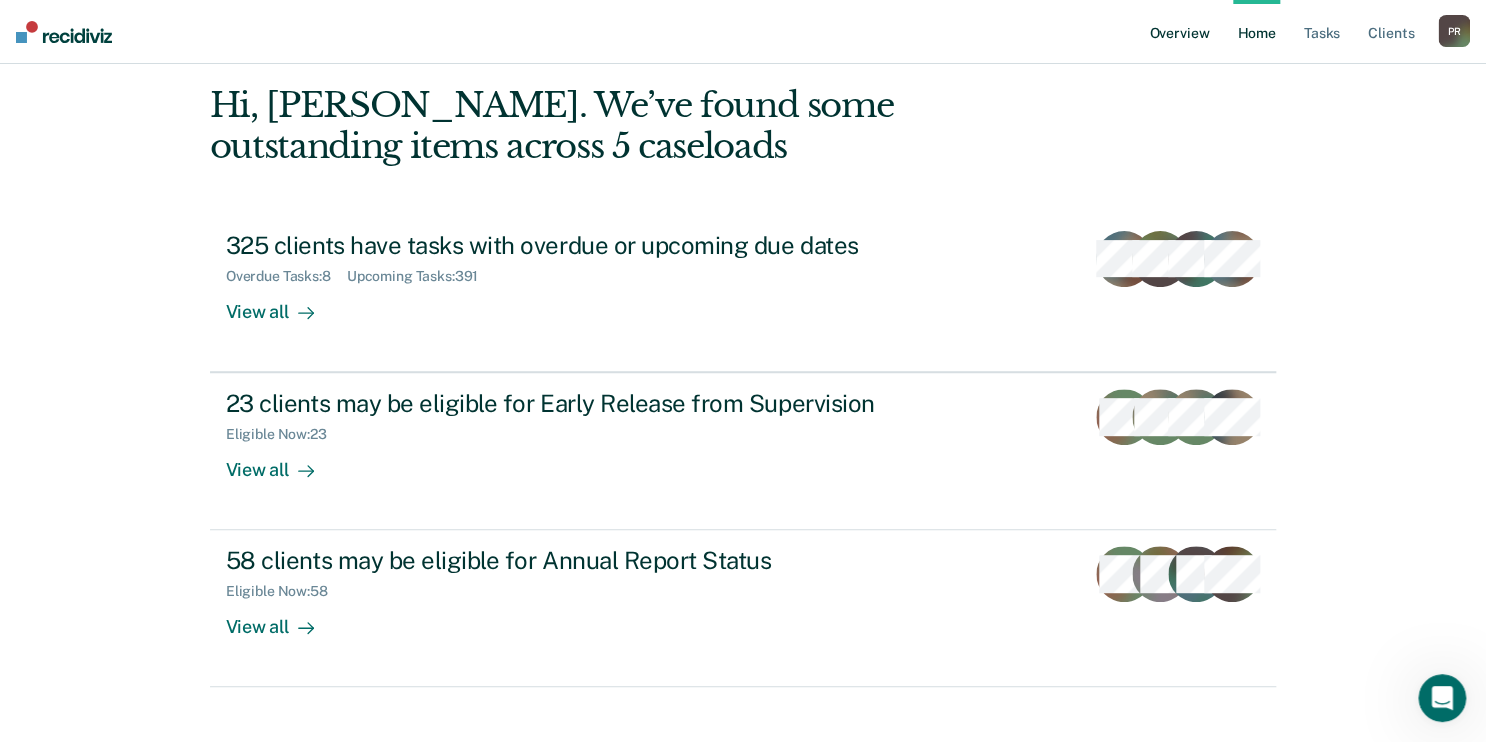 click on "Overview" at bounding box center [1179, 32] 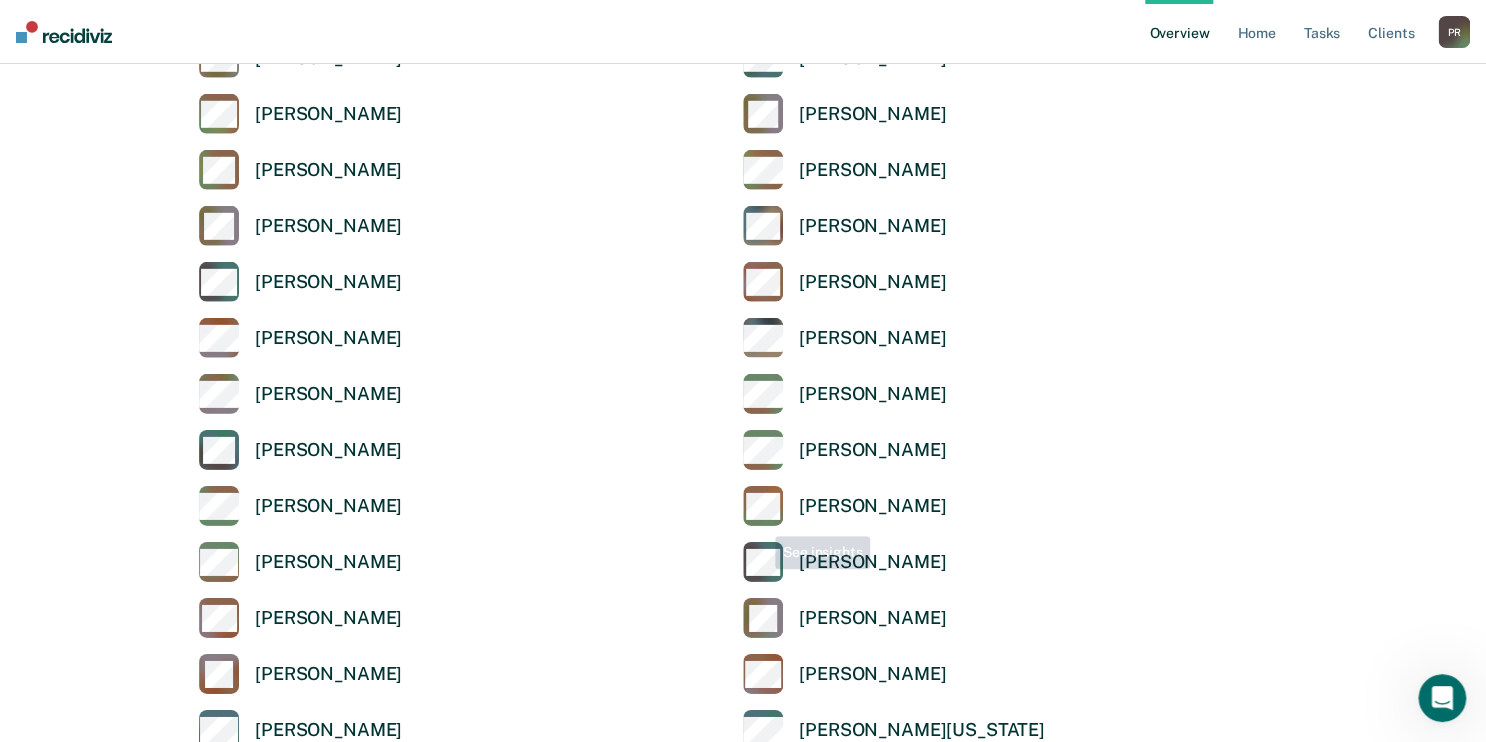 scroll, scrollTop: 2960, scrollLeft: 0, axis: vertical 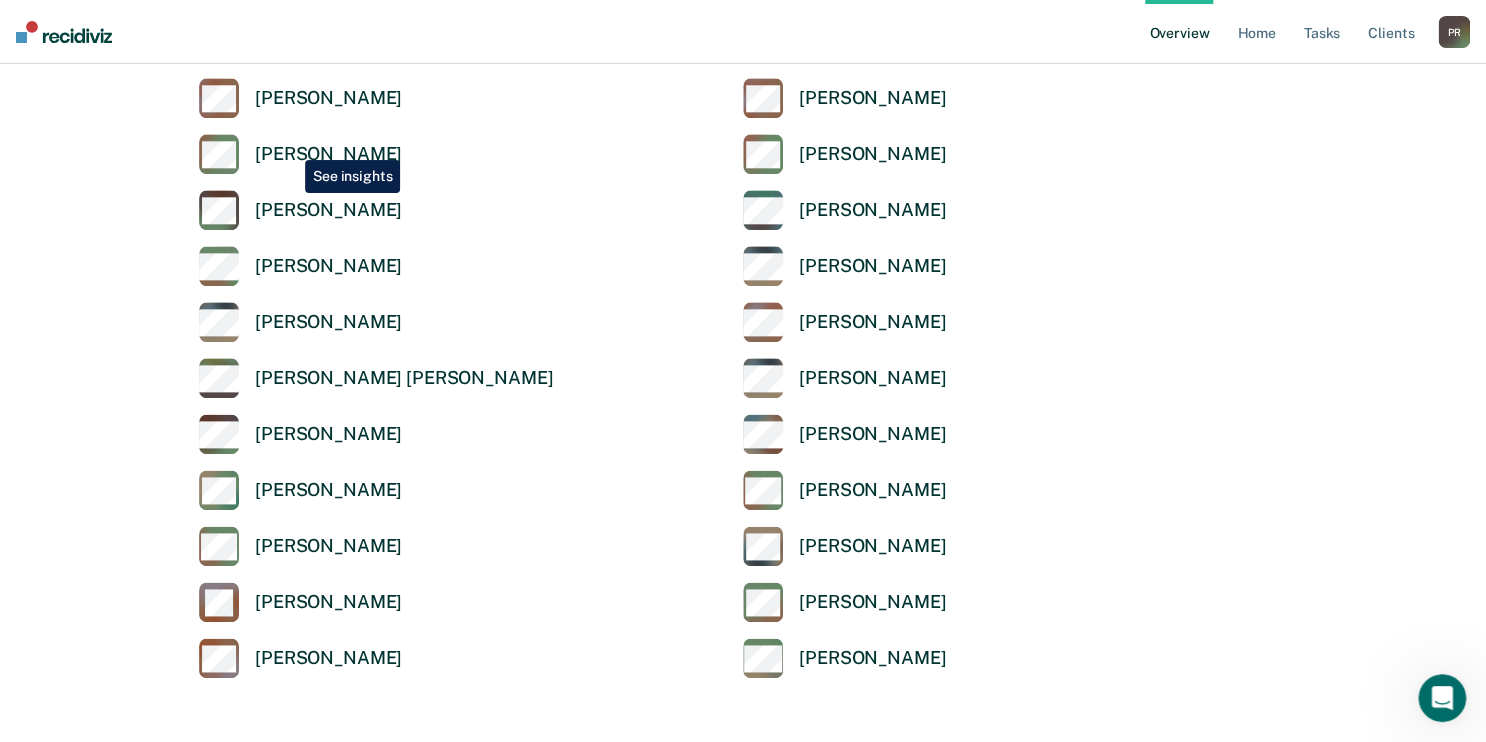 click on "[PERSON_NAME]" at bounding box center [328, -1634] 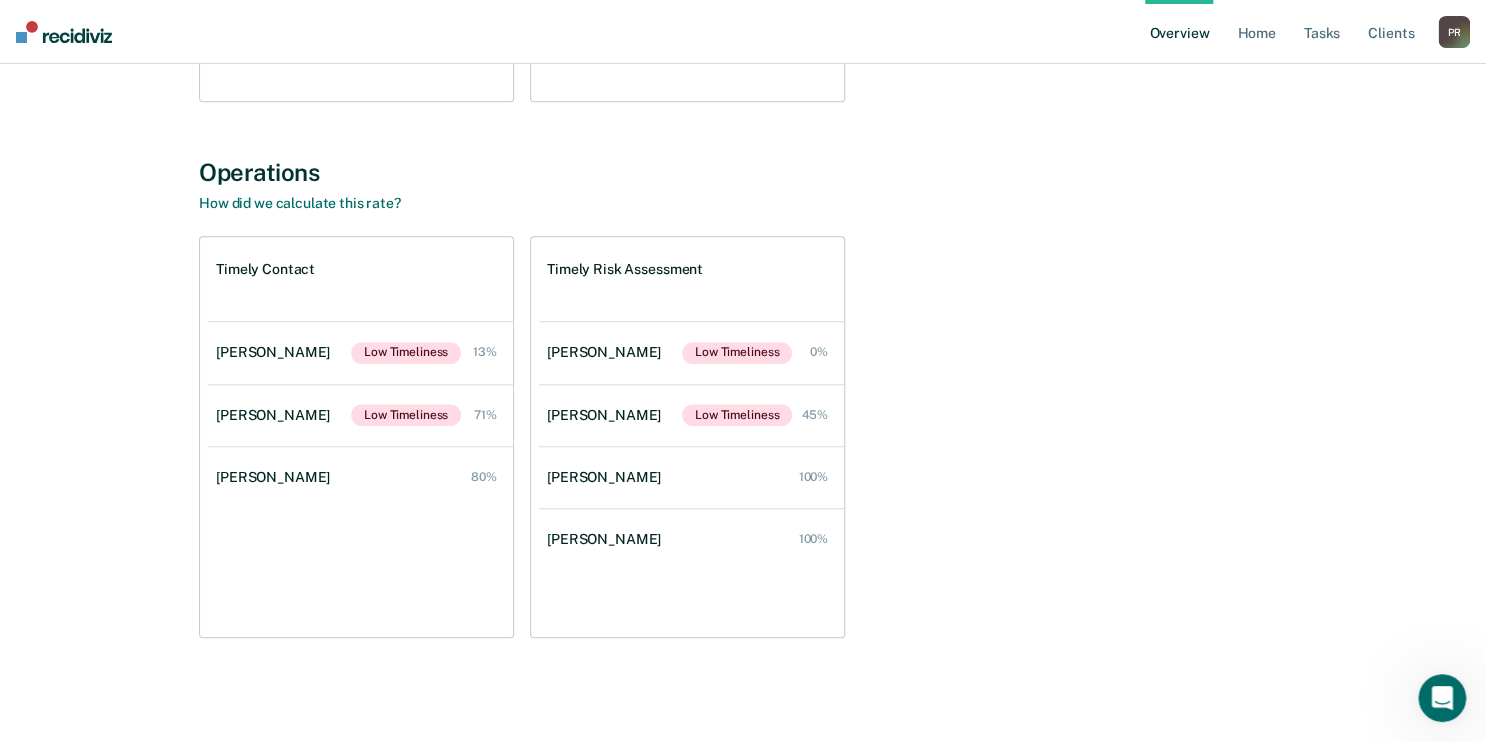 scroll, scrollTop: 2320, scrollLeft: 0, axis: vertical 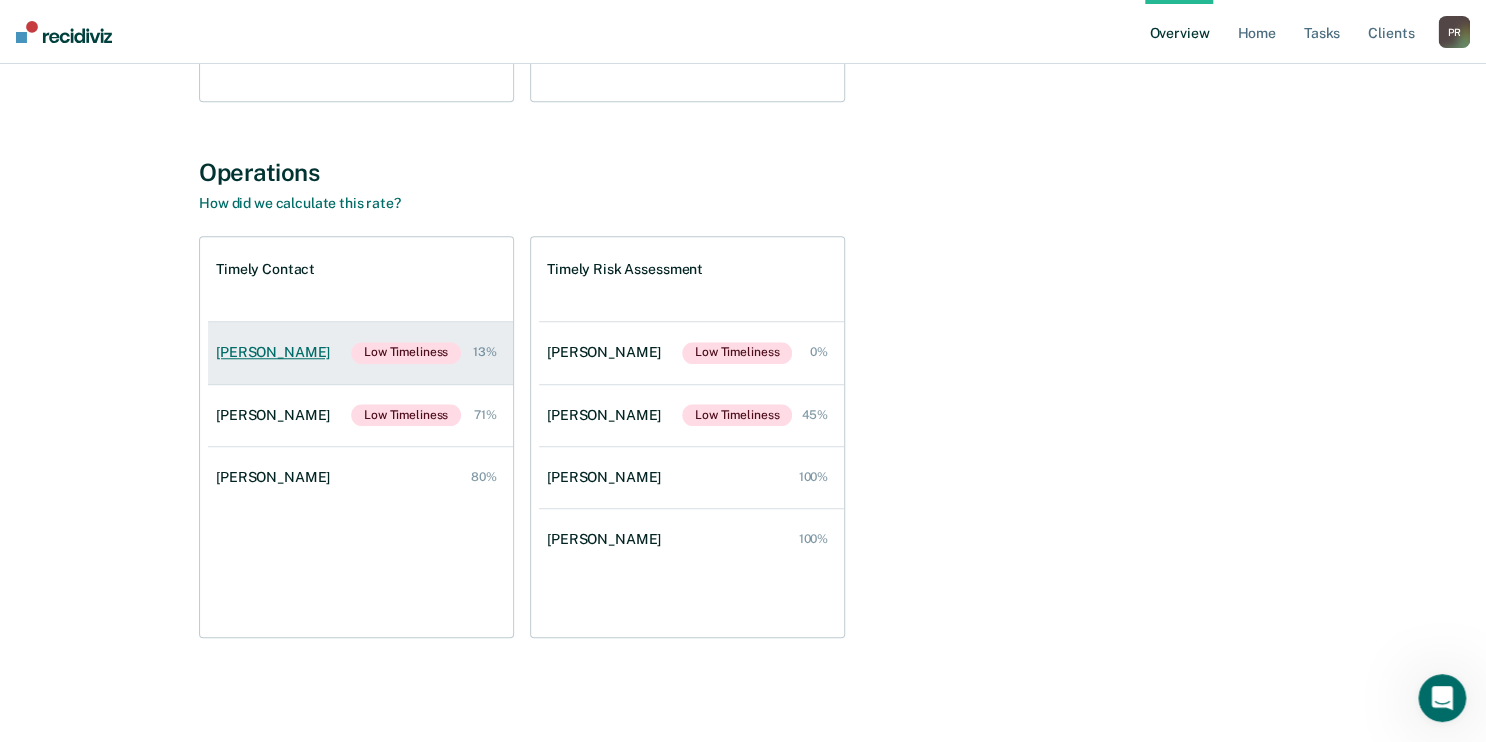 click on "[PERSON_NAME]" at bounding box center [277, 352] 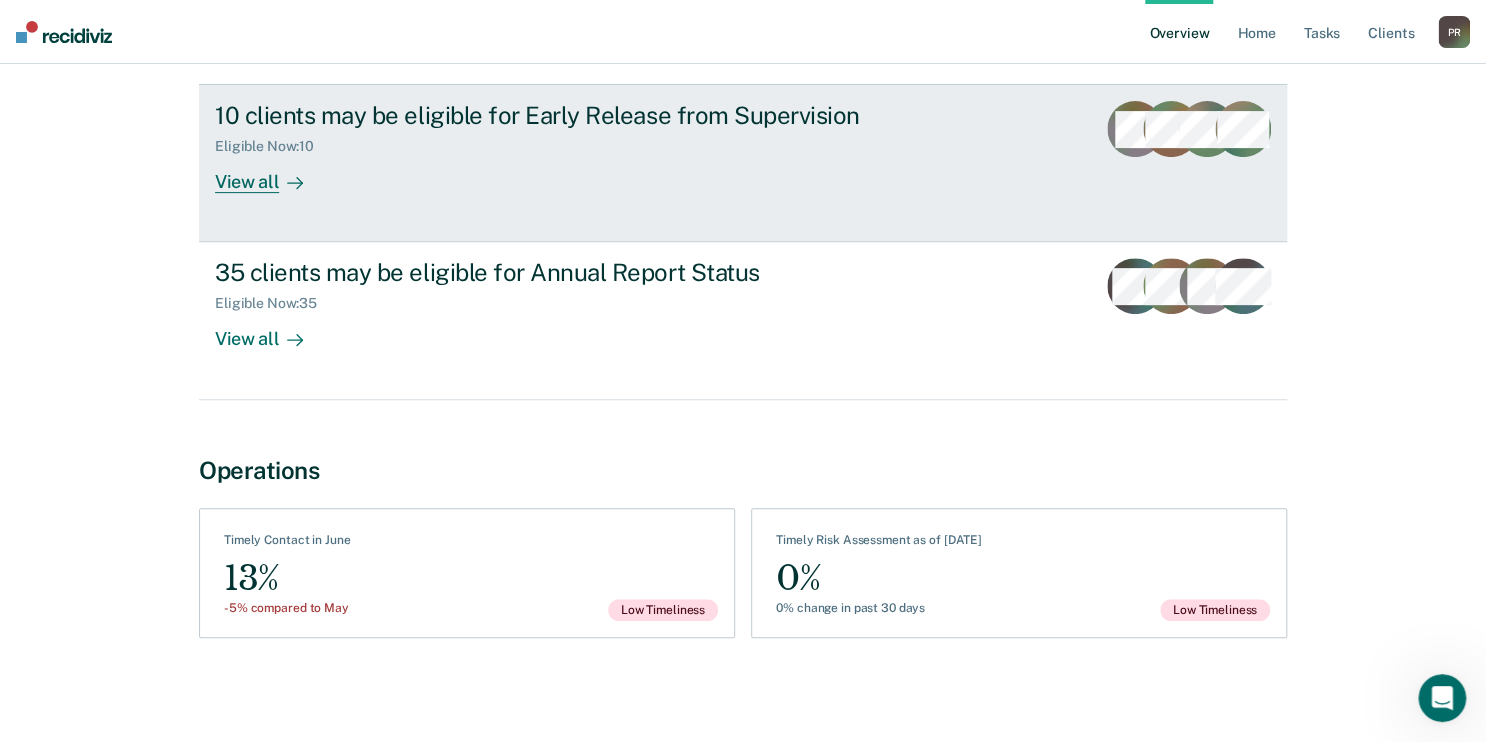 scroll, scrollTop: 0, scrollLeft: 0, axis: both 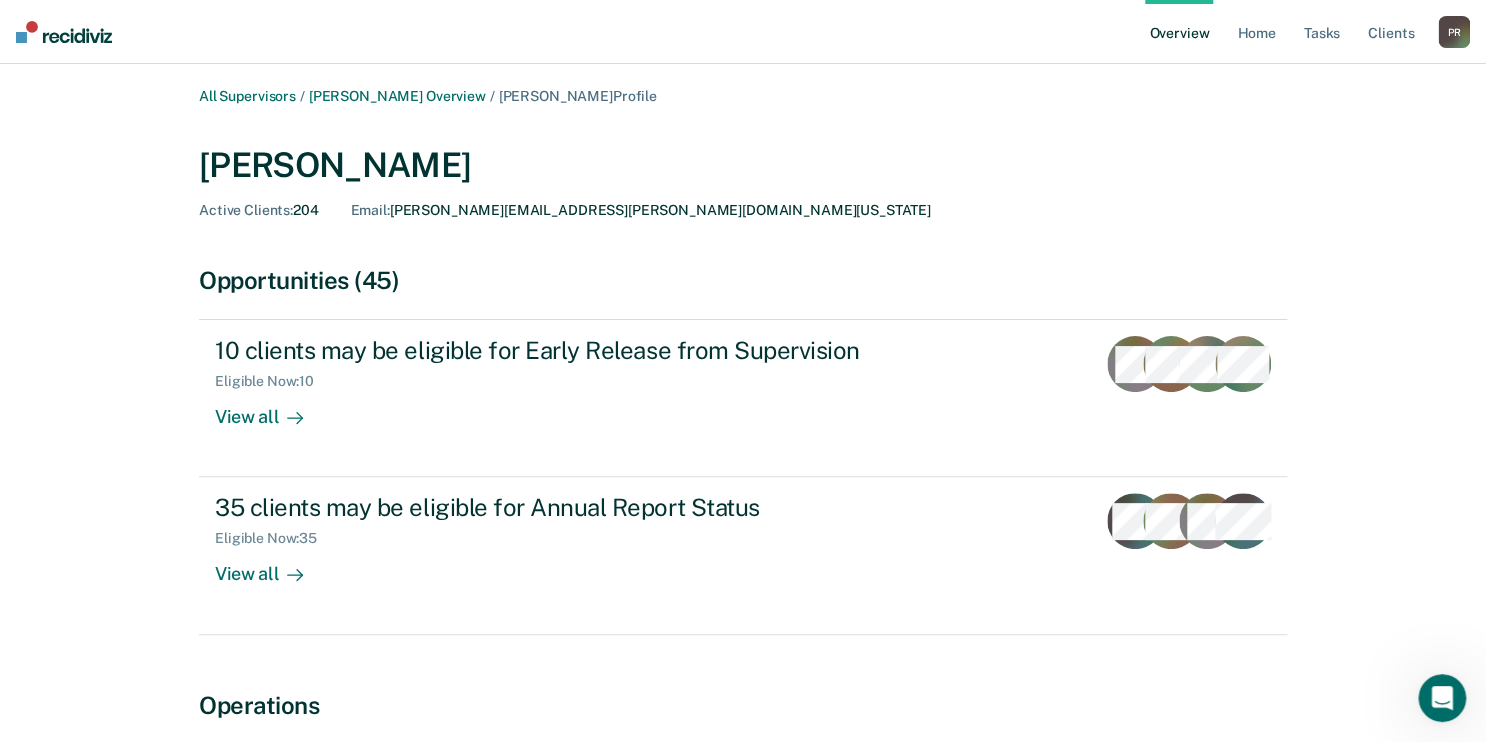 click 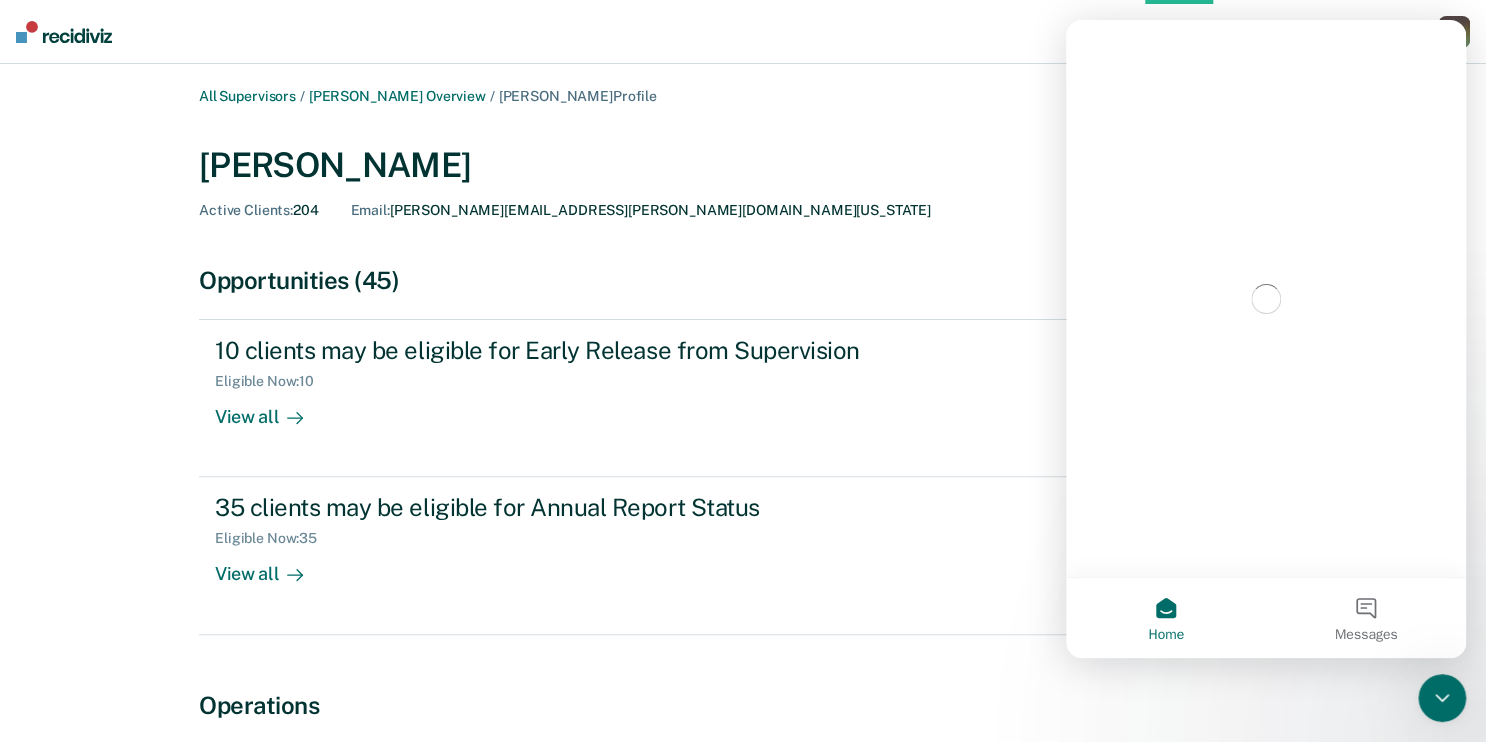 scroll, scrollTop: 0, scrollLeft: 0, axis: both 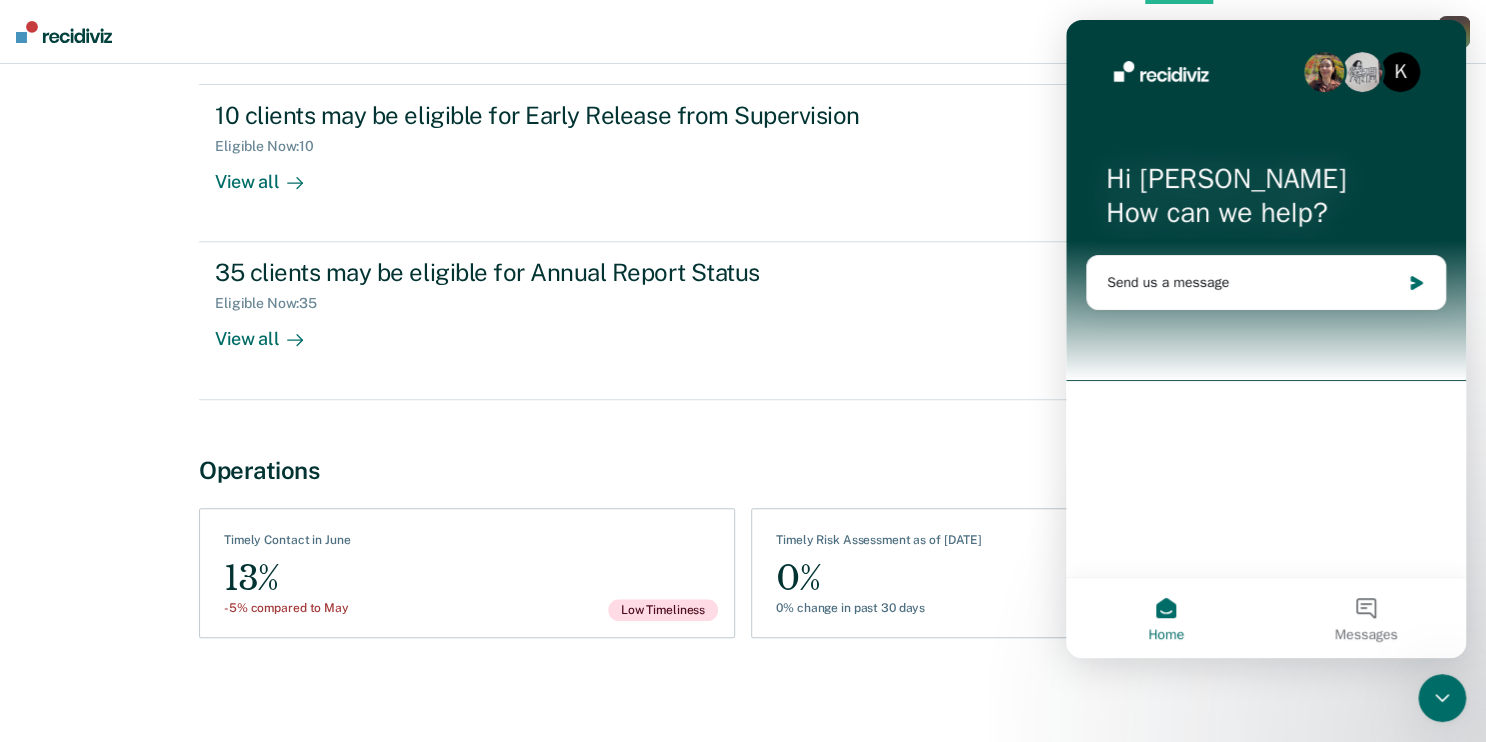 click on "All Supervisors / [PERSON_NAME] Overview / [PERSON_NAME]  Profile [PERSON_NAME] Active Clients :  204 Email :  [PERSON_NAME][EMAIL_ADDRESS][PERSON_NAME][DOMAIN_NAME][US_STATE] Opportunities (45) 10 clients may be eligible for Early Release from Supervision Eligible Now :  10 View all   JB AZ MG + 7 35 clients may be eligible for Annual Report Status Eligible Now :  35 View all   LP RC JB + 32 Operations See Clients Timely Contact in June 13% -5% compared to May Low Timeliness See Assessments Timely Risk Assessment as of [DATE] 0% 0% change in past 30 days Low Timeliness" at bounding box center (743, 265) 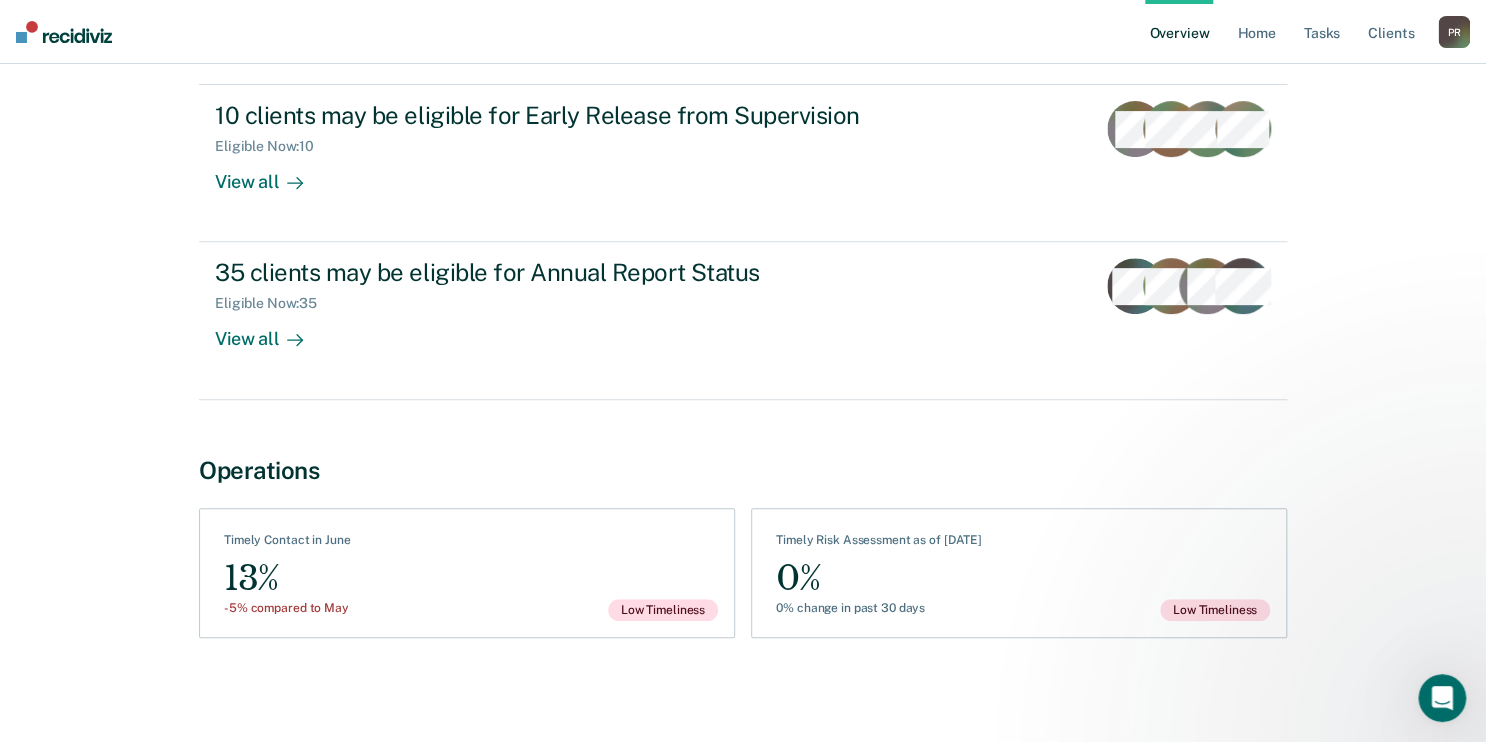 scroll, scrollTop: 0, scrollLeft: 0, axis: both 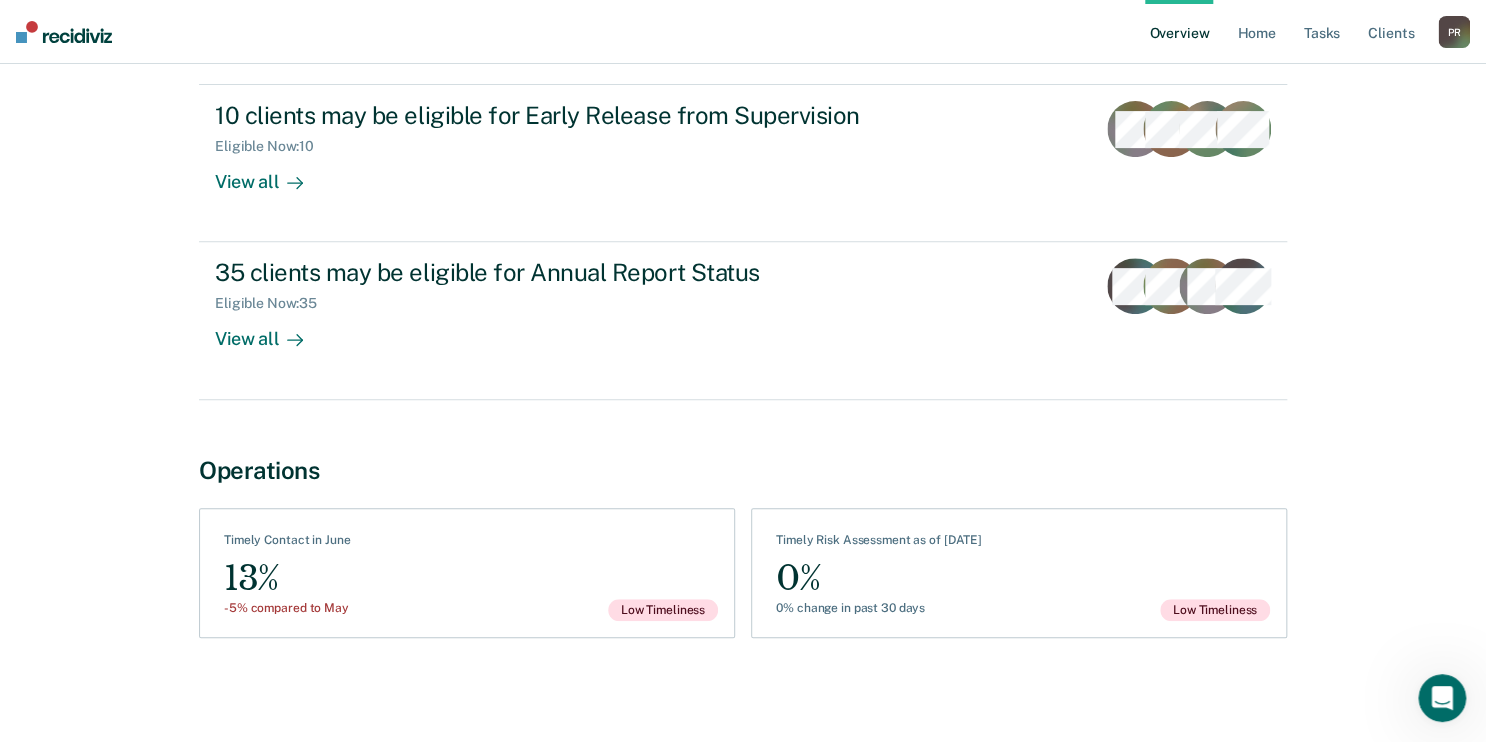 click 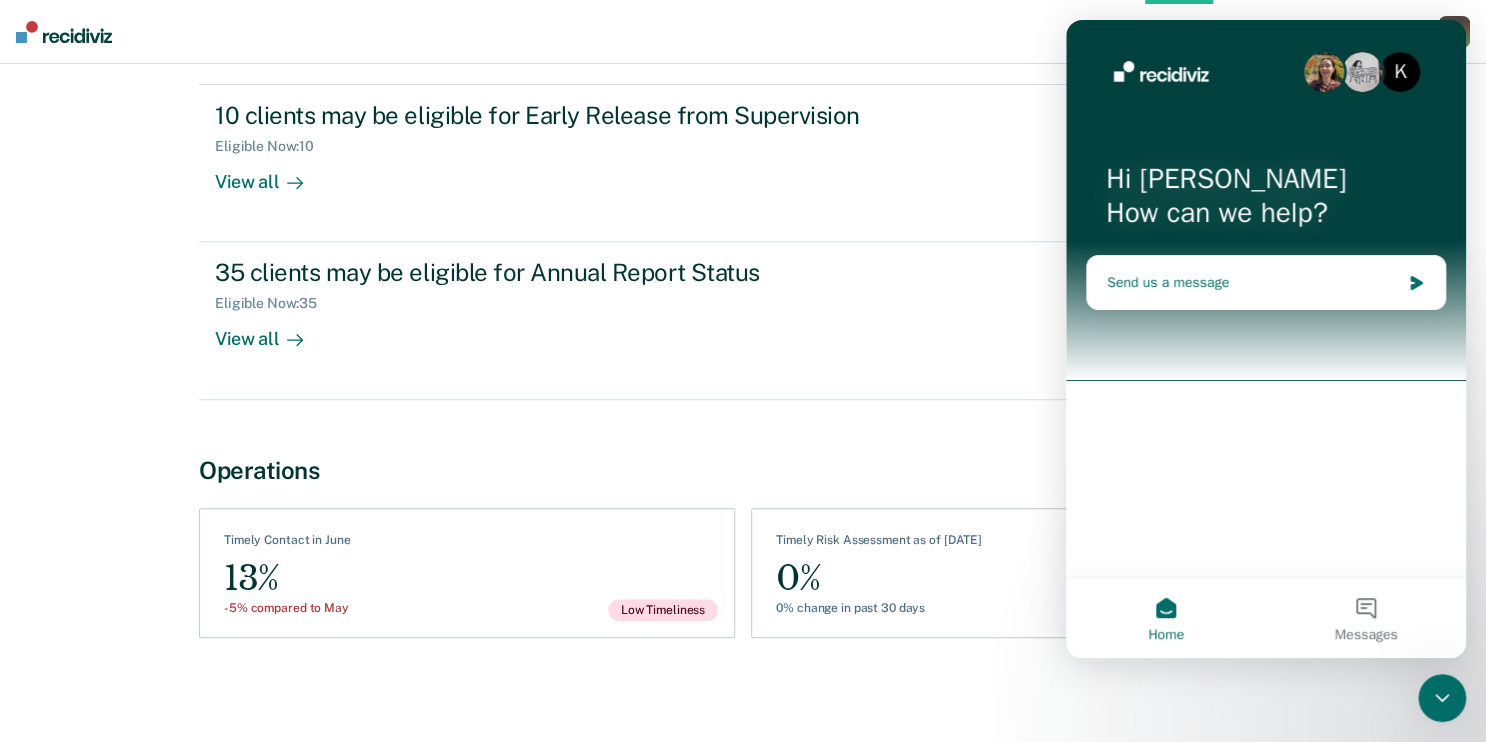 click on "Send us a message" at bounding box center [1253, 282] 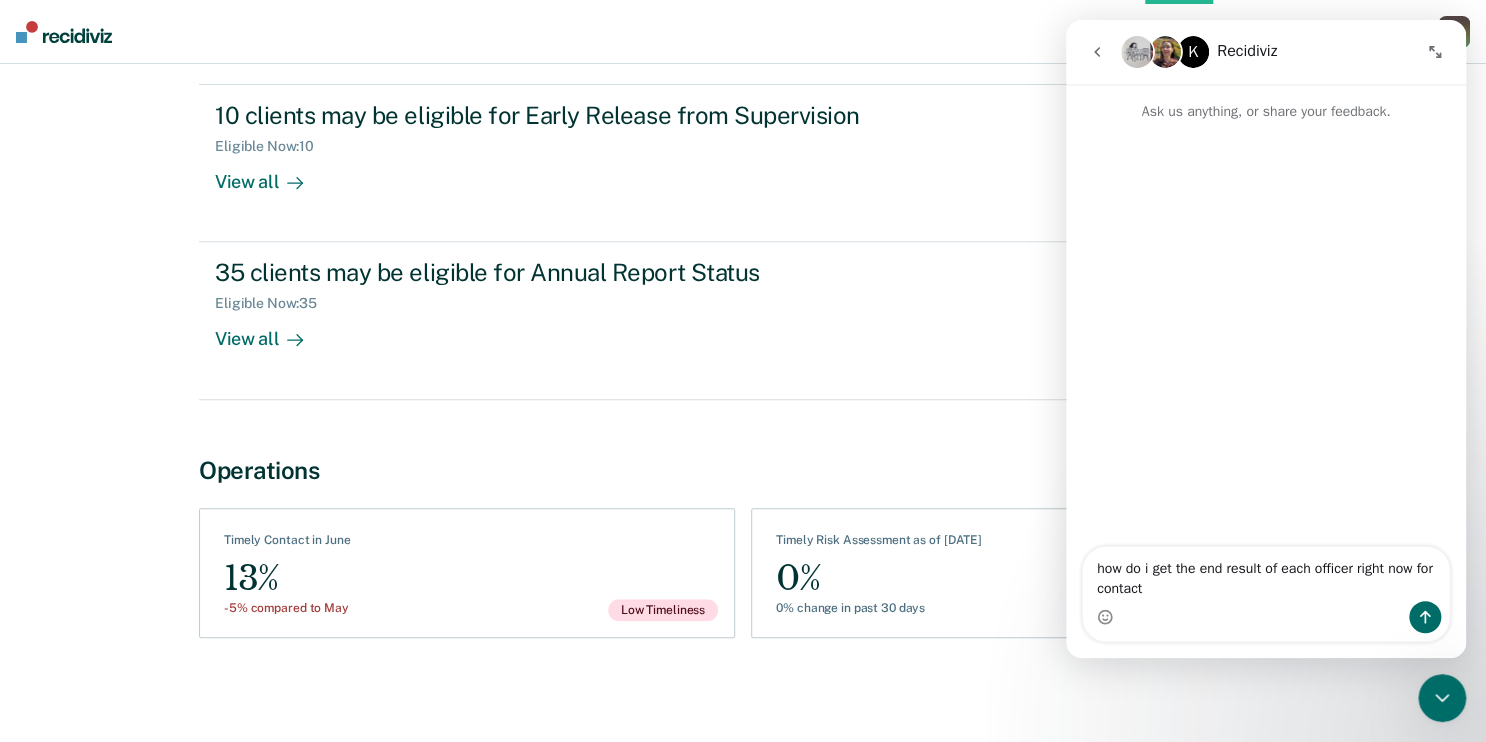 type on "how do i get the end result of each officer right now for  contacts" 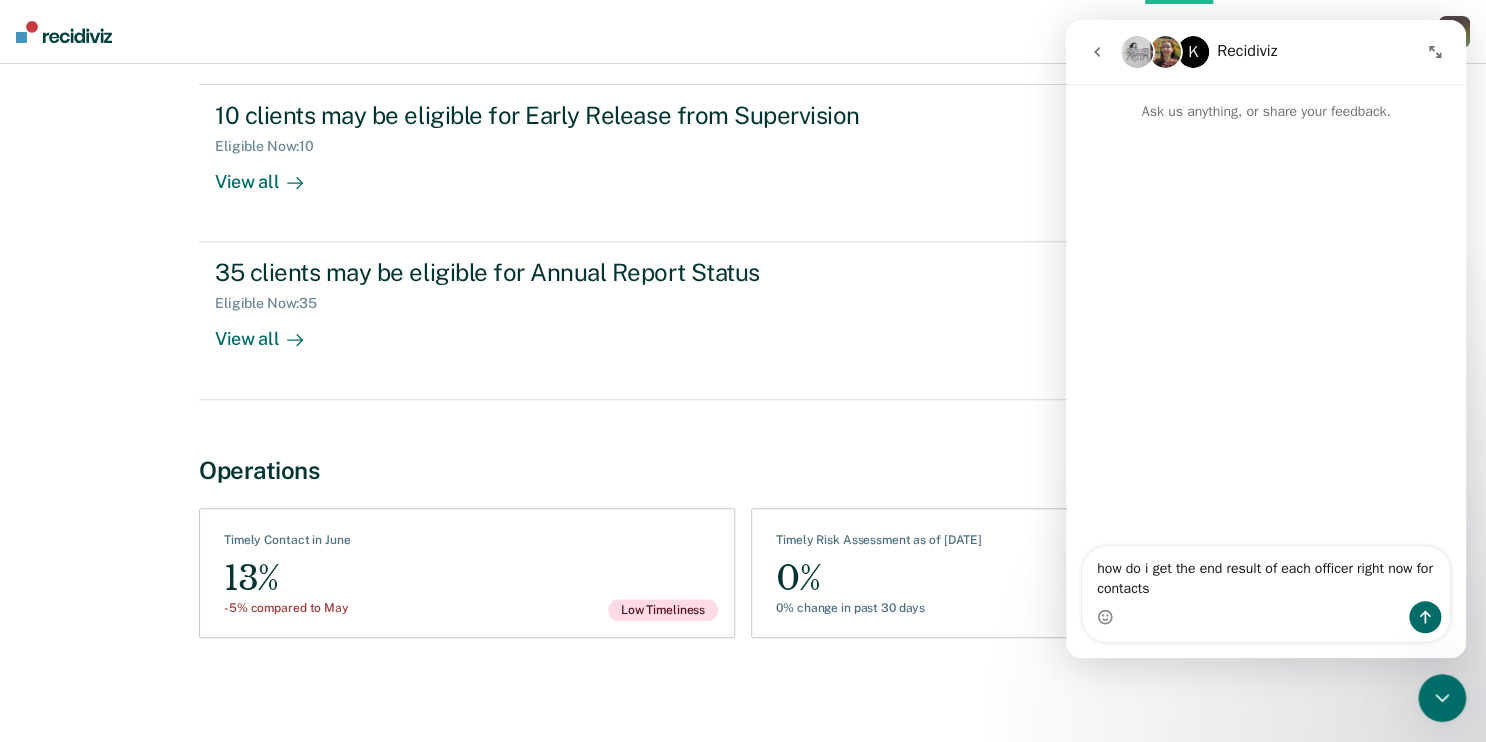 type 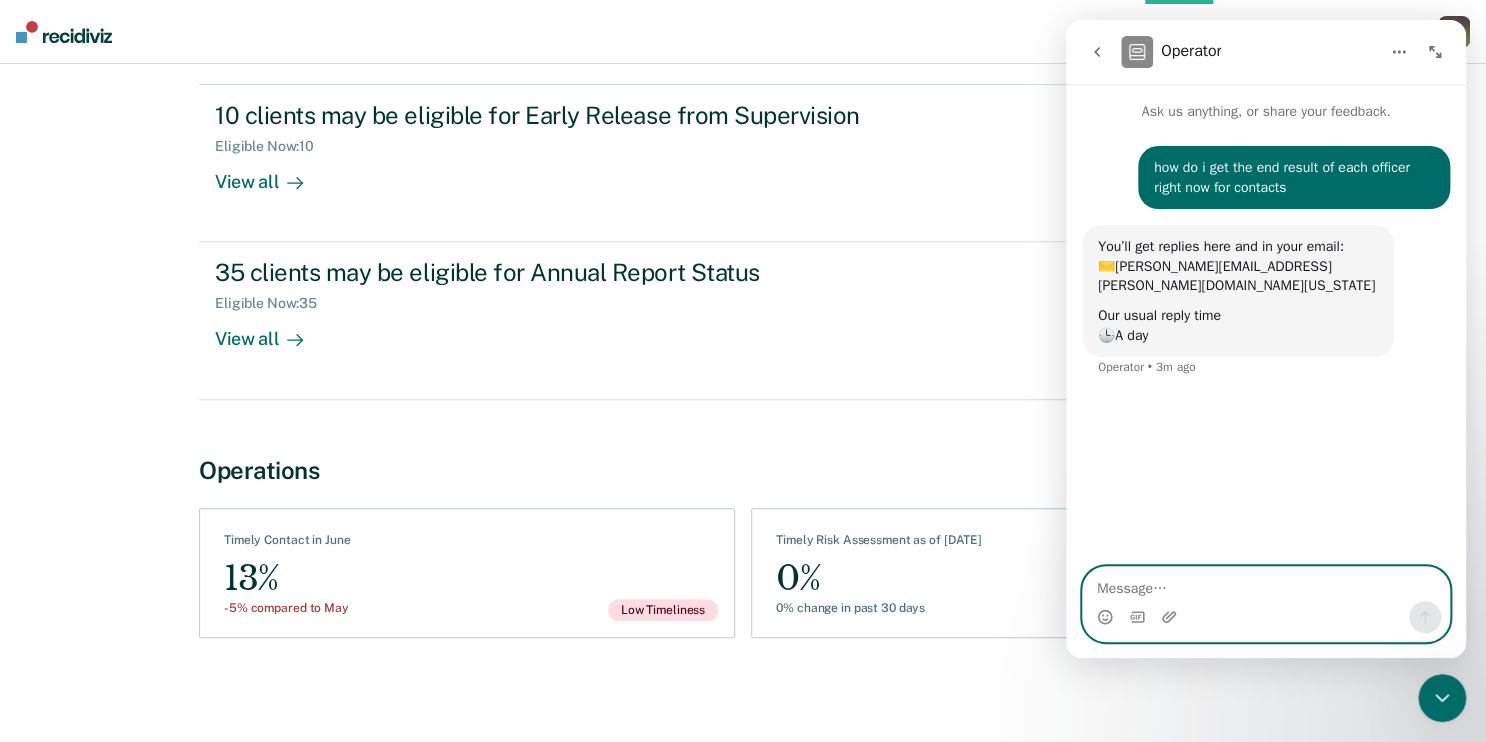 scroll, scrollTop: 0, scrollLeft: 0, axis: both 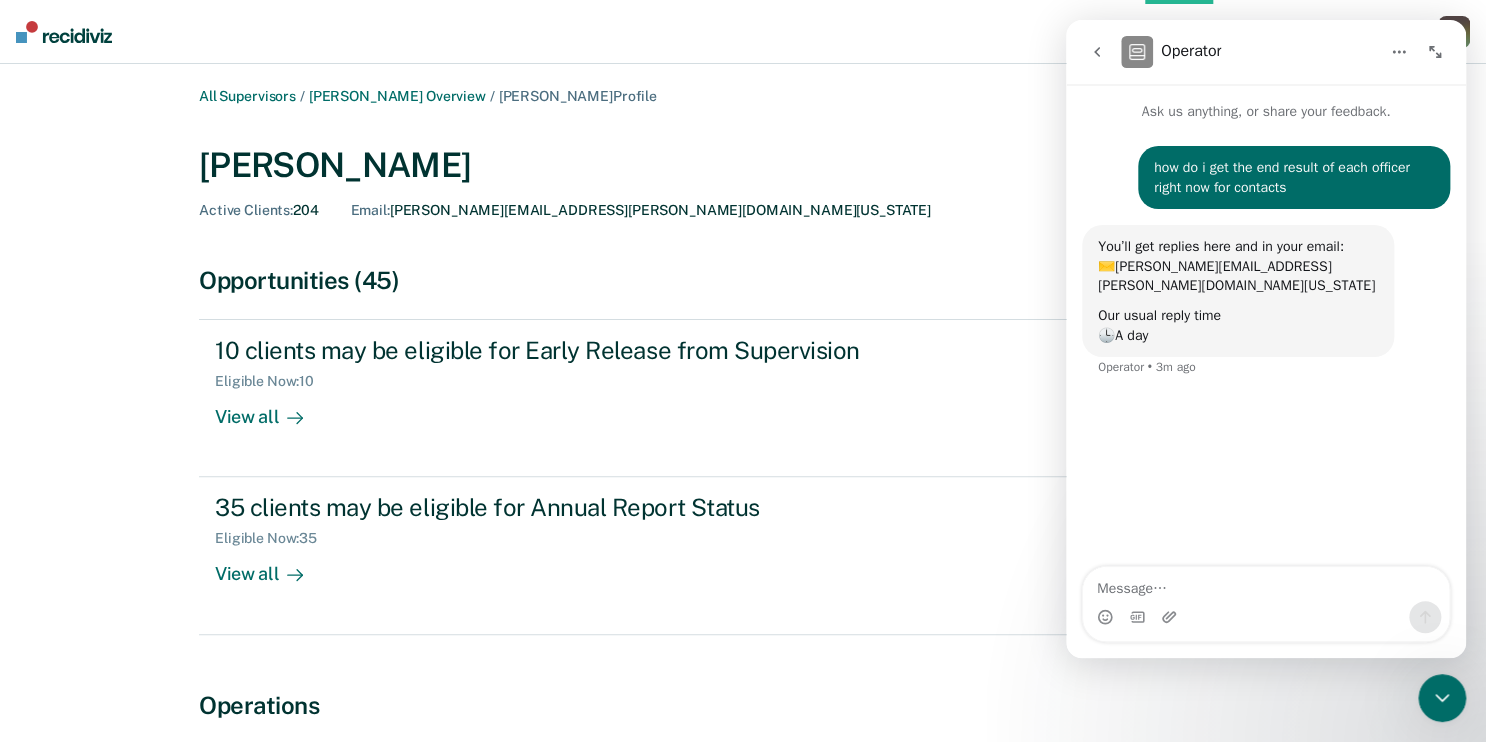 click 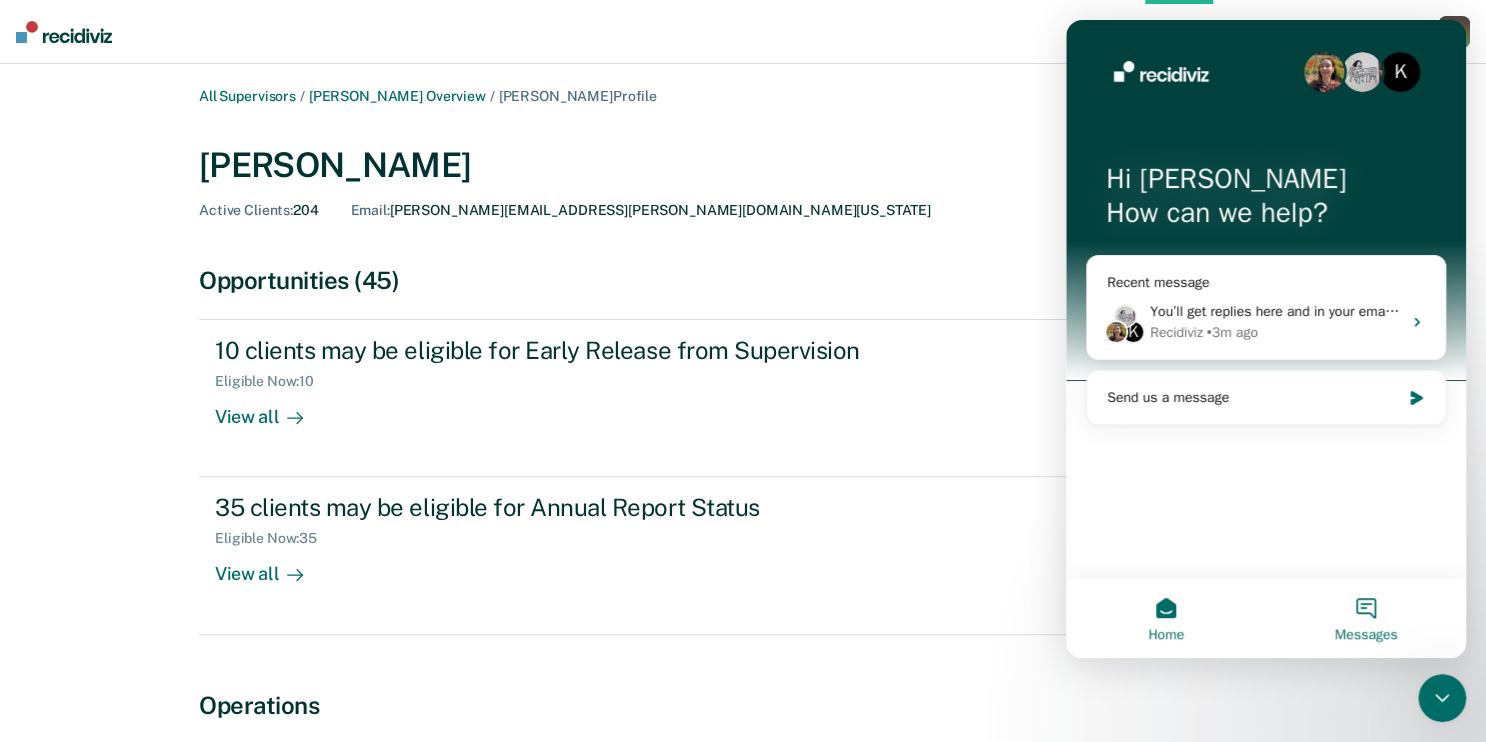 click on "Messages" at bounding box center [1366, 635] 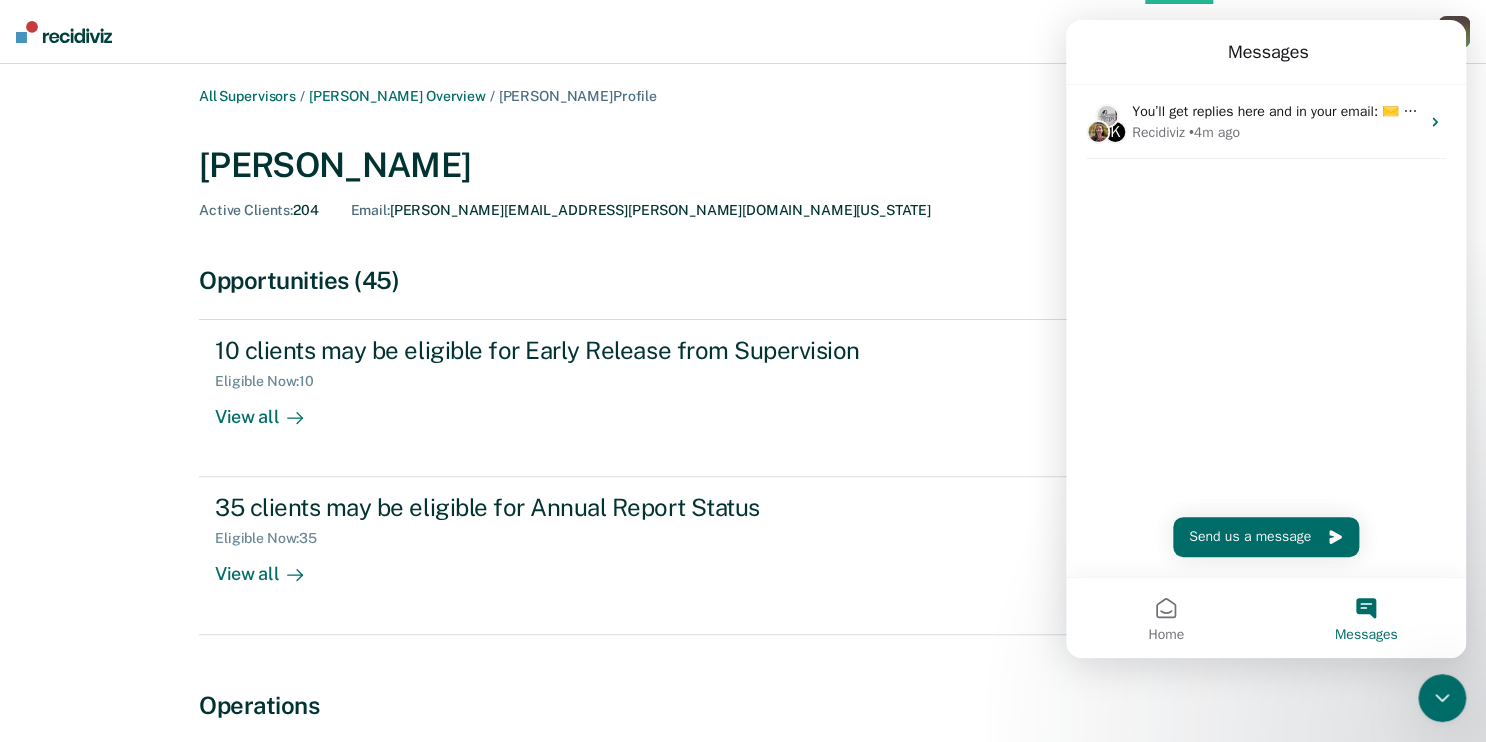 click 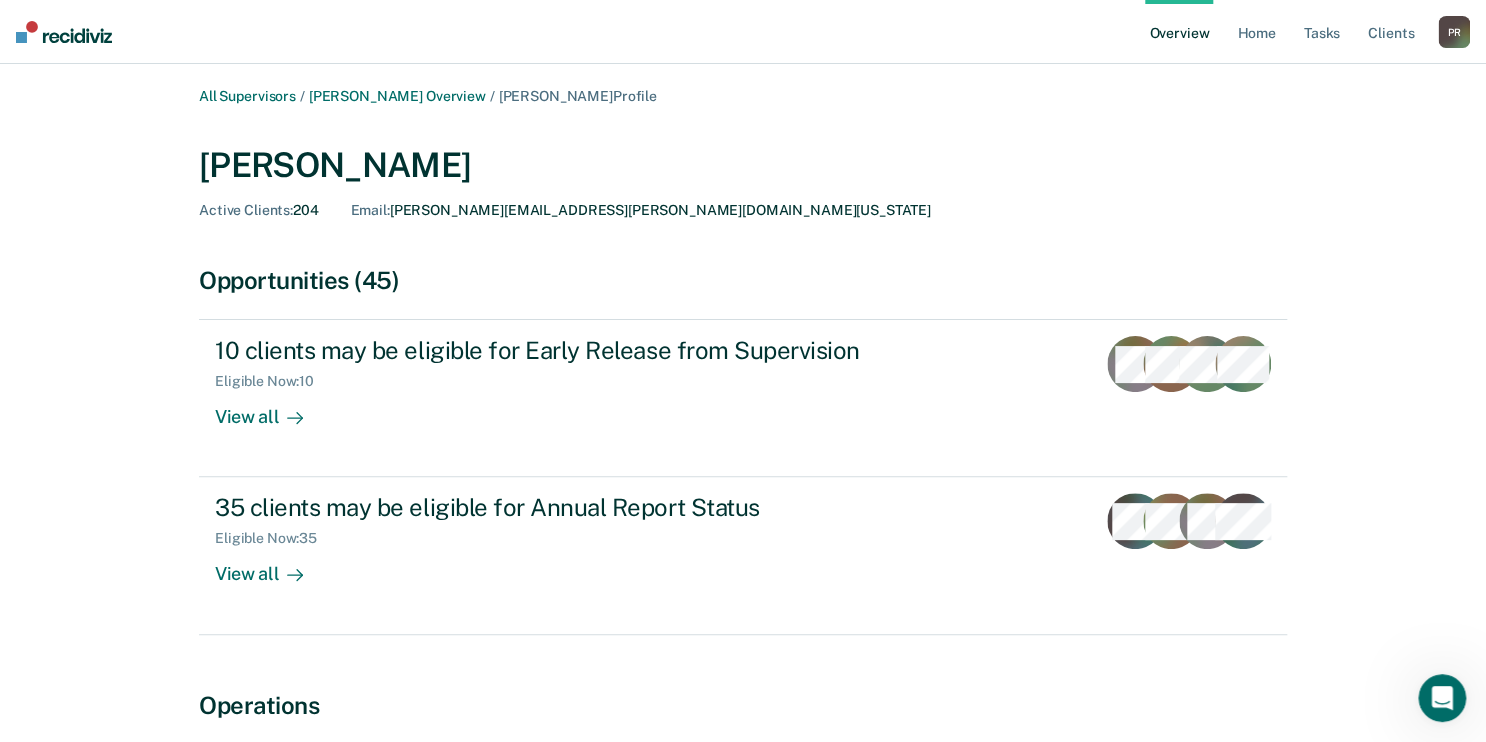 click on "Overview" at bounding box center (1179, 32) 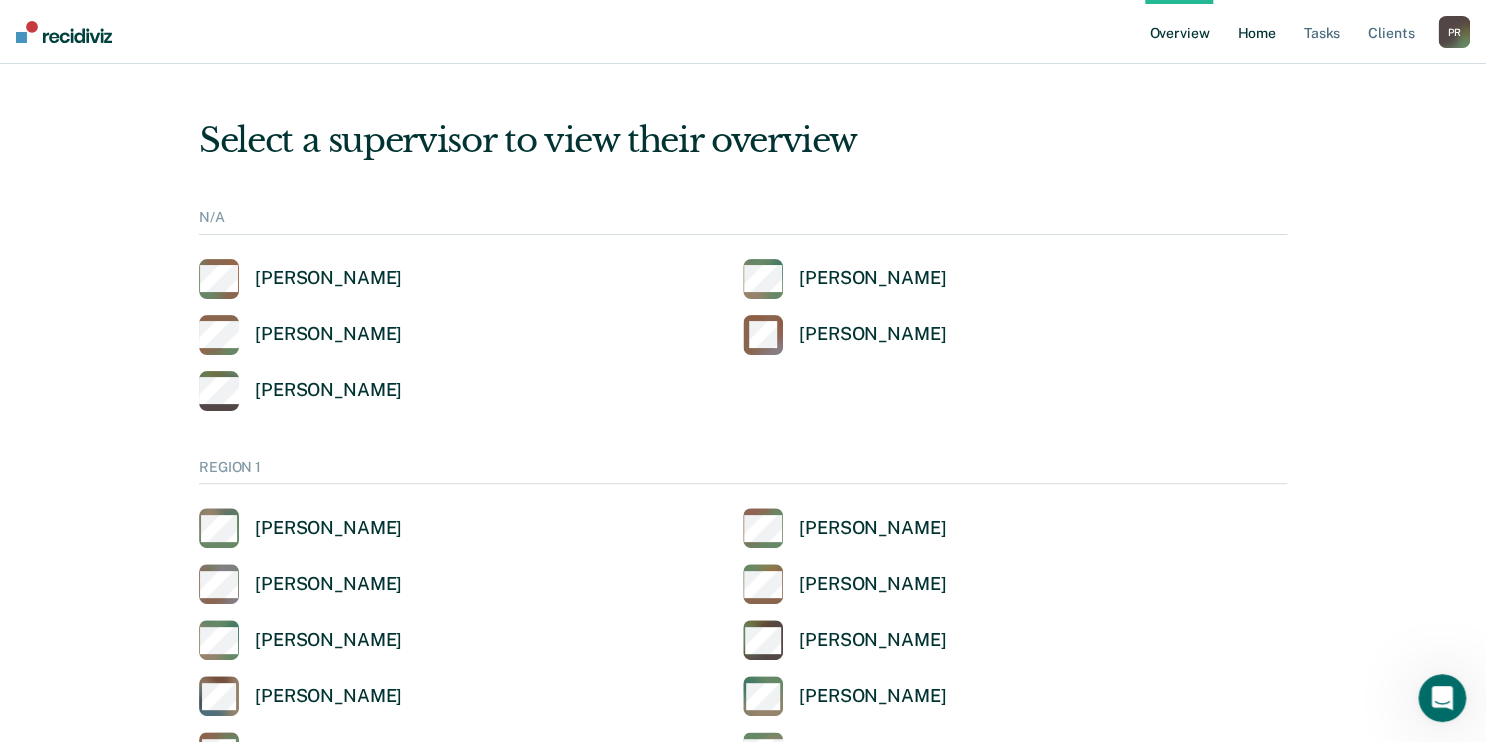 click on "Home" at bounding box center (1256, 32) 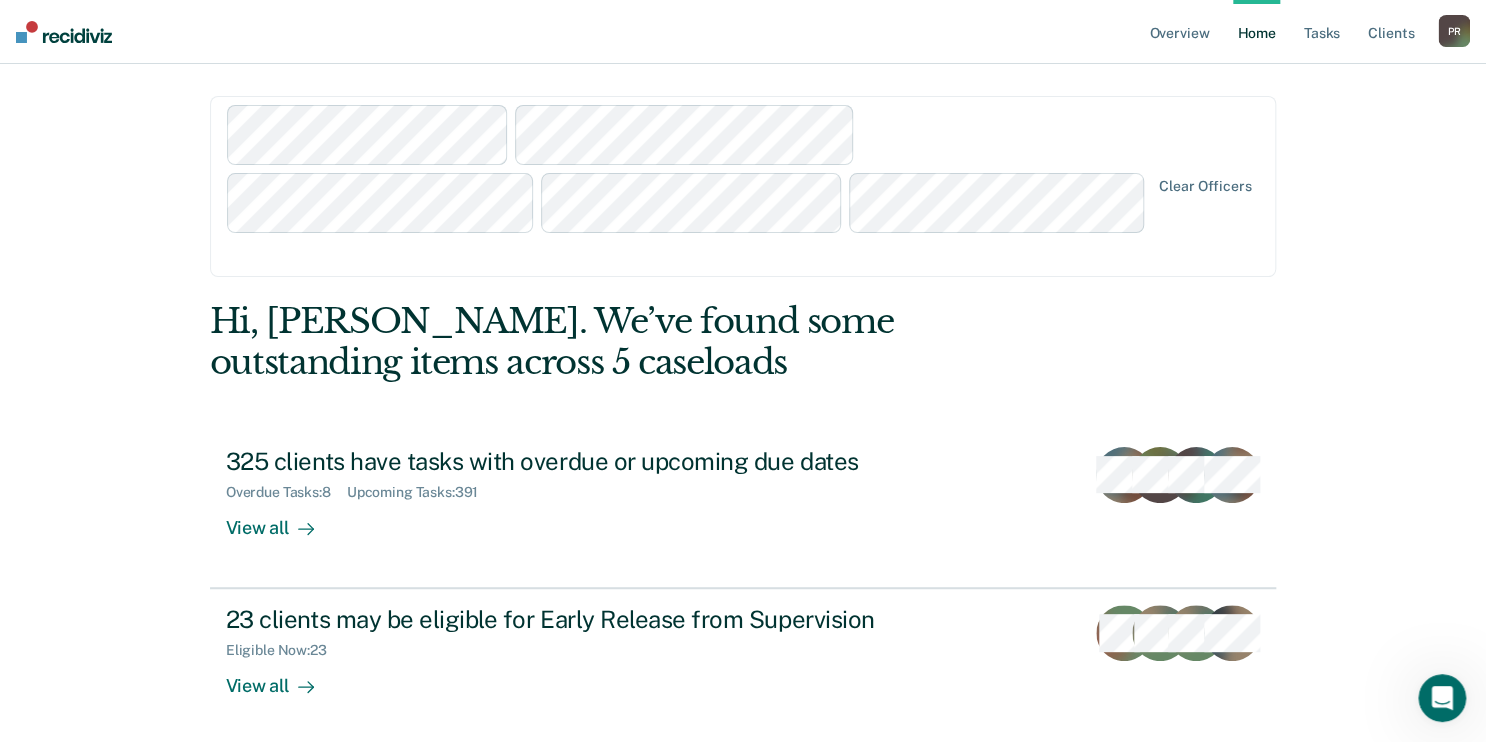 click on "Clear   officers" at bounding box center [743, 186] 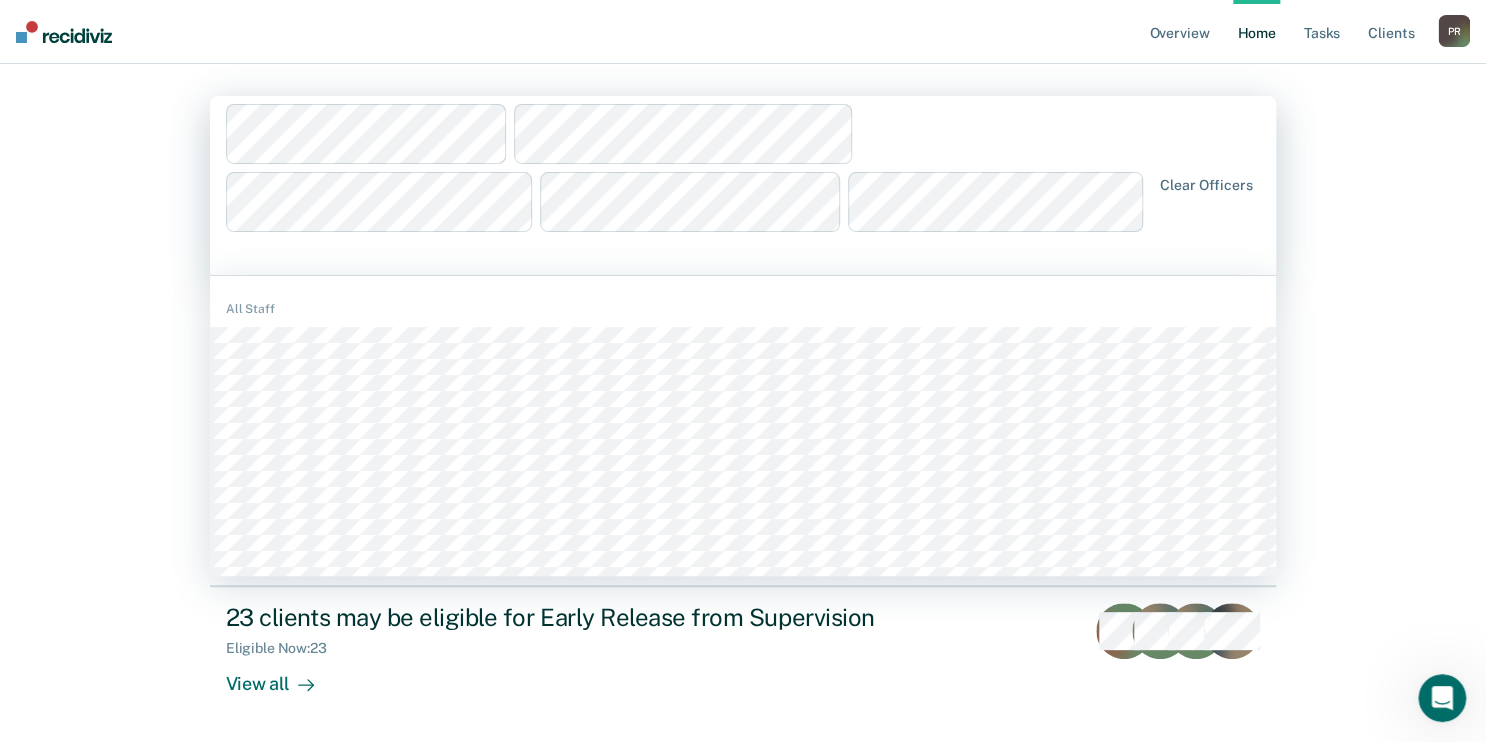 scroll, scrollTop: 296, scrollLeft: 0, axis: vertical 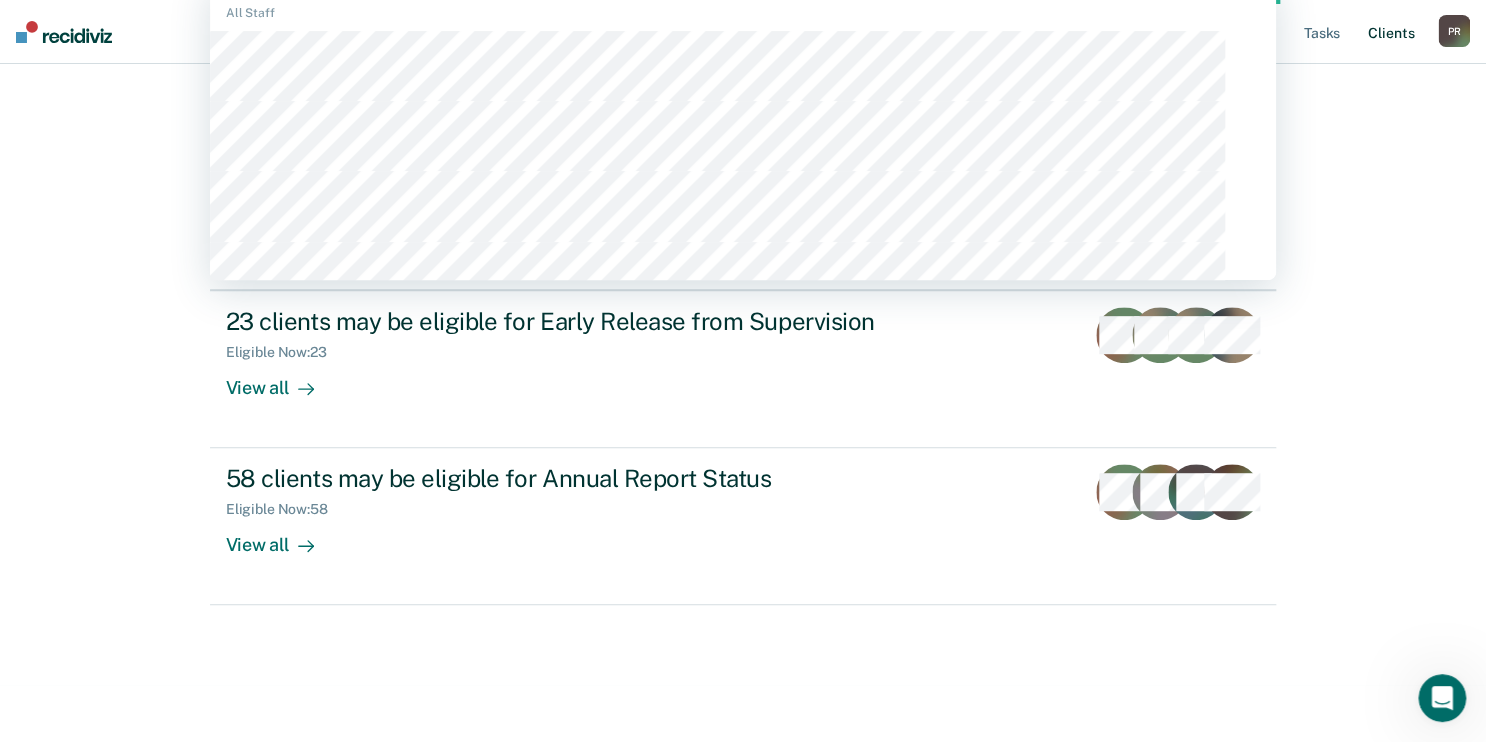 click on "Client s" at bounding box center [1391, 32] 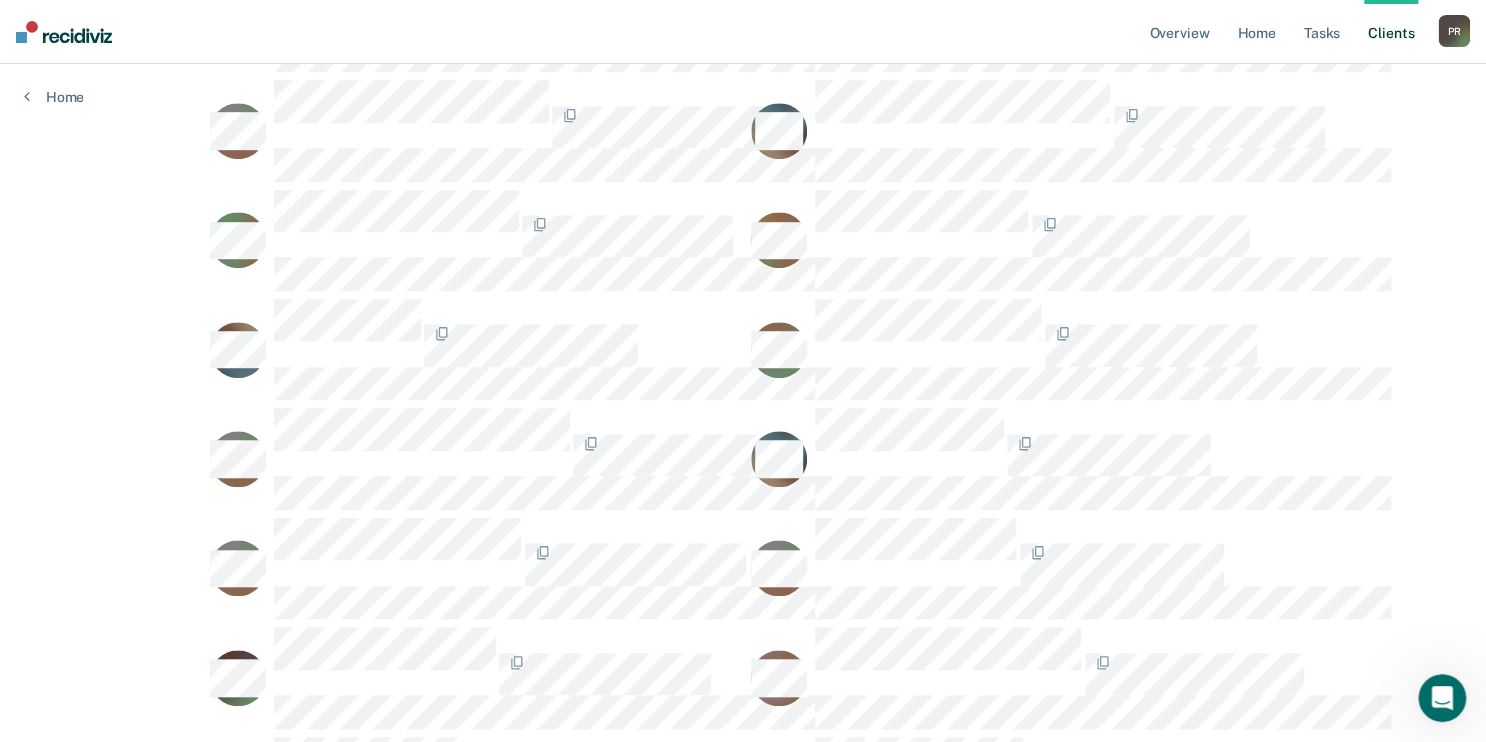 scroll, scrollTop: 23120, scrollLeft: 0, axis: vertical 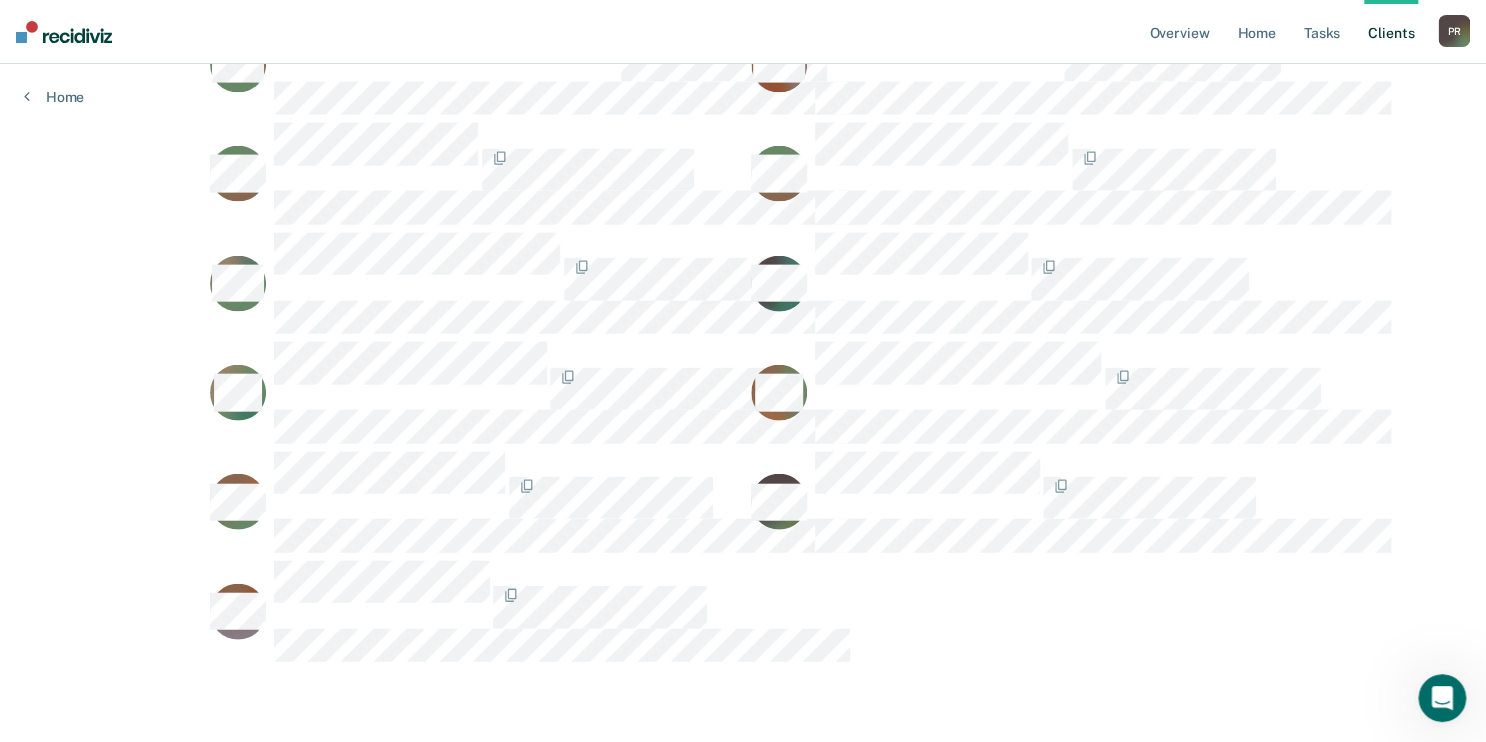 click on "Client s" at bounding box center [1391, 32] 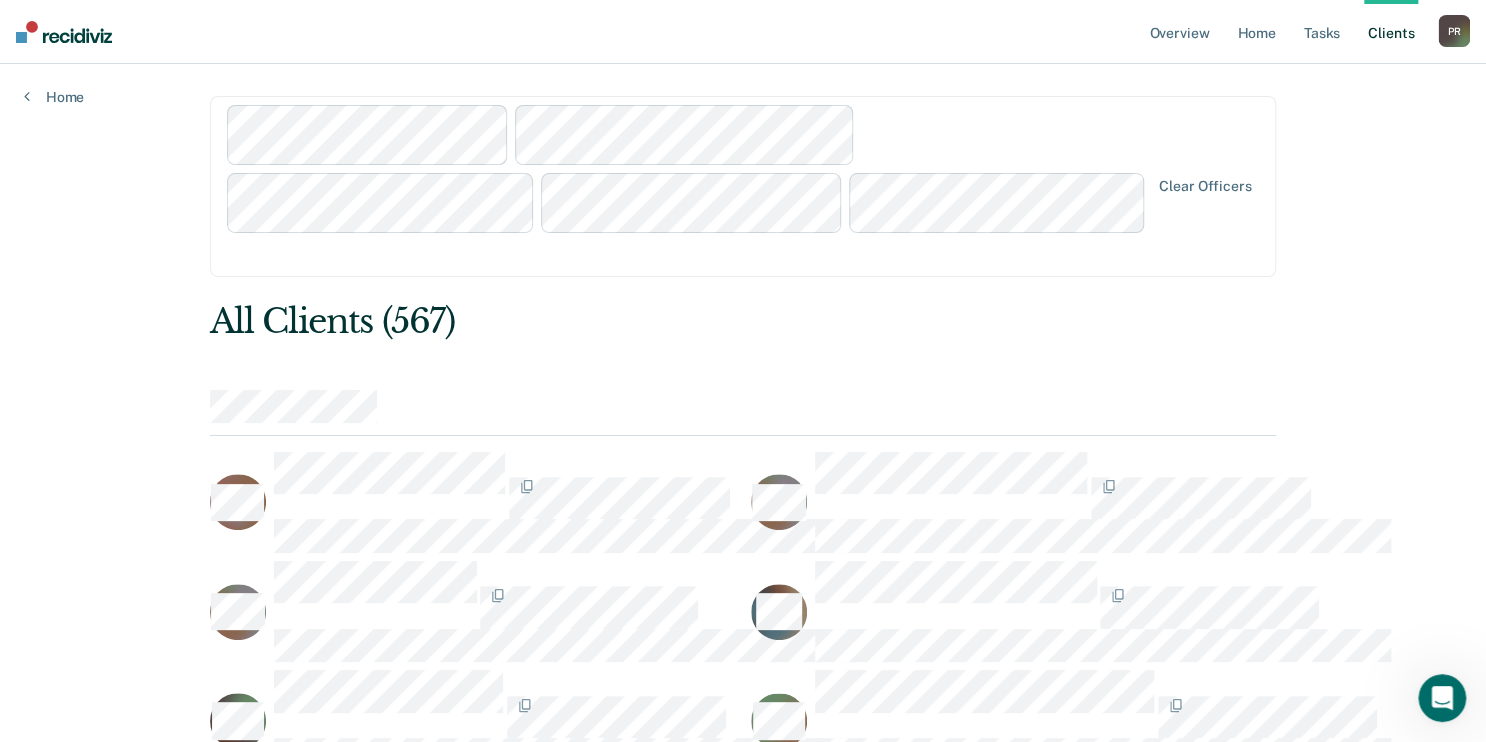 click at bounding box center [689, 186] 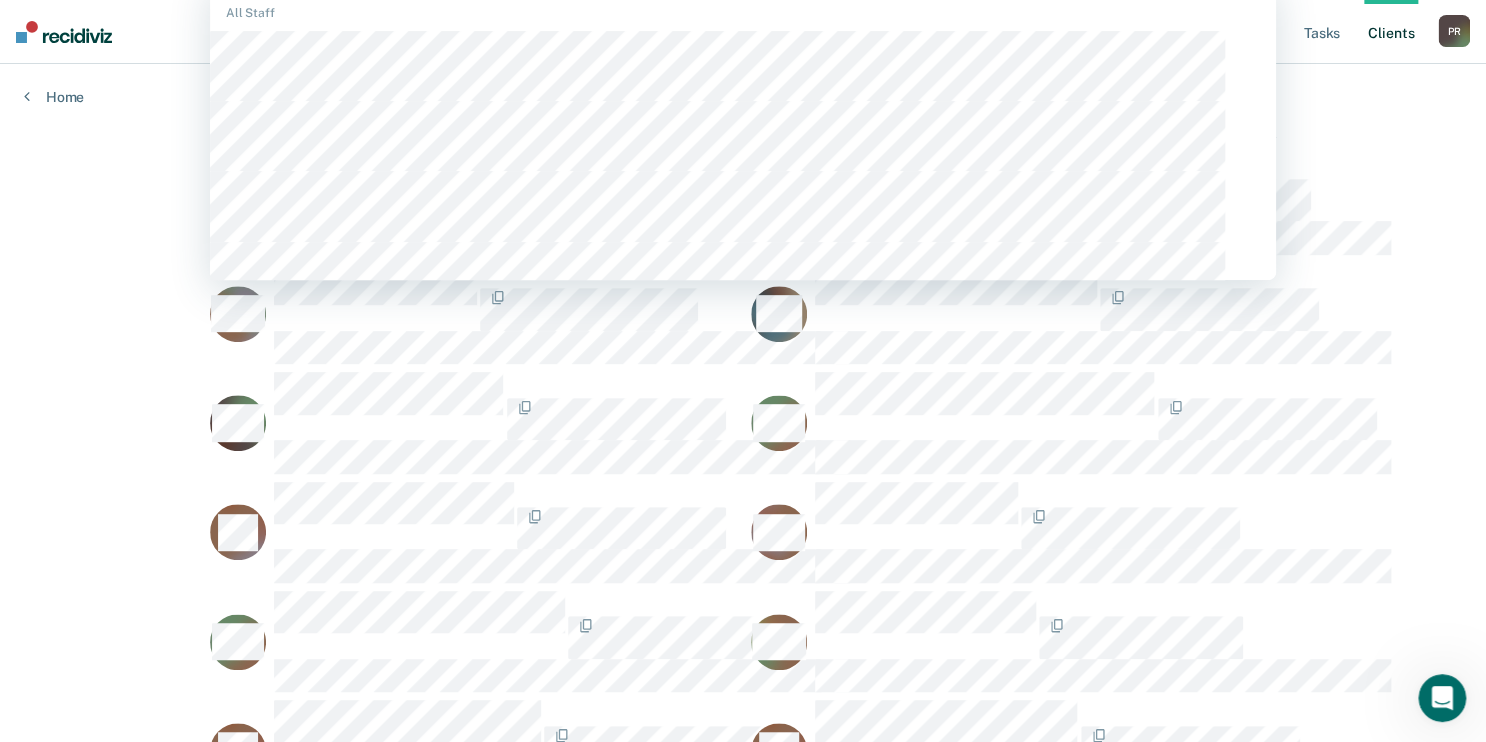 scroll, scrollTop: 296, scrollLeft: 0, axis: vertical 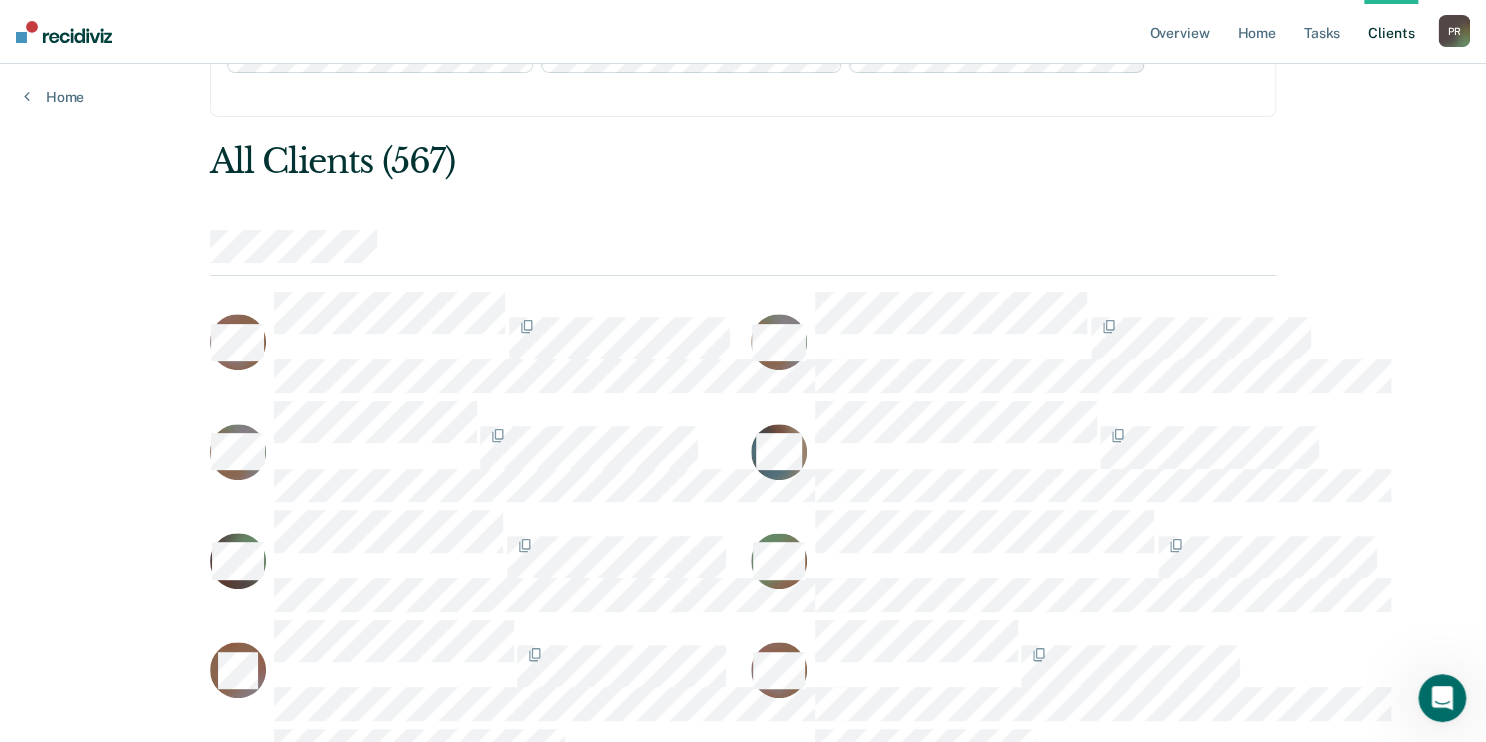 click at bounding box center (689, 26) 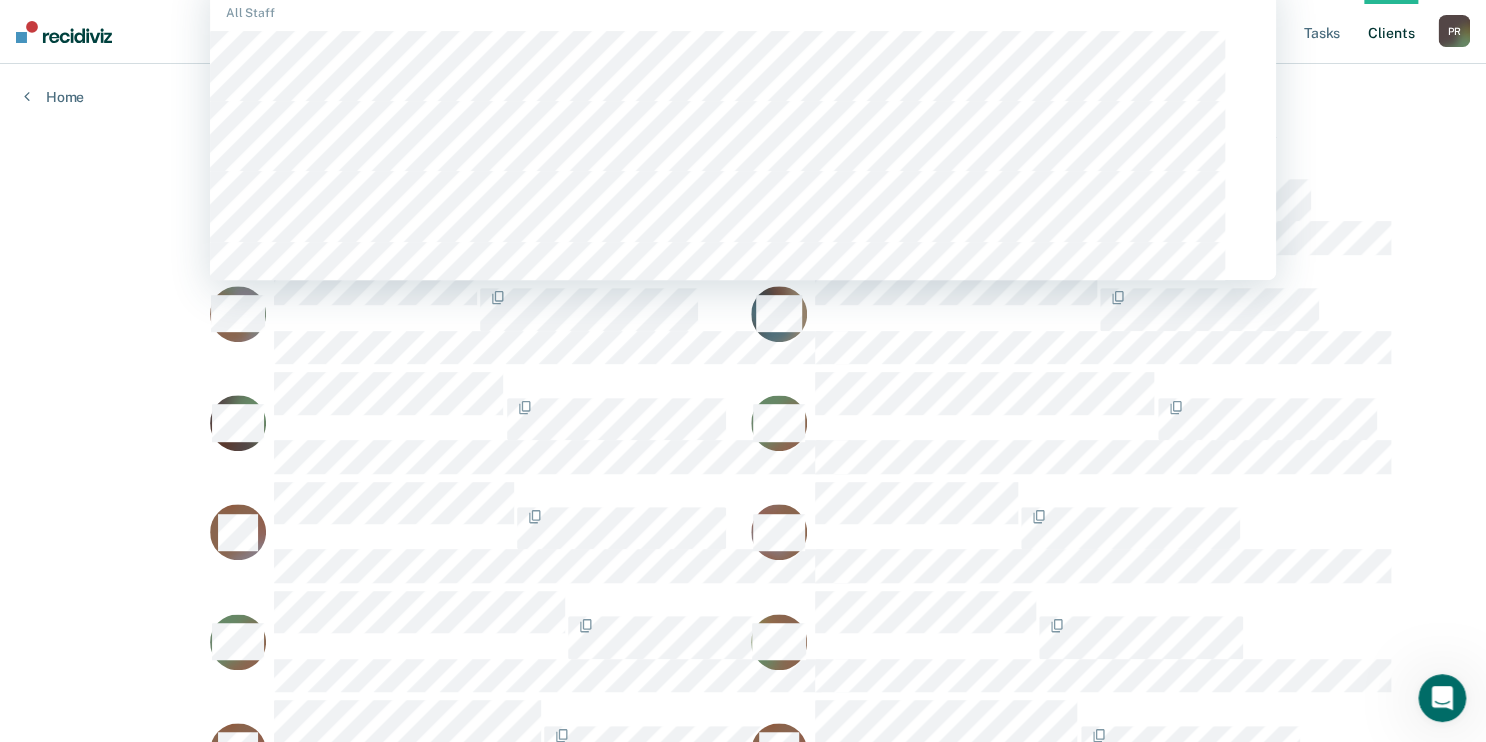 scroll, scrollTop: 296, scrollLeft: 0, axis: vertical 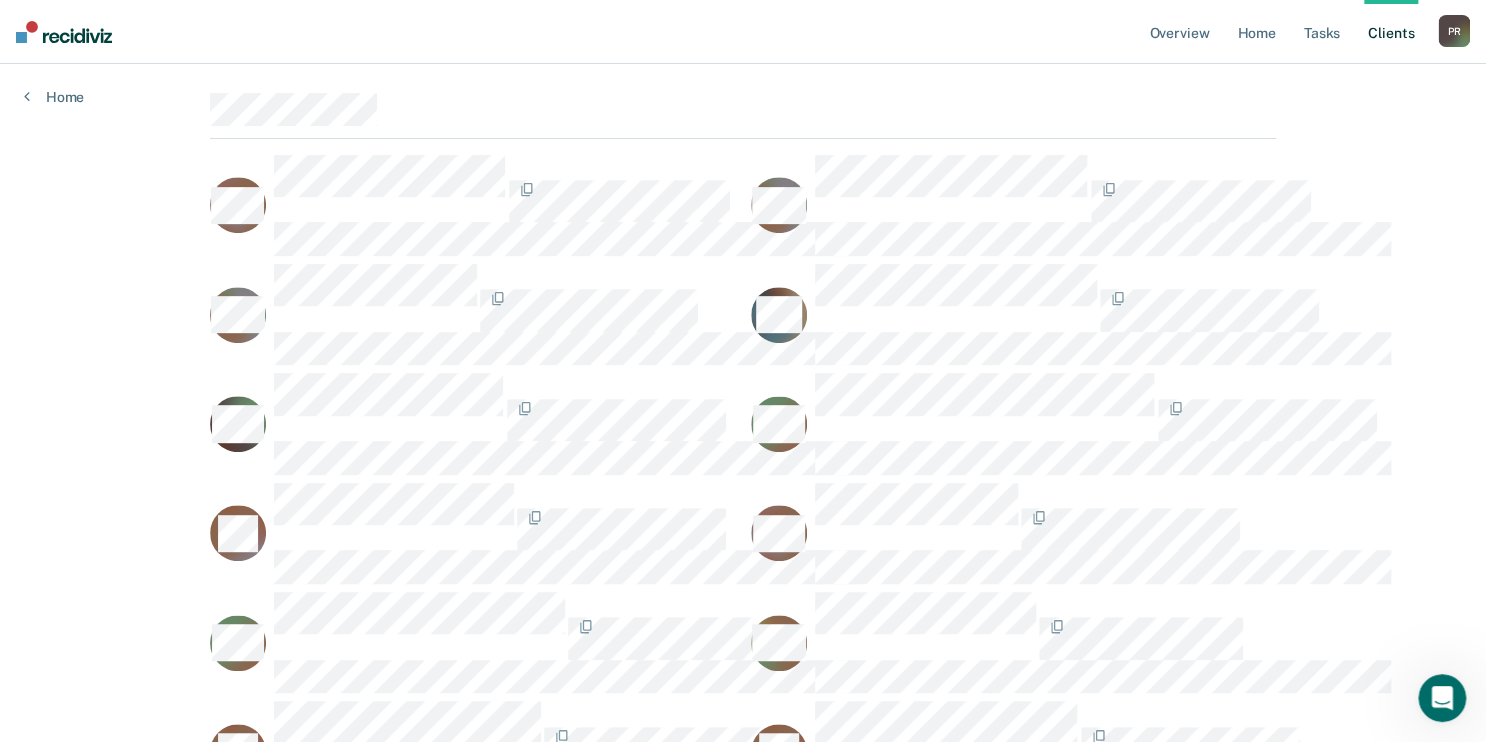 click on "Client s" at bounding box center (1391, 32) 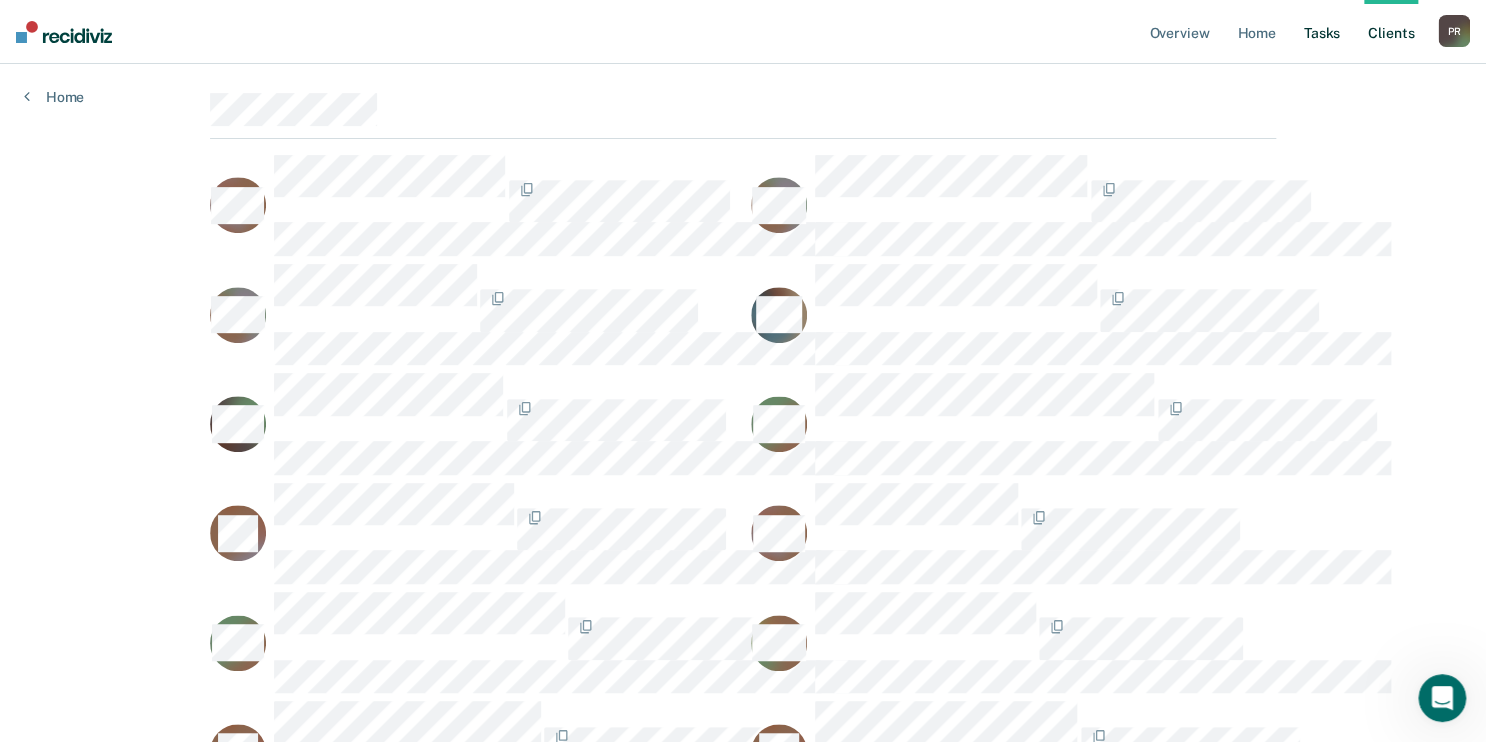 scroll, scrollTop: 0, scrollLeft: 0, axis: both 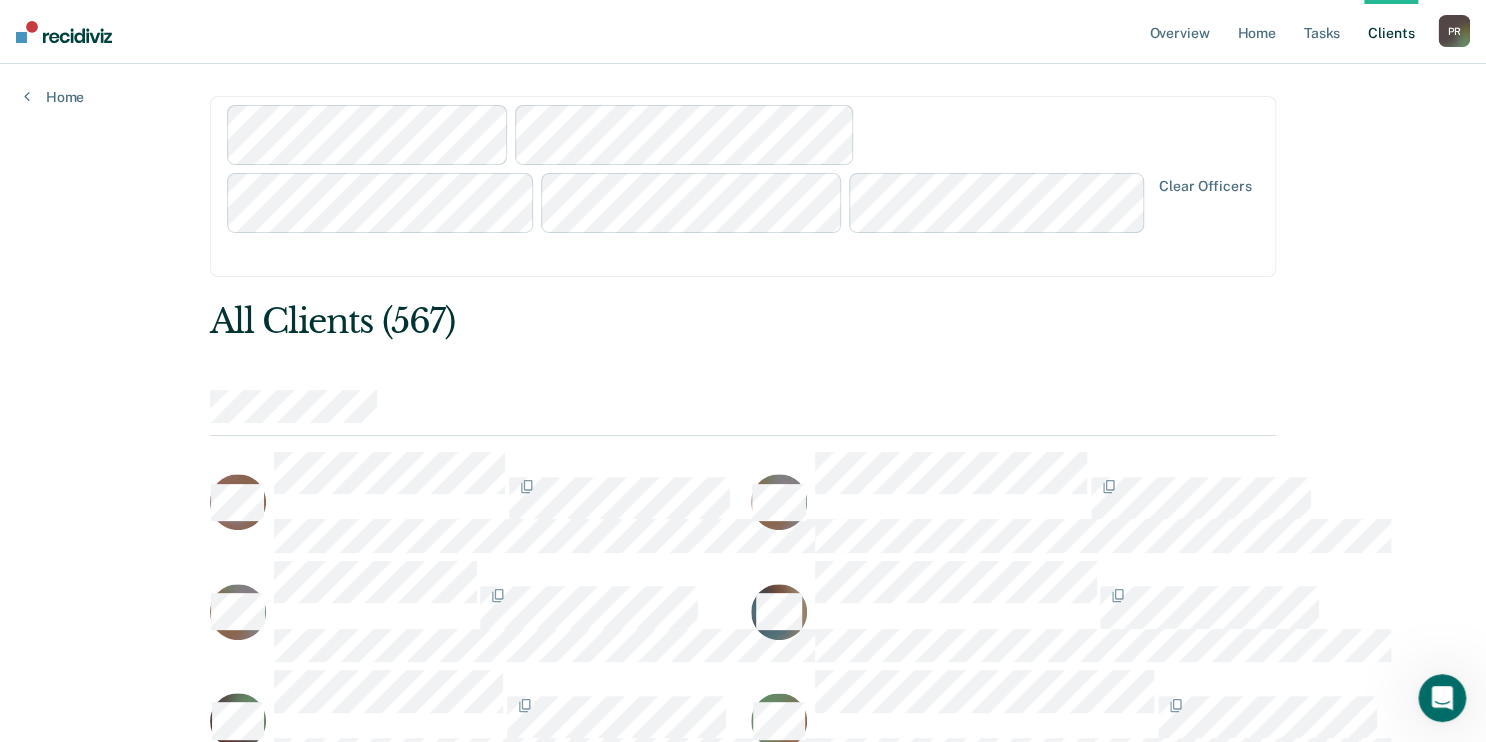 click at bounding box center (689, 186) 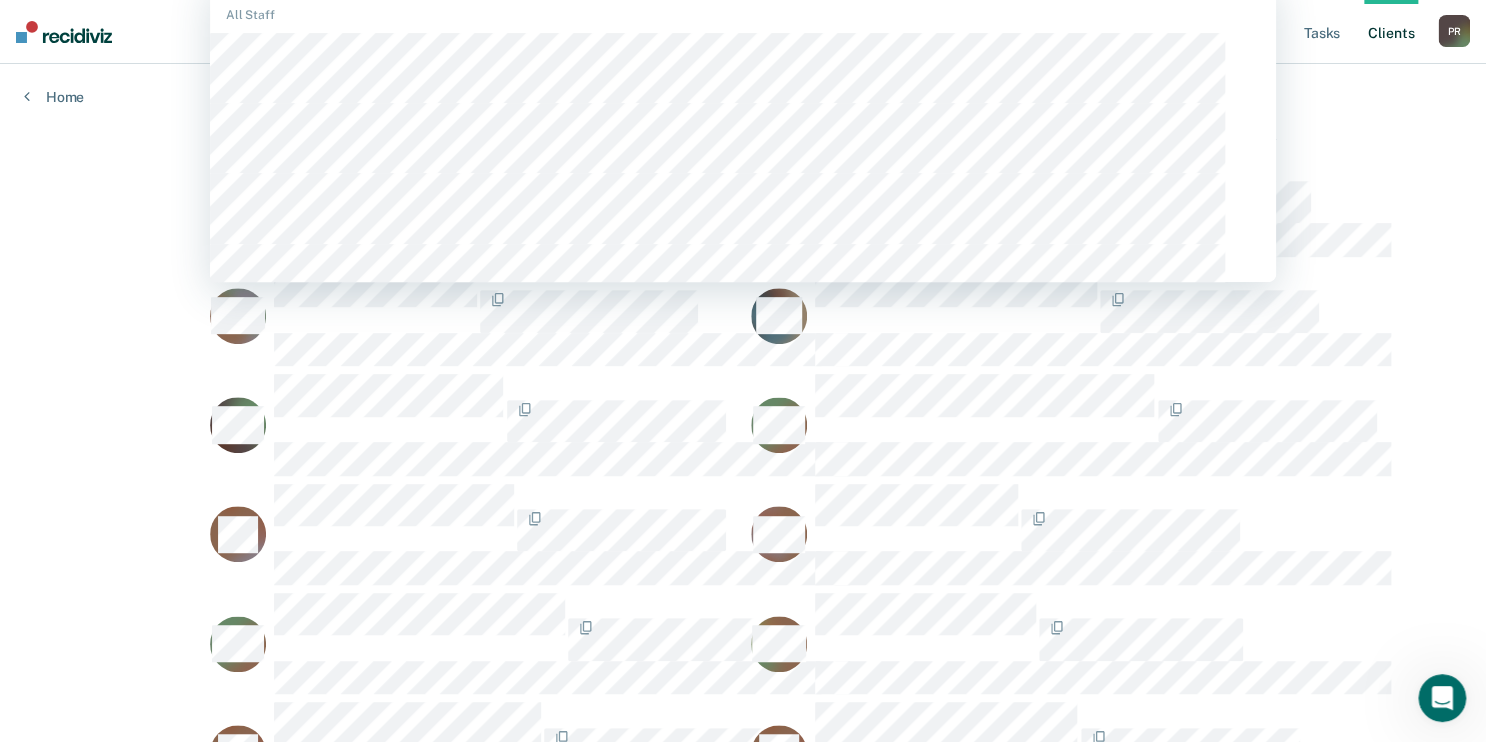 scroll, scrollTop: 296, scrollLeft: 0, axis: vertical 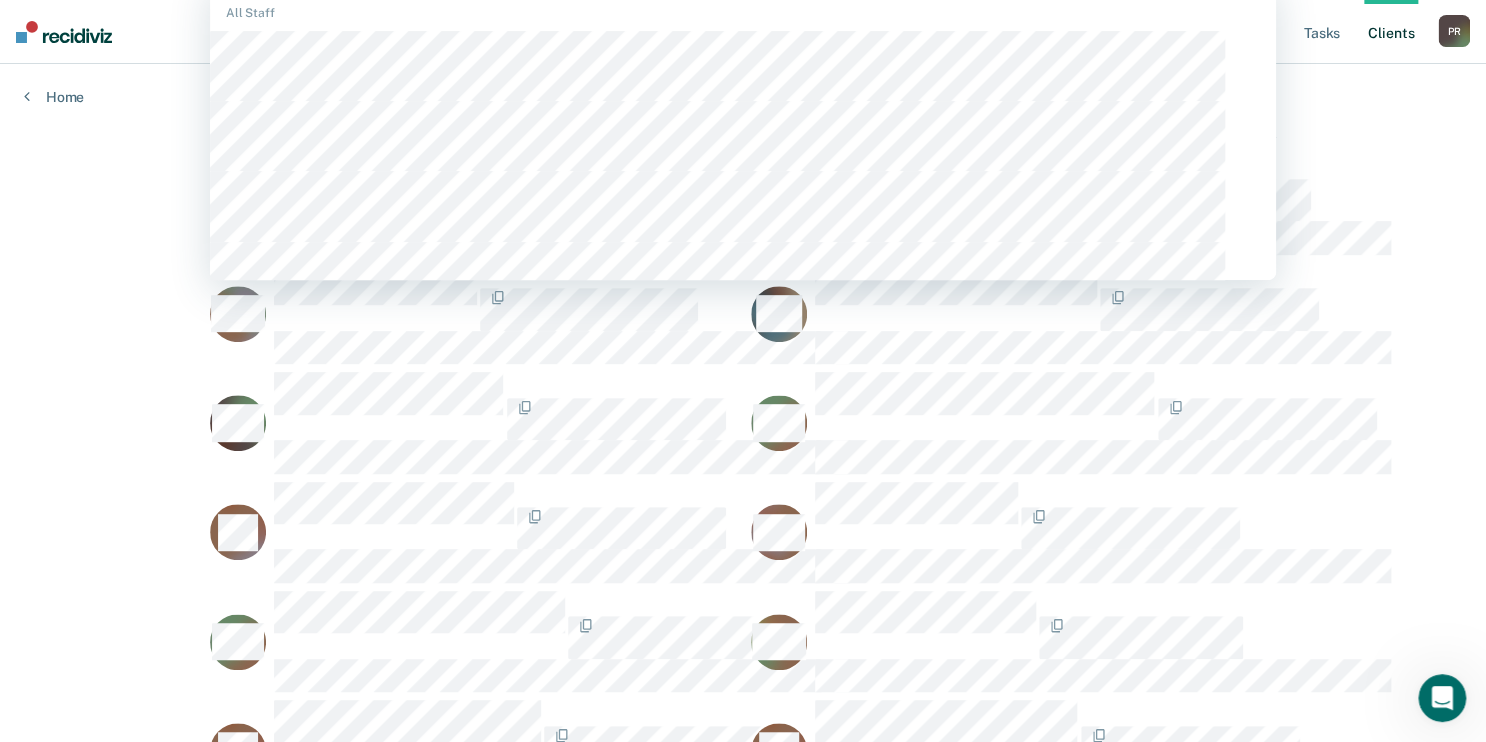 click on "Client s" at bounding box center [1391, 32] 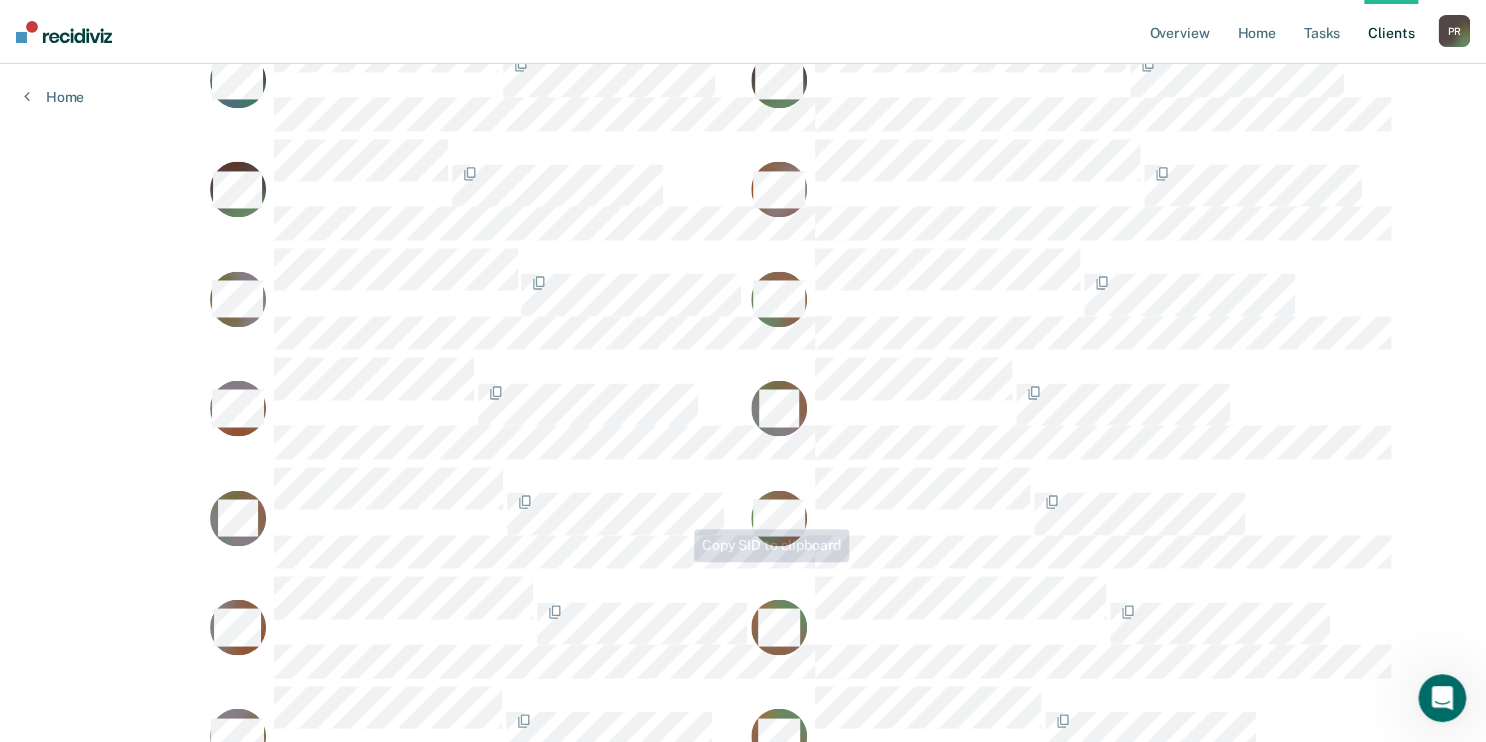 scroll, scrollTop: 1520, scrollLeft: 0, axis: vertical 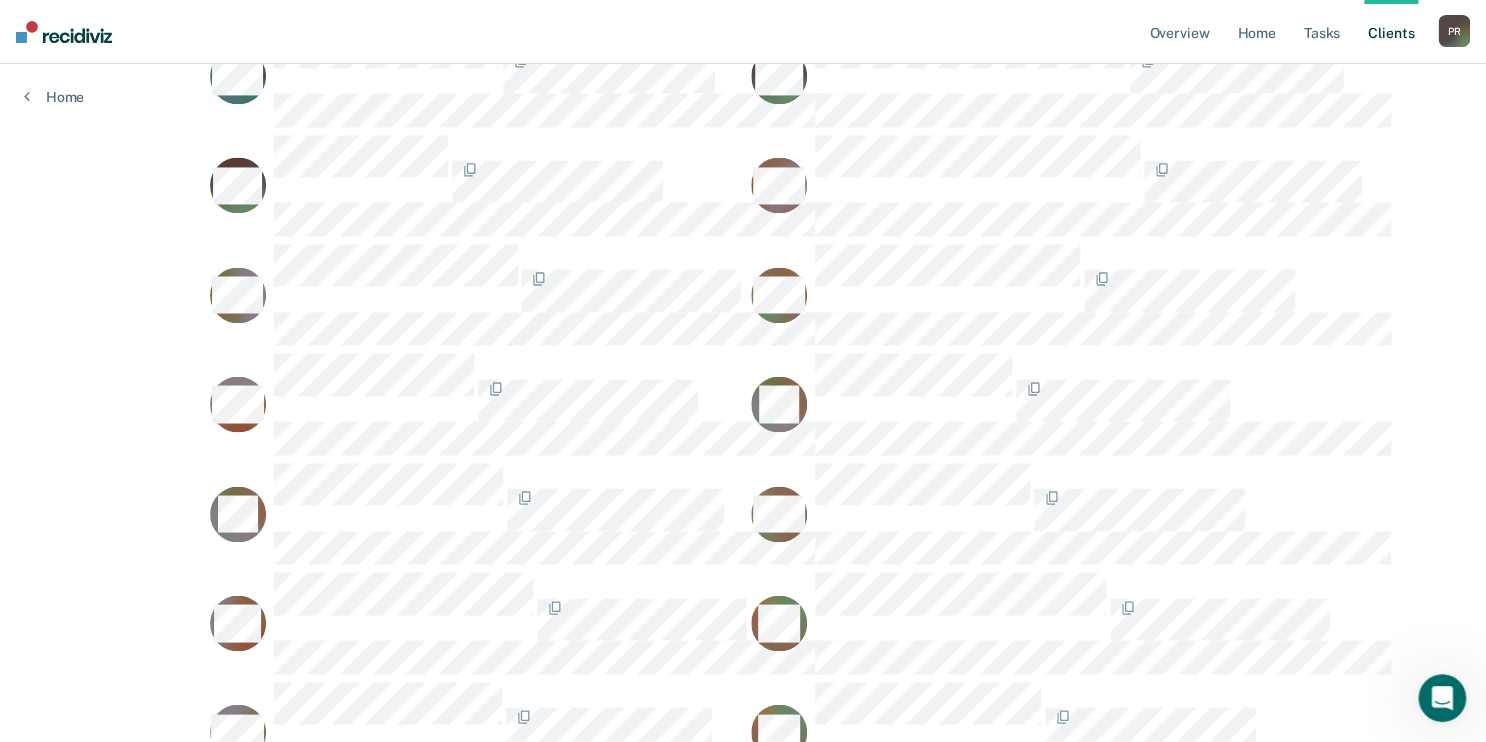click on "Client s" at bounding box center (1391, 32) 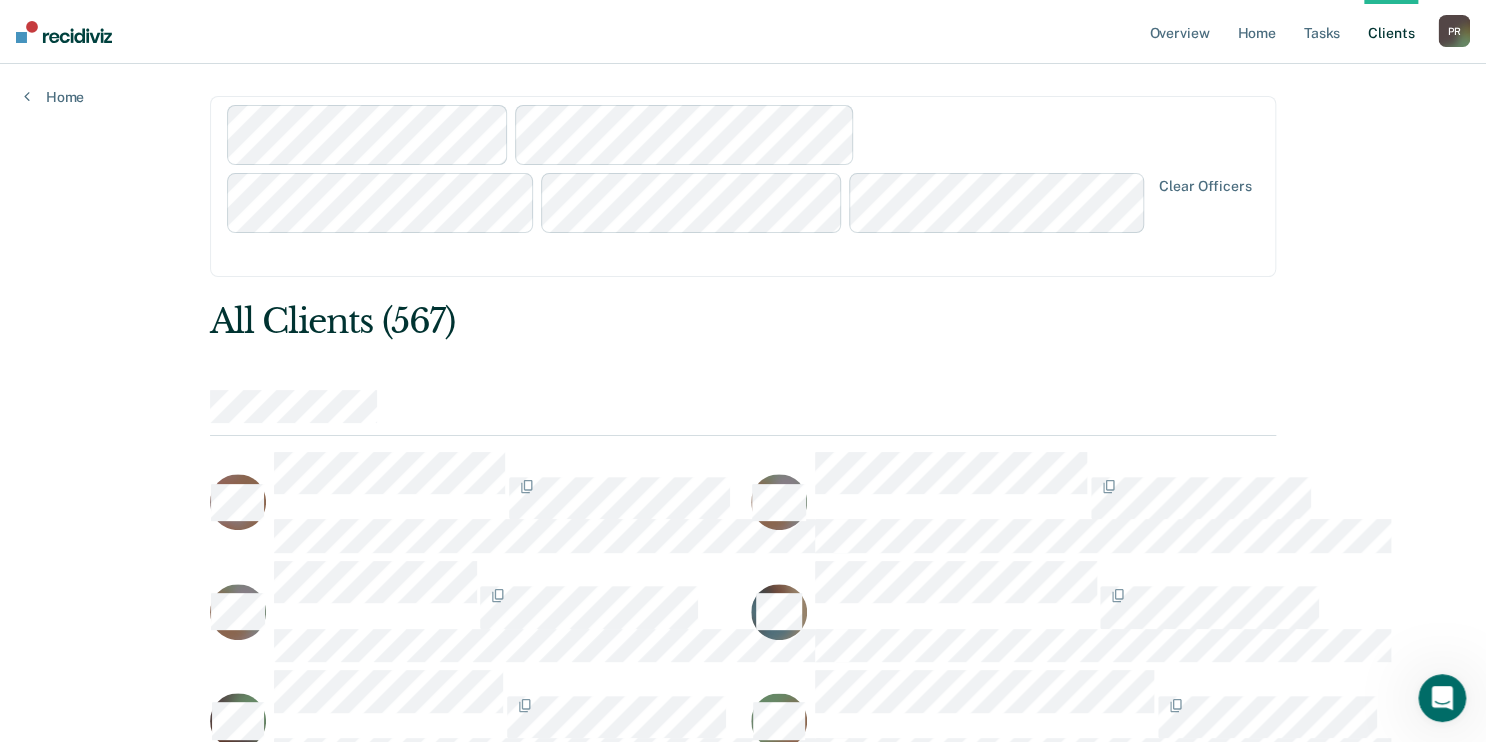 click at bounding box center [689, 186] 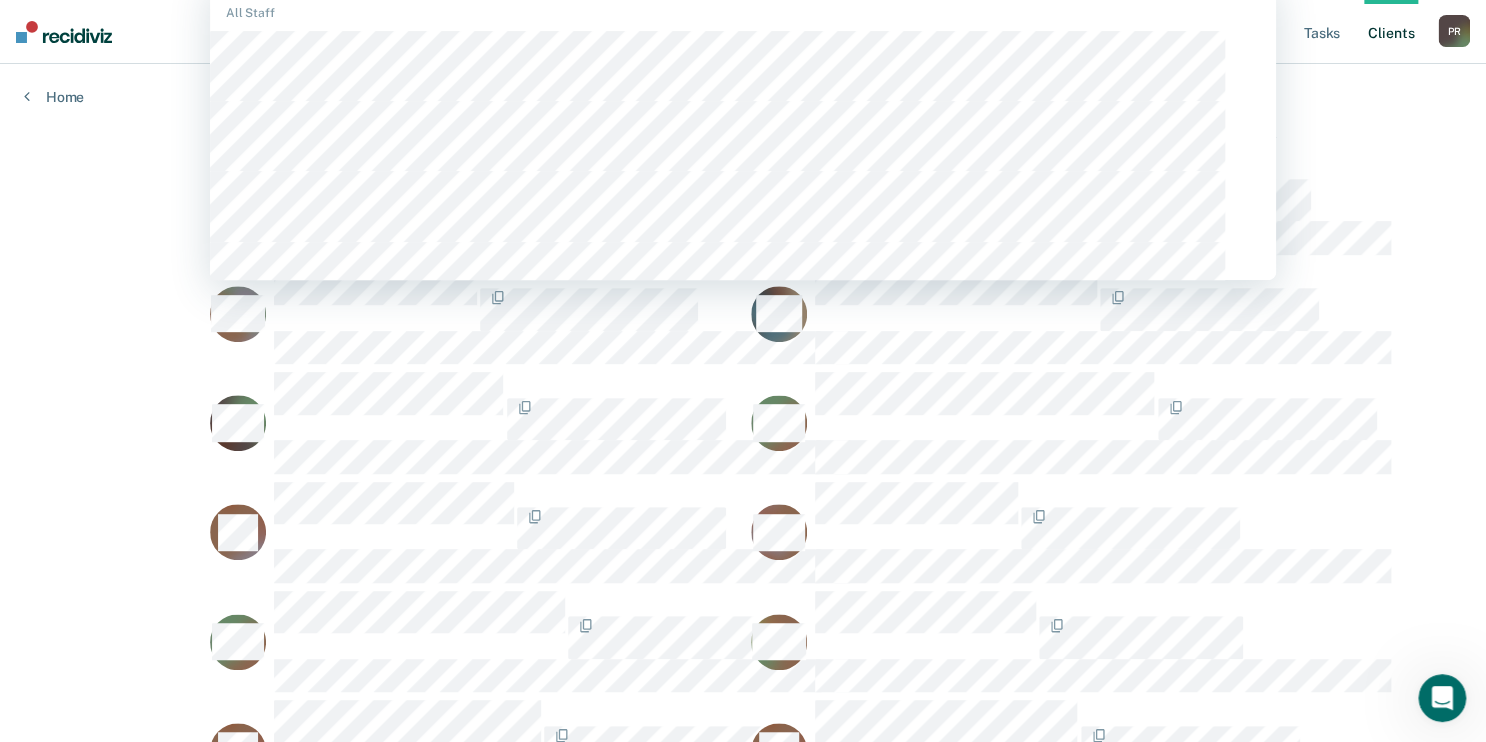 scroll, scrollTop: 296, scrollLeft: 0, axis: vertical 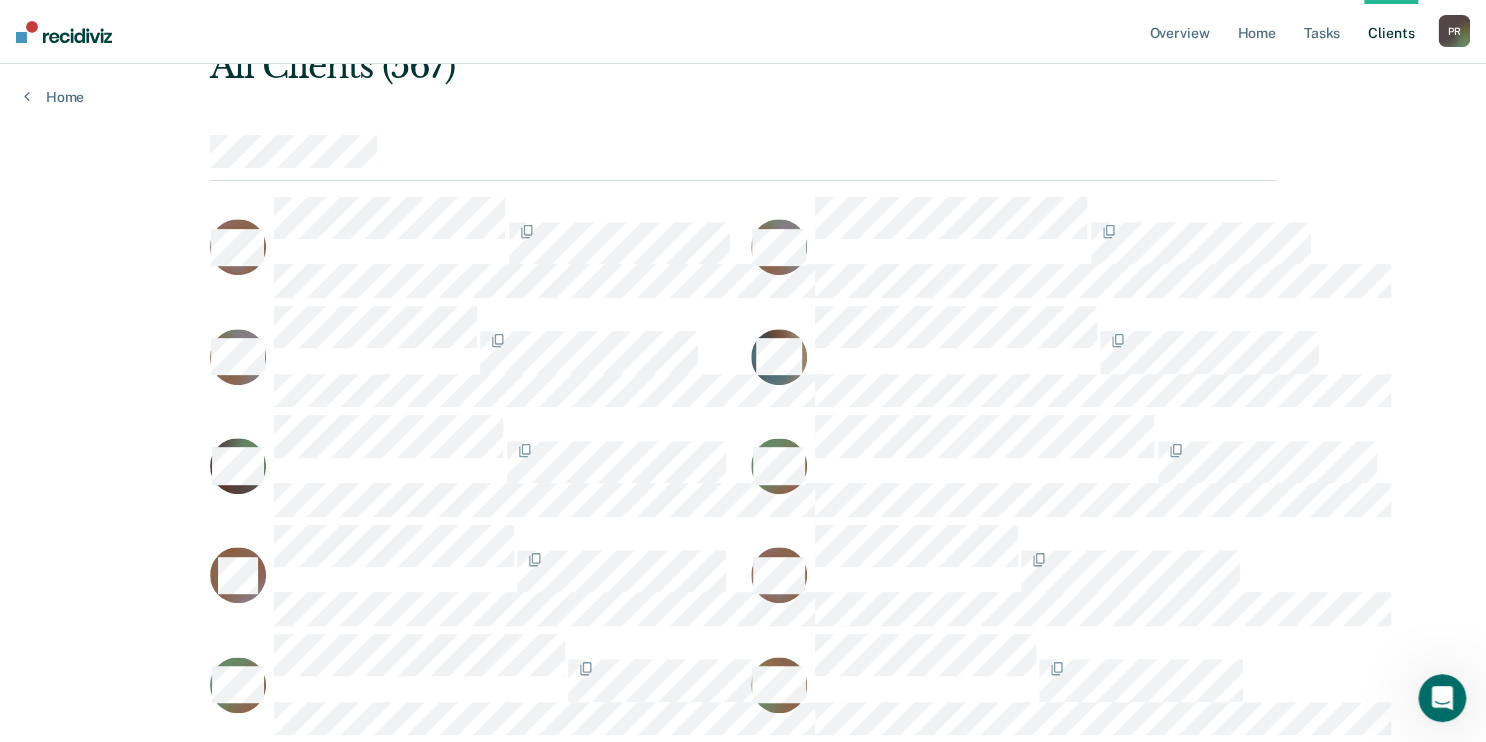 click on "Client s" at bounding box center (1391, 32) 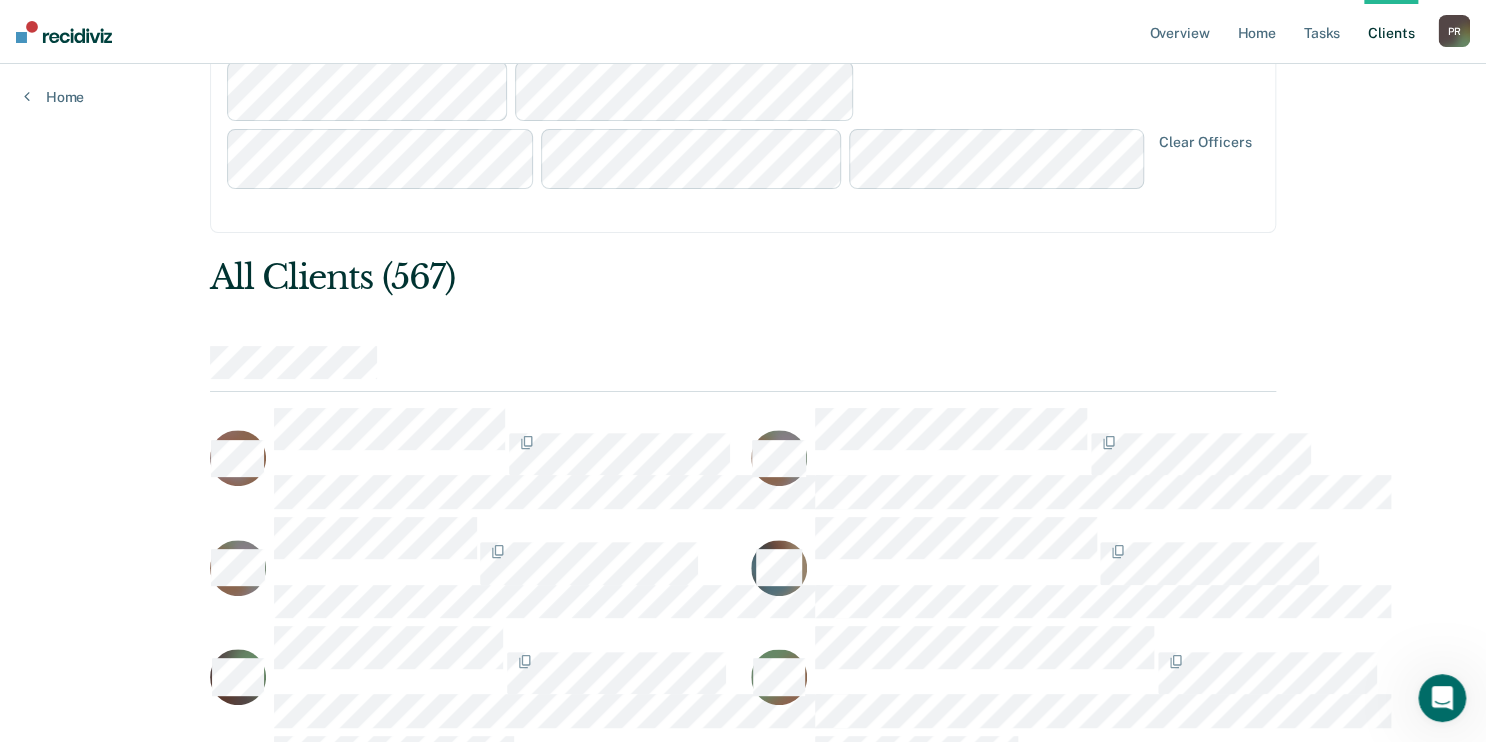 scroll, scrollTop: 80, scrollLeft: 0, axis: vertical 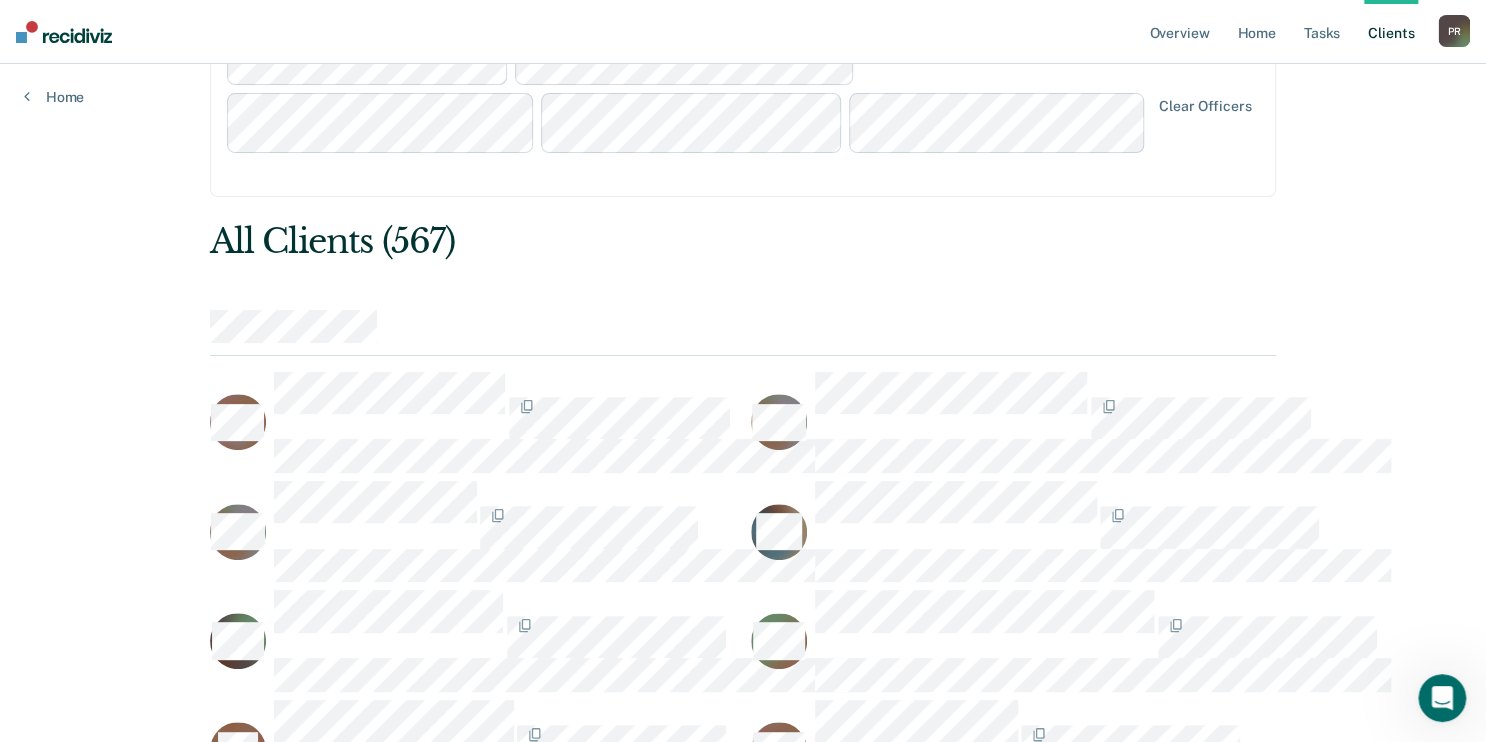 click at bounding box center [689, 106] 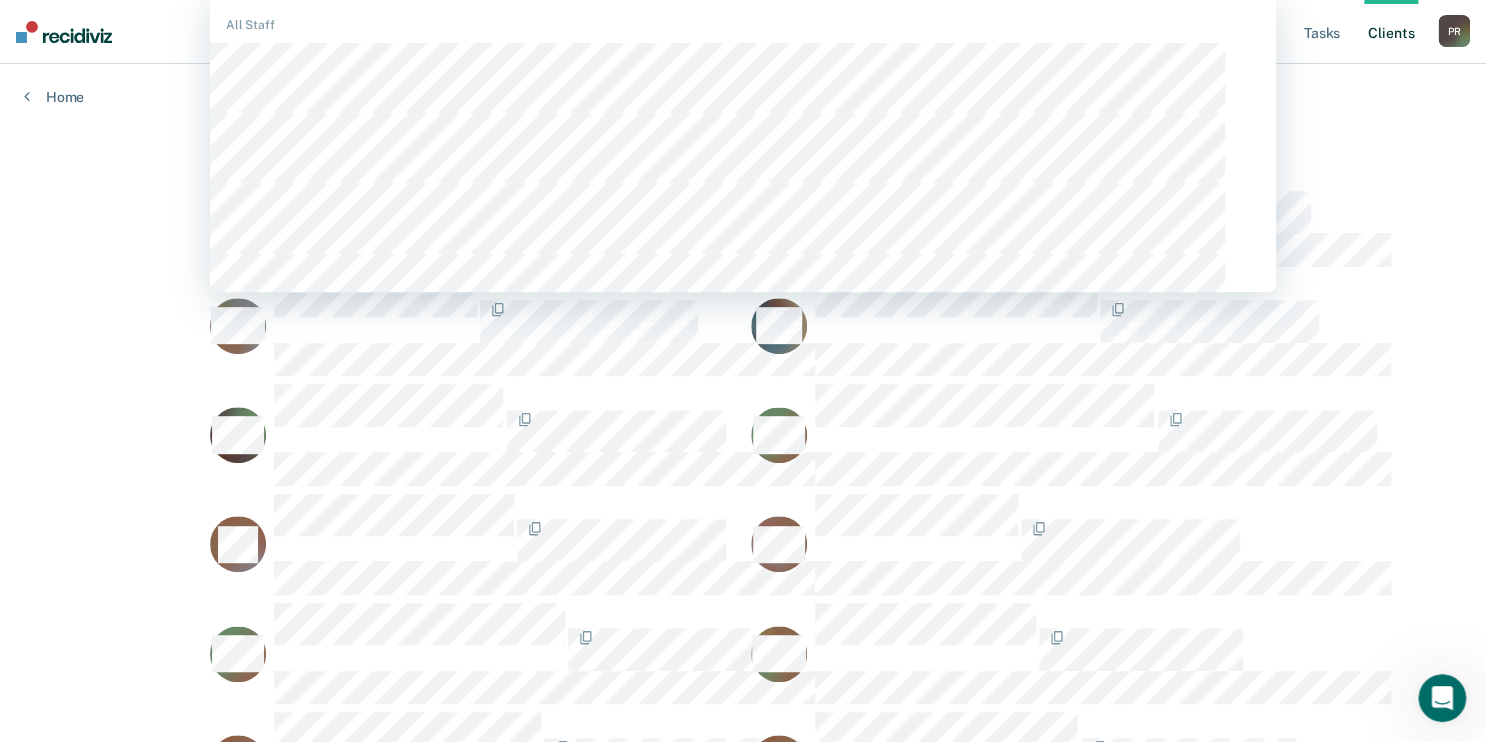 scroll, scrollTop: 296, scrollLeft: 0, axis: vertical 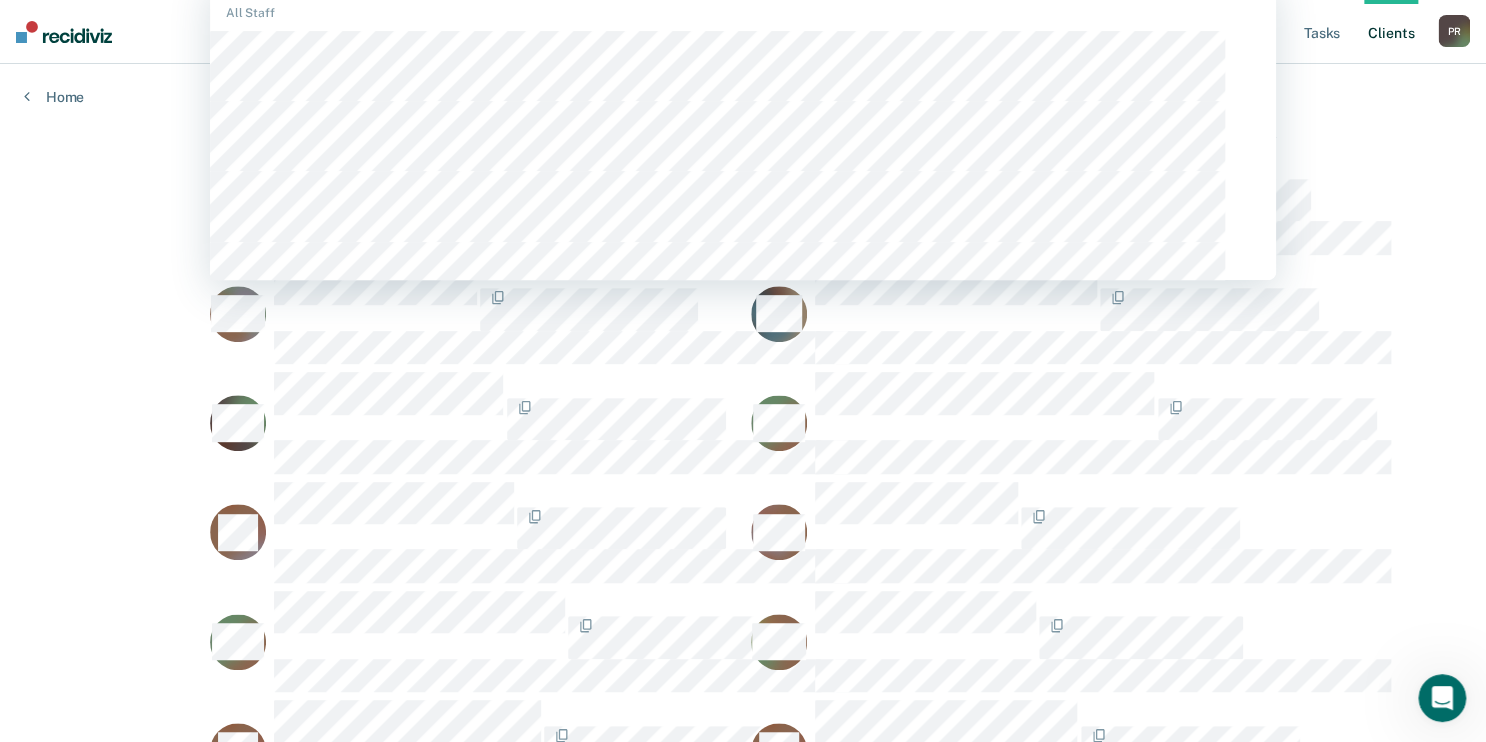 click on "Client s" at bounding box center (1391, 32) 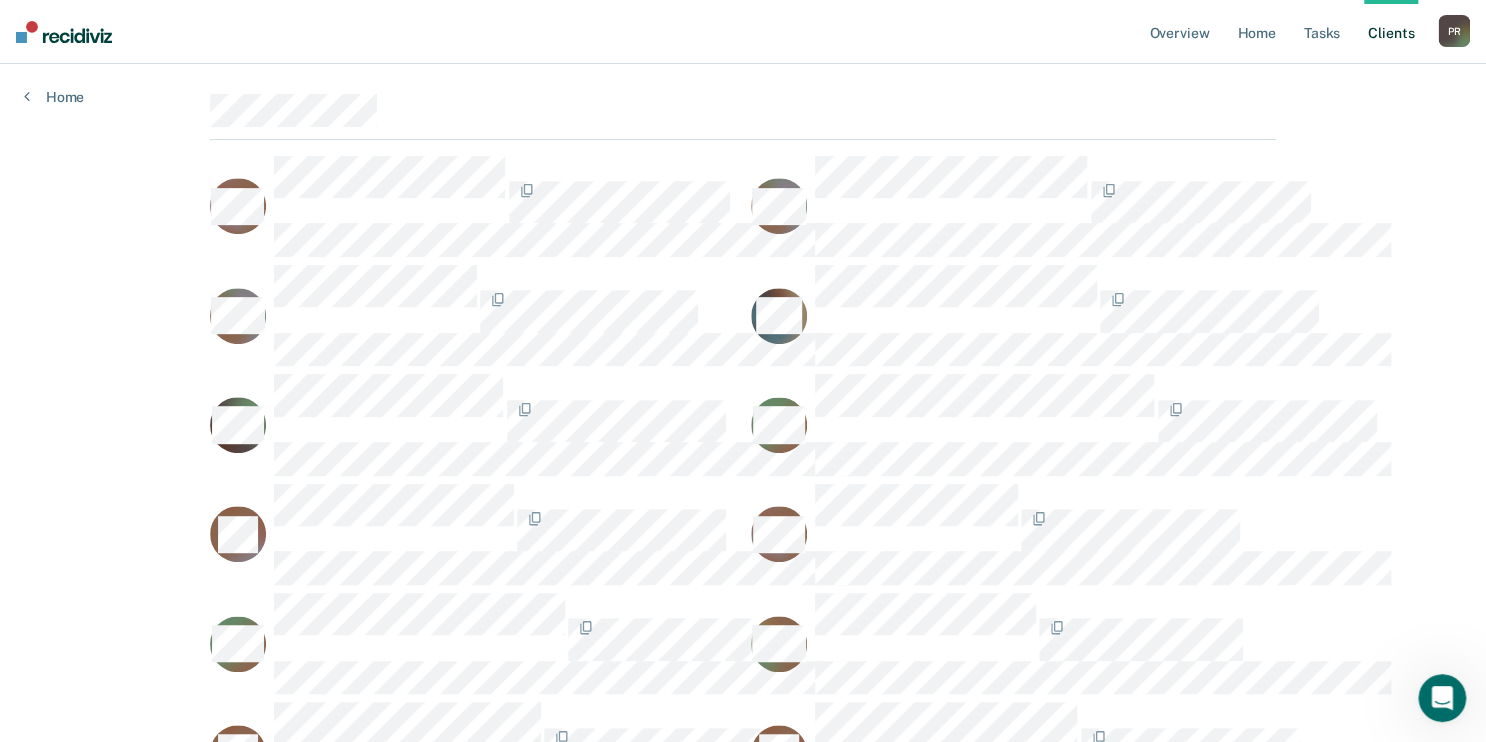 scroll, scrollTop: 0, scrollLeft: 0, axis: both 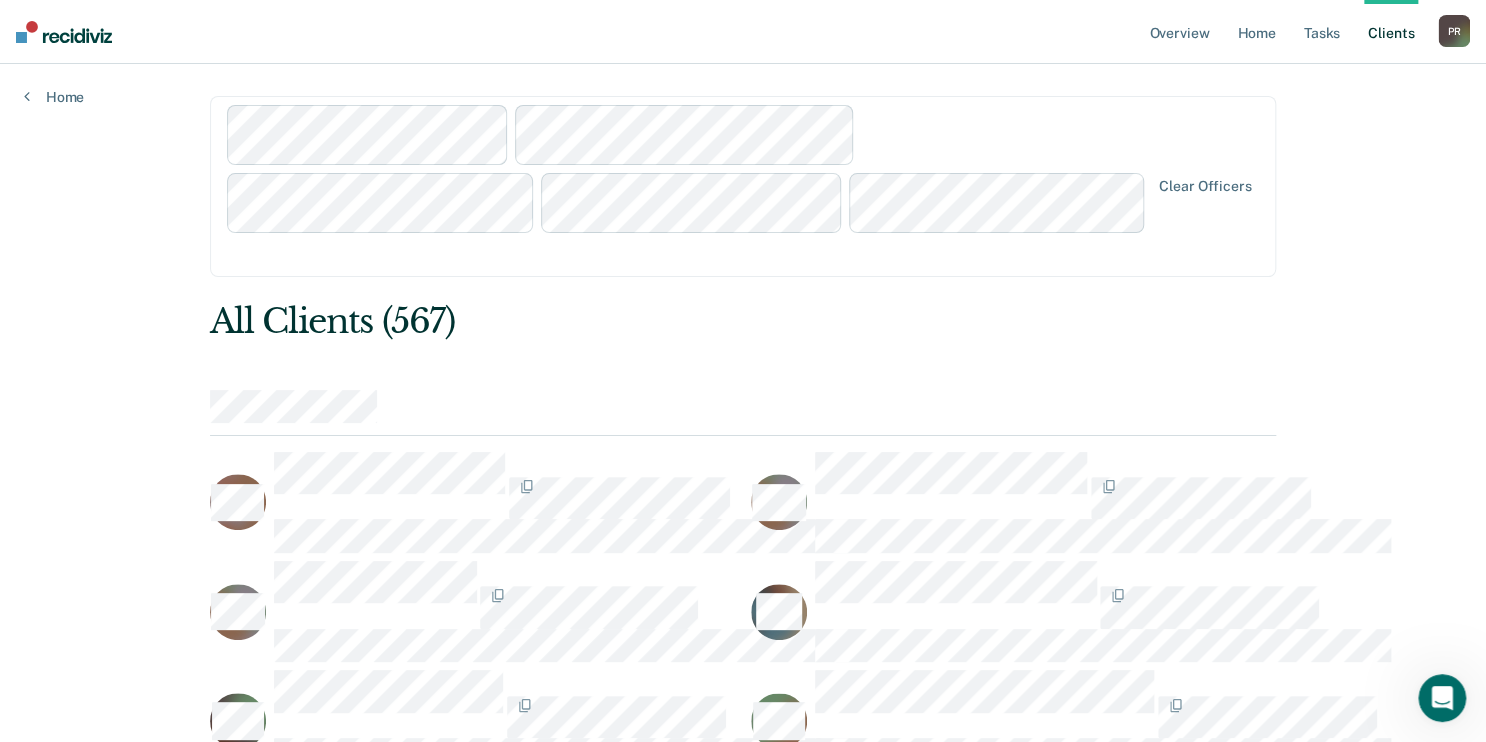 click at bounding box center [689, 186] 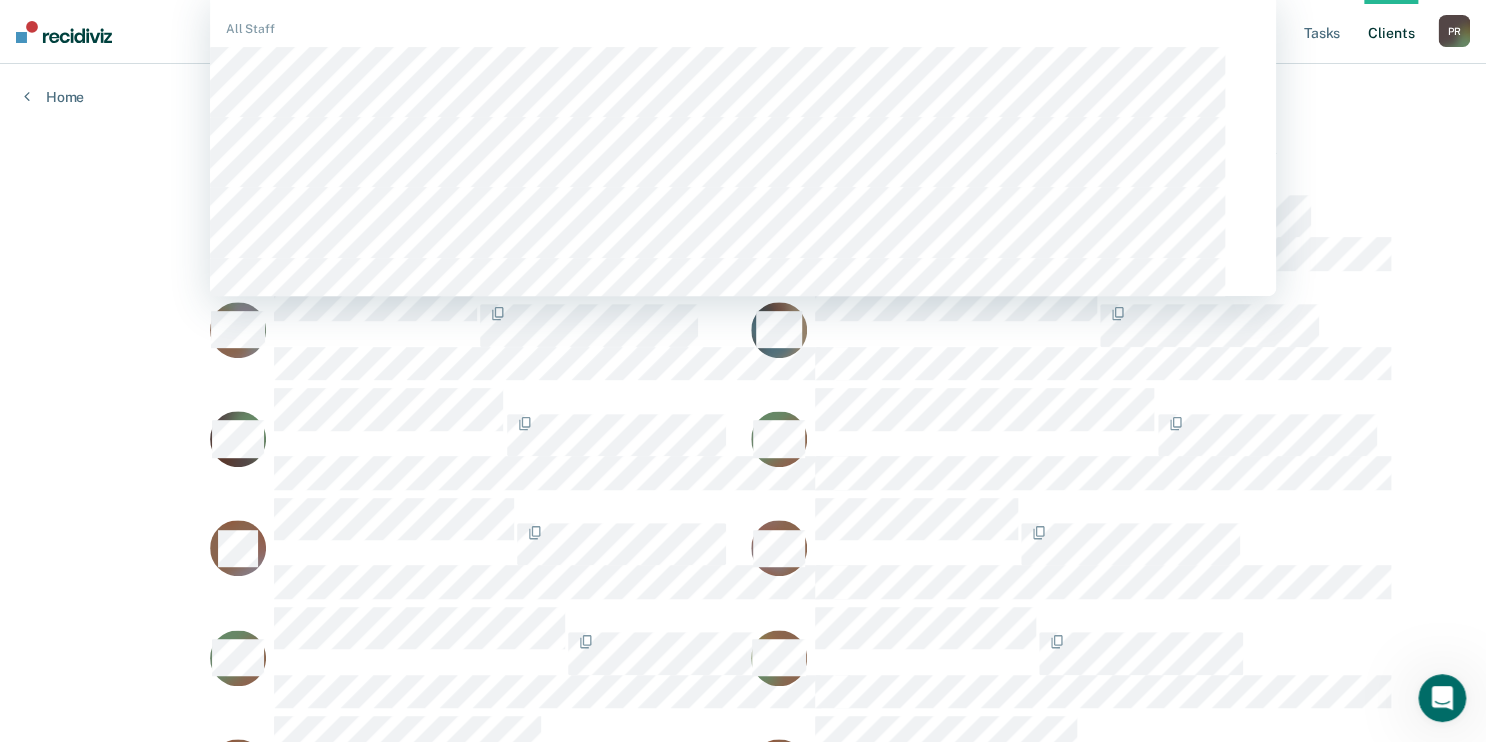 scroll, scrollTop: 296, scrollLeft: 0, axis: vertical 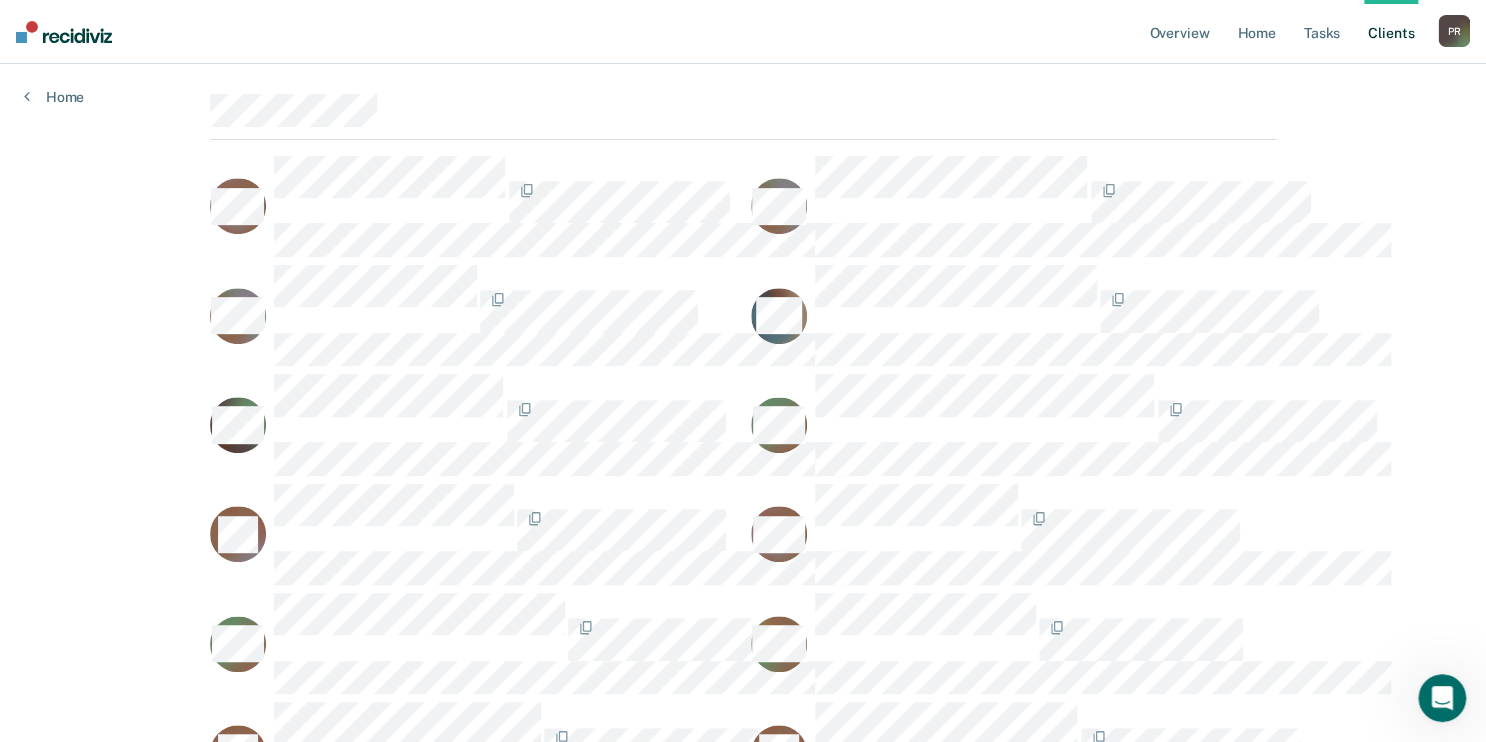 click on "Client s" at bounding box center (1391, 32) 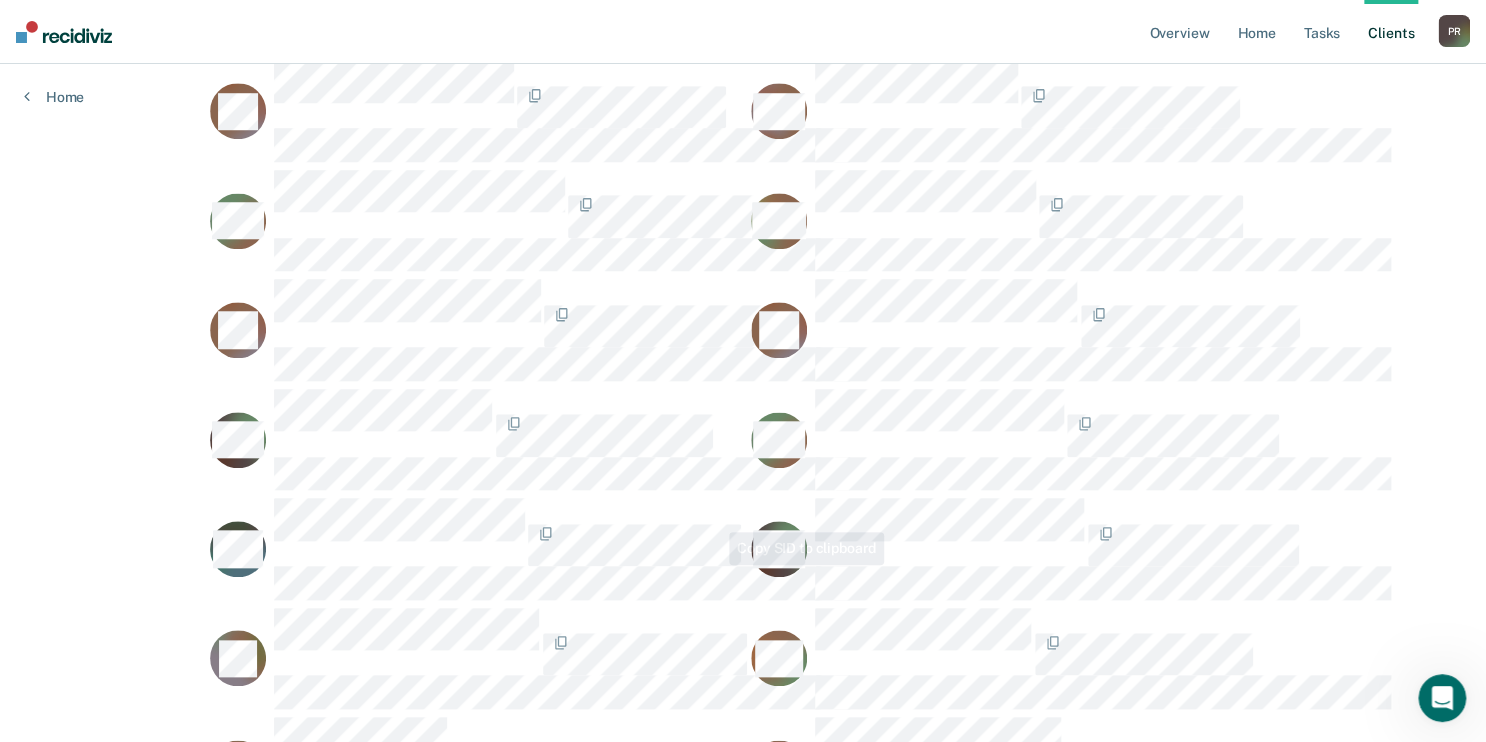 scroll, scrollTop: 720, scrollLeft: 0, axis: vertical 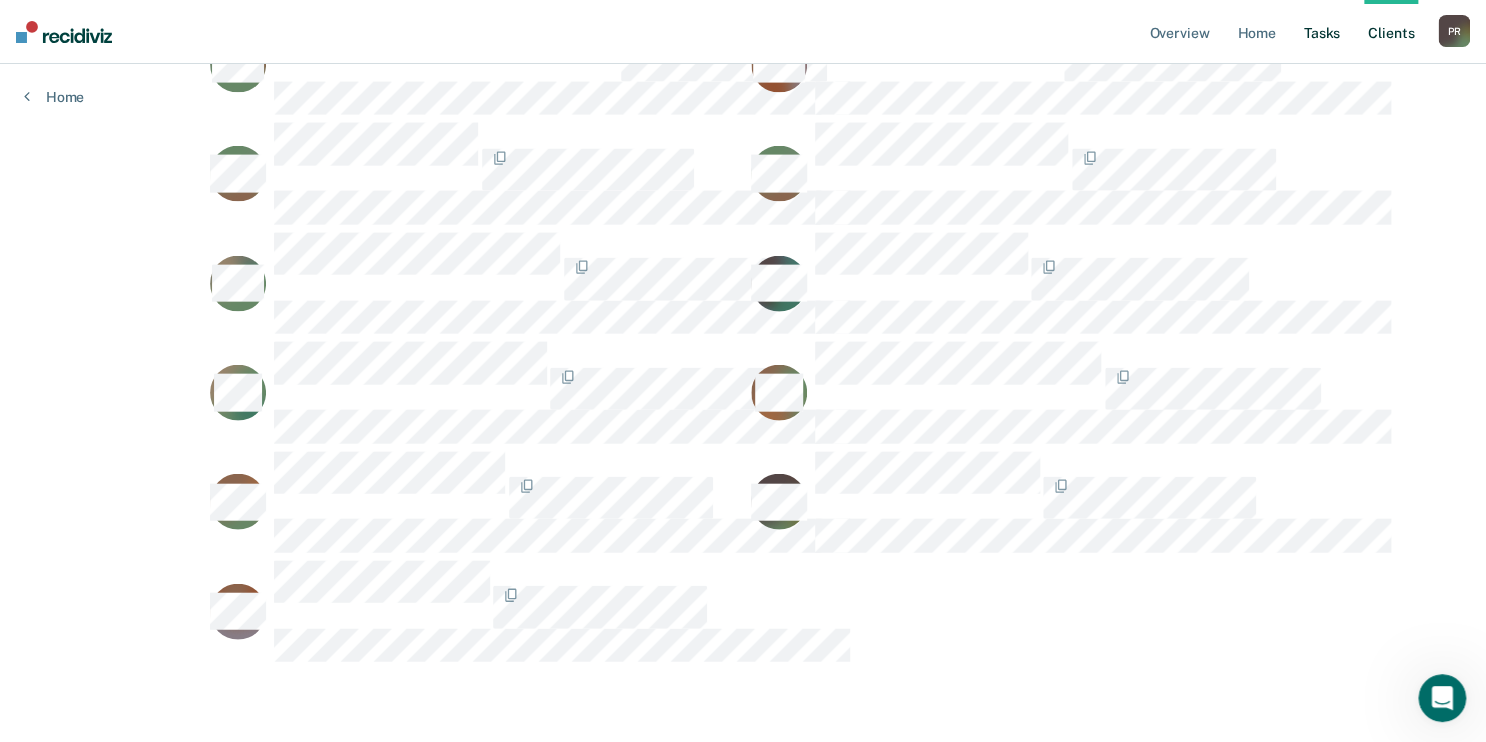 click on "Tasks" at bounding box center (1322, 32) 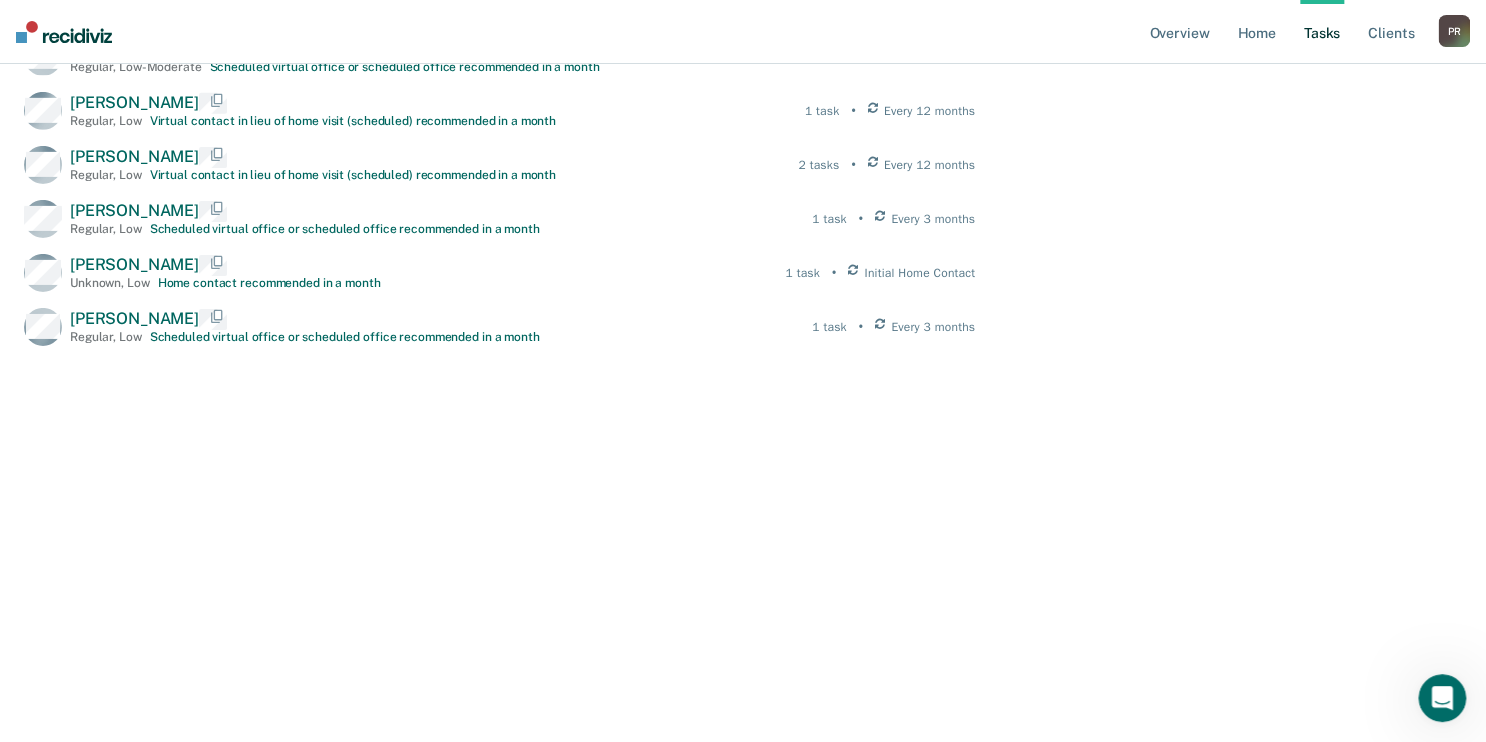 scroll, scrollTop: 0, scrollLeft: 0, axis: both 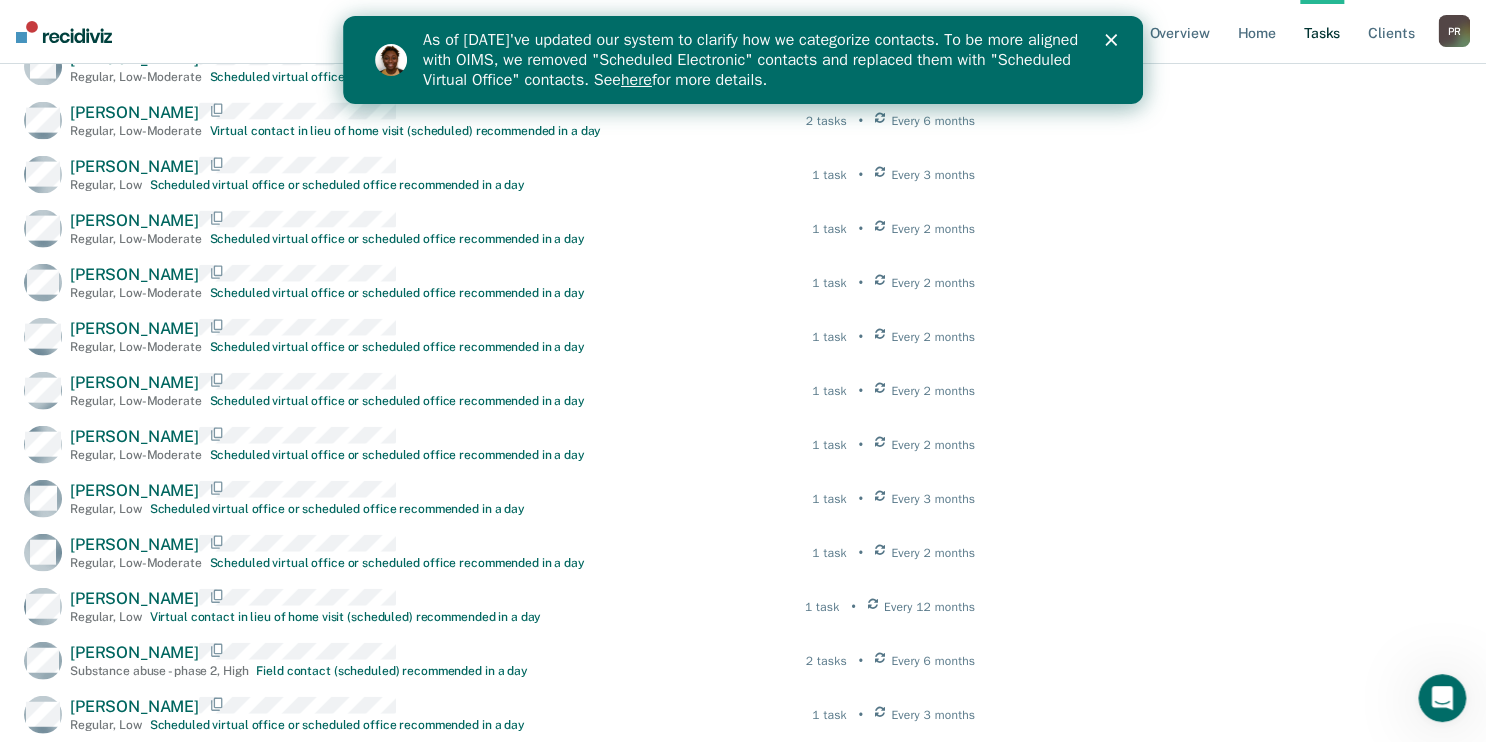click on "[PERSON_NAME] [PERSON_NAME] Regular ,   In-custody In-custody contact recommended in a day 1 task • Every 1 month [PERSON_NAME] Substance abuse - phase 2 ,   High Office contact recommended in a day 2 tasks • Every 1 month WS [PERSON_NAME] Mentally ill ,   Low Home contact (scheduled) recommended in a day 2 tasks • Every 2 months MS [PERSON_NAME] Regular ,   Moderate Office contact recommended in a day 1 task • Every 1 month MB [PERSON_NAME] Substance abuse - phase 2 ,   High Home contact (scheduled) recommended in a day 2 tasks • Every 2 months GP [PERSON_NAME] Electronic monitoring ,   High Collateral Contact recommended in a day 4 tasks • Every 1 month PW [PERSON_NAME] Substance abuse - phase 2 ,   High Home contact (scheduled) recommended in a day 2 tasks • Every 2 months JR [PERSON_NAME] Electronic monitoring ,   High Collateral Contact recommended in a day 4 tasks • Every 1 month RG [PERSON_NAME] Regular ,   Low Scheduled virtual office or  scheduled office recommended in a day 1 task • NP ,   CR" at bounding box center [499, 2929] 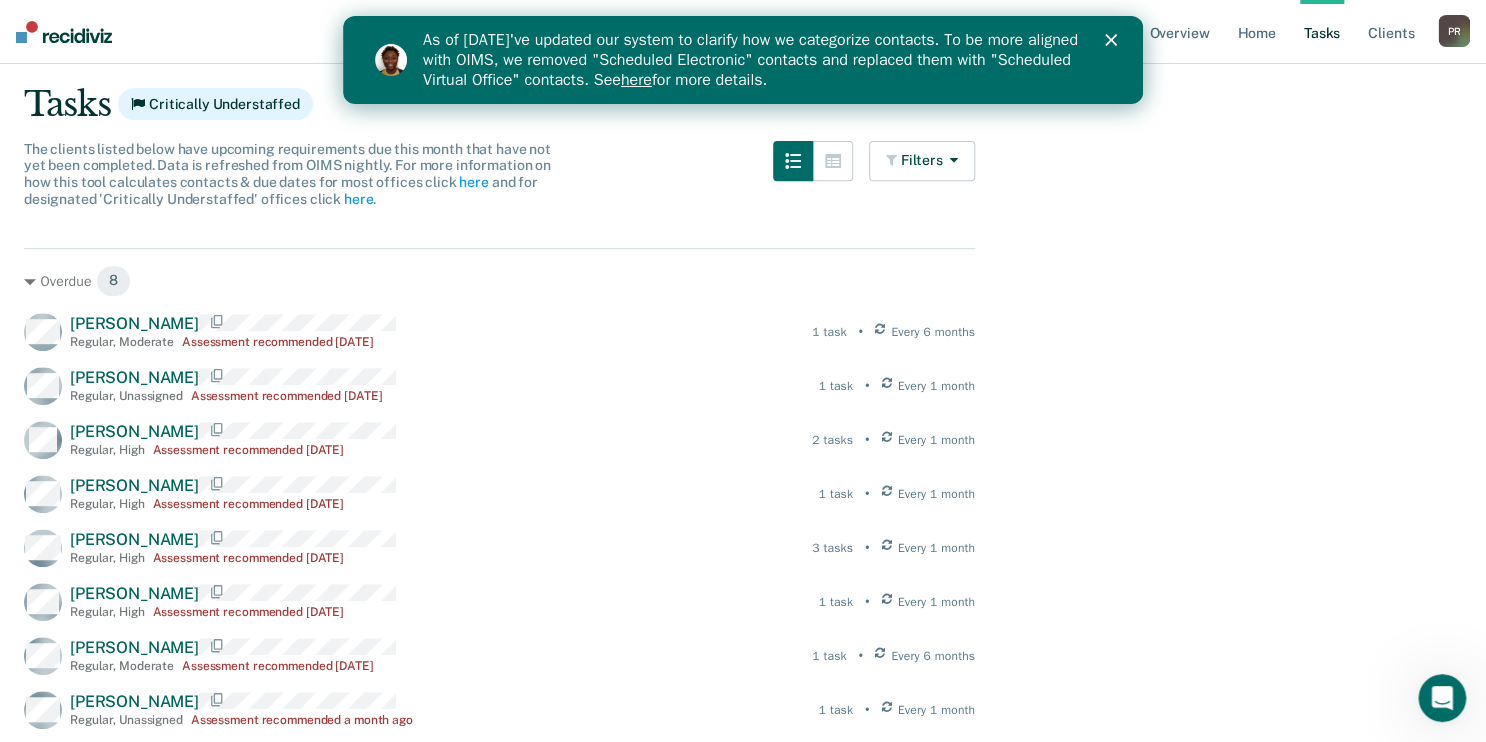 scroll, scrollTop: 240, scrollLeft: 0, axis: vertical 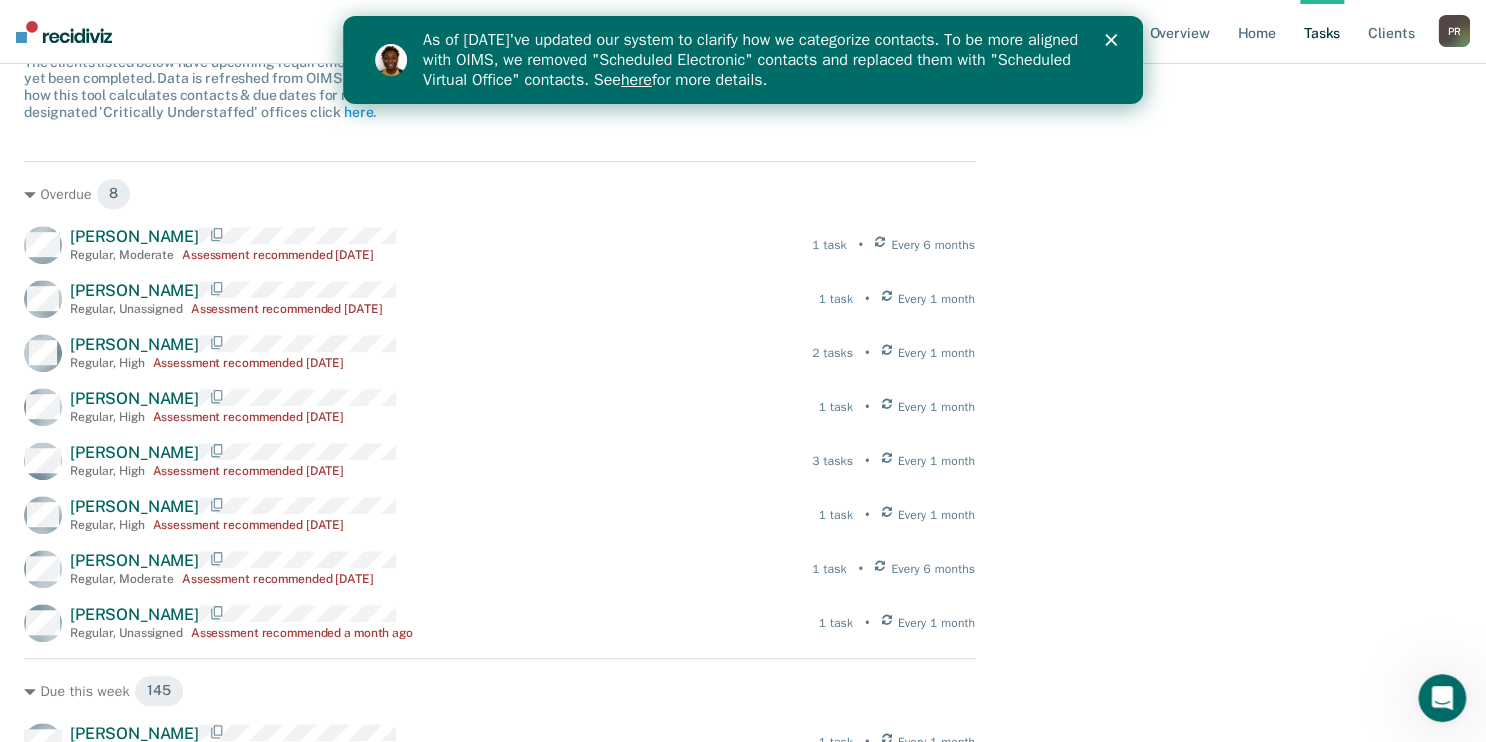 click on "Tasks" at bounding box center [1322, 32] 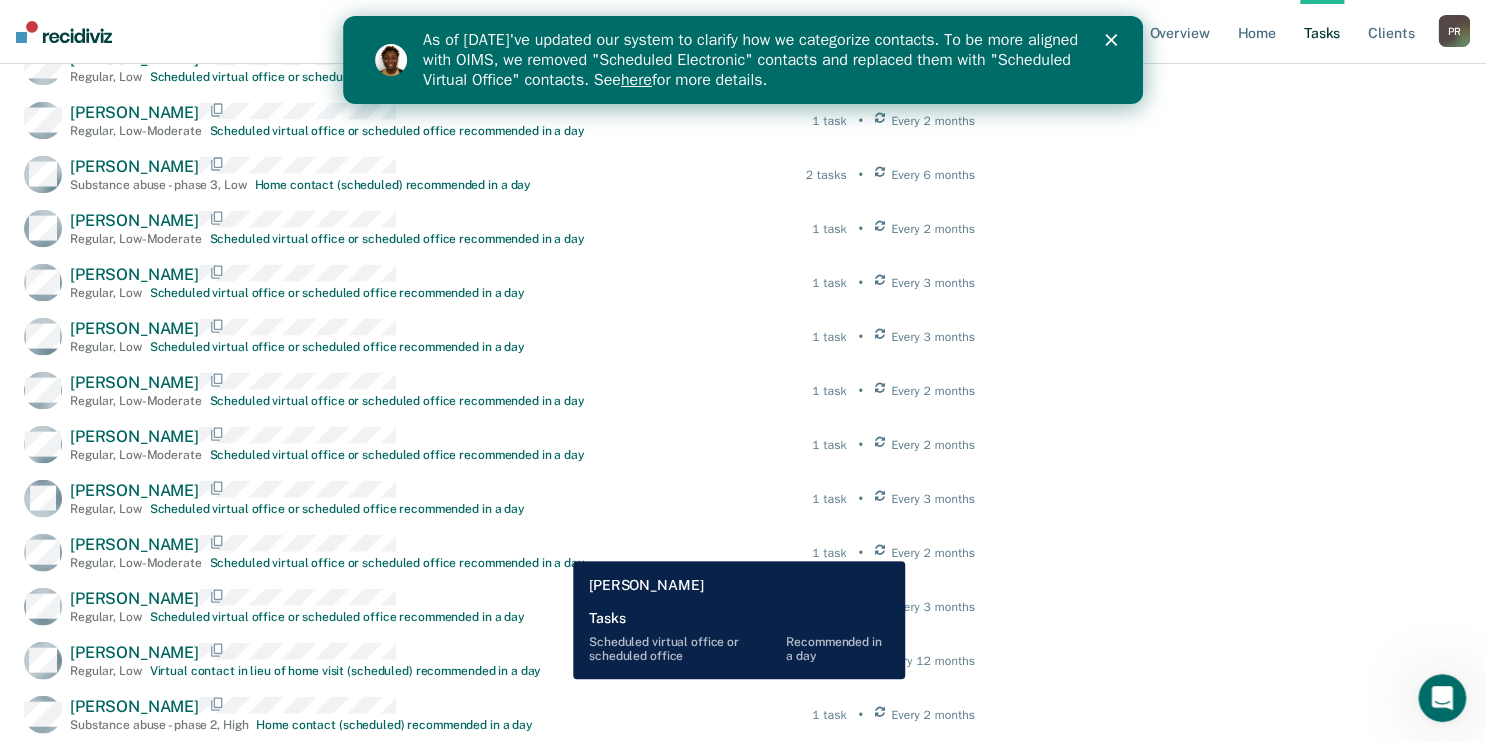 scroll, scrollTop: 5680, scrollLeft: 0, axis: vertical 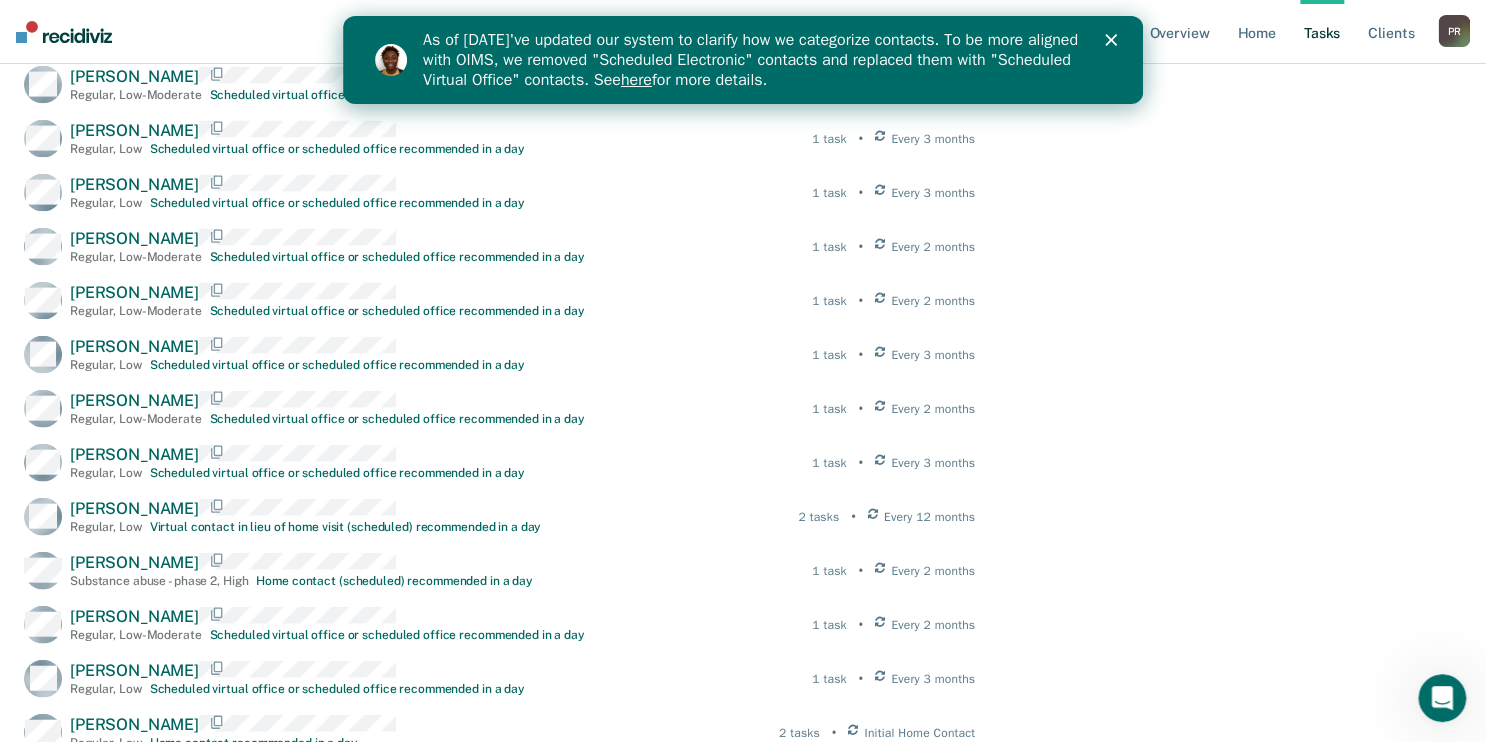 click on "As of [DATE]'ve updated our system to clarify how we categorize contacts. To be more aligned with OIMS, we removed "Scheduled Electronic" contacts and replaced them with "Scheduled Virtual Office" contacts. See  here  for more details." at bounding box center (743, 60) 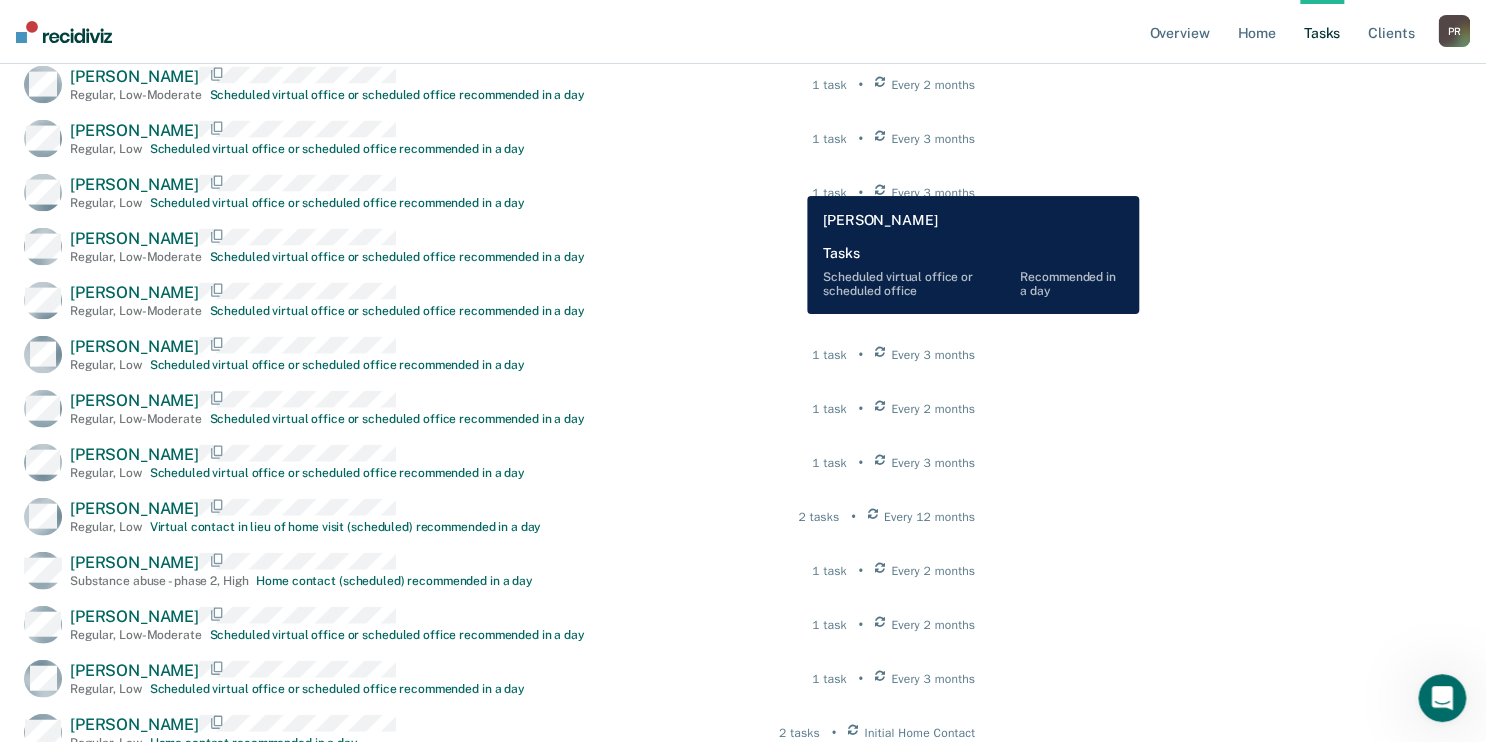click on "GR [PERSON_NAME] Regular ,   Low-Moderate Scheduled virtual office or  scheduled office recommended in a day 1 task • Every 2 months" at bounding box center [499, -3263] 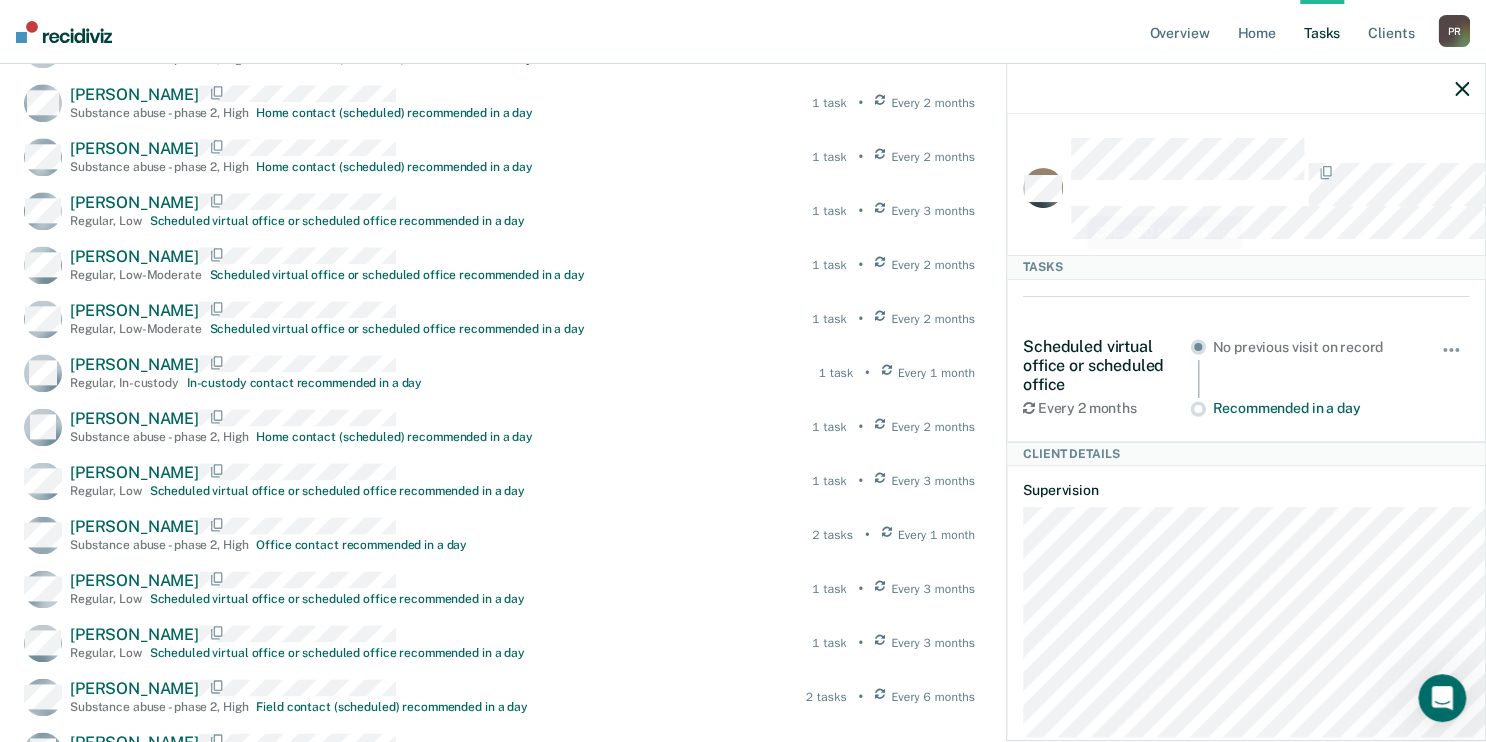scroll, scrollTop: 4480, scrollLeft: 0, axis: vertical 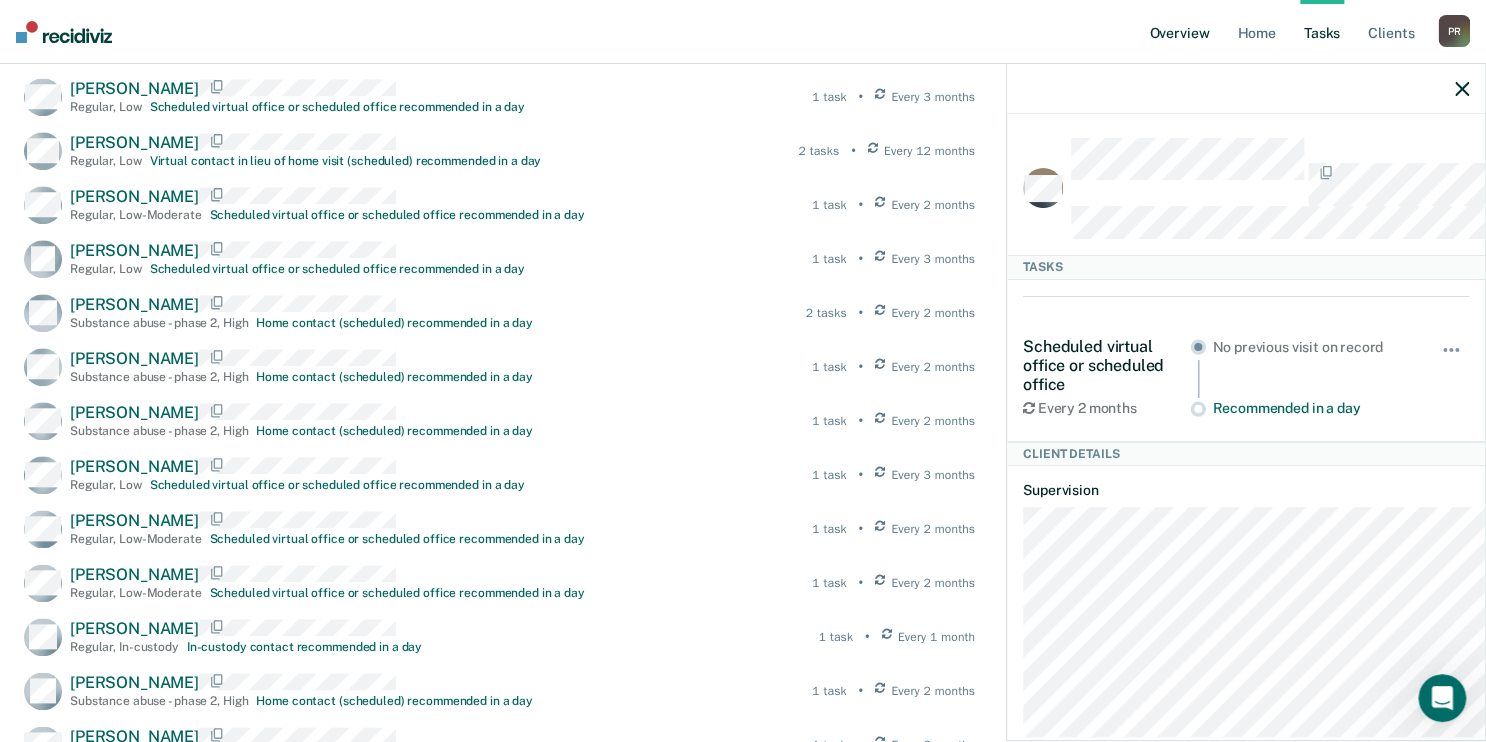 click on "Overview" at bounding box center (1179, 32) 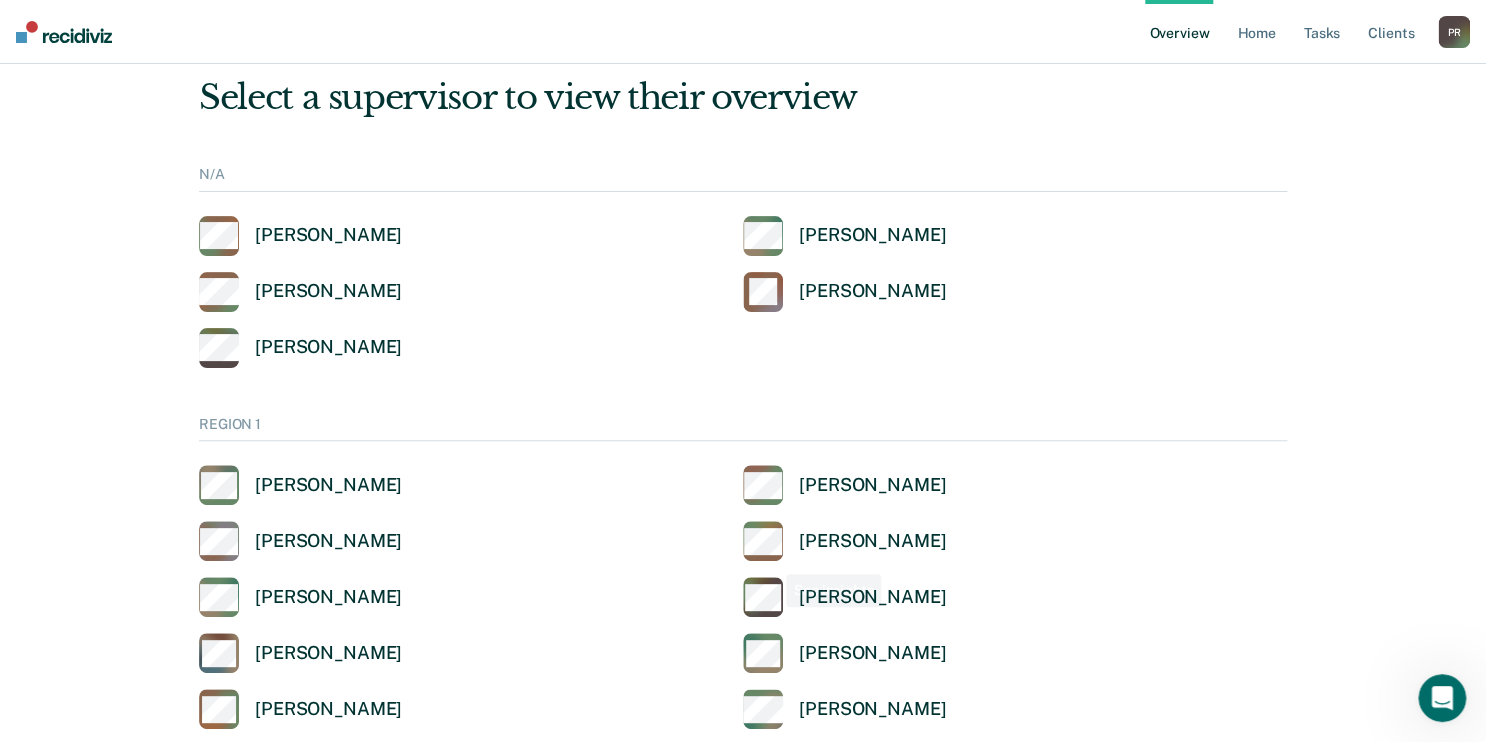 scroll, scrollTop: 80, scrollLeft: 0, axis: vertical 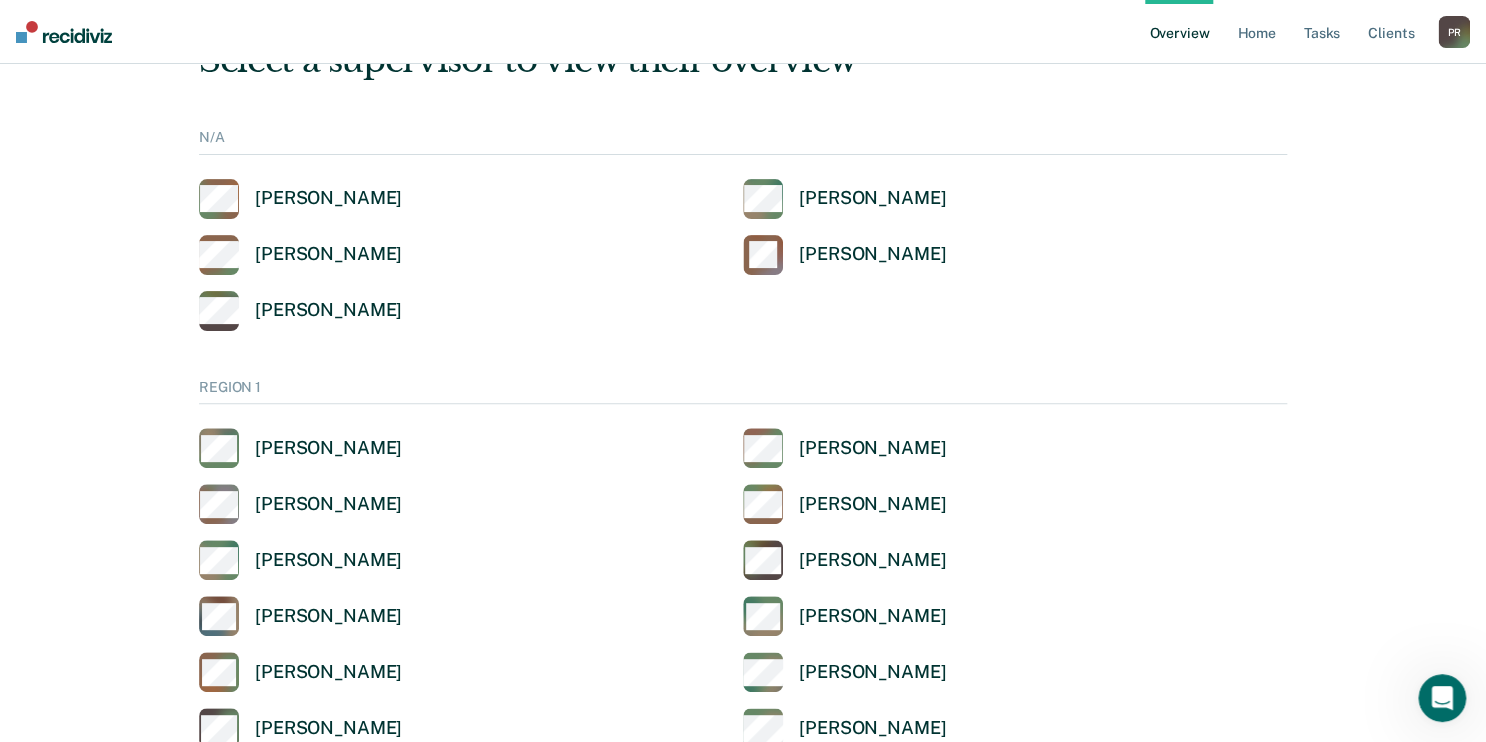 click on "Overview Home Tasks Client s" at bounding box center [1291, 32] 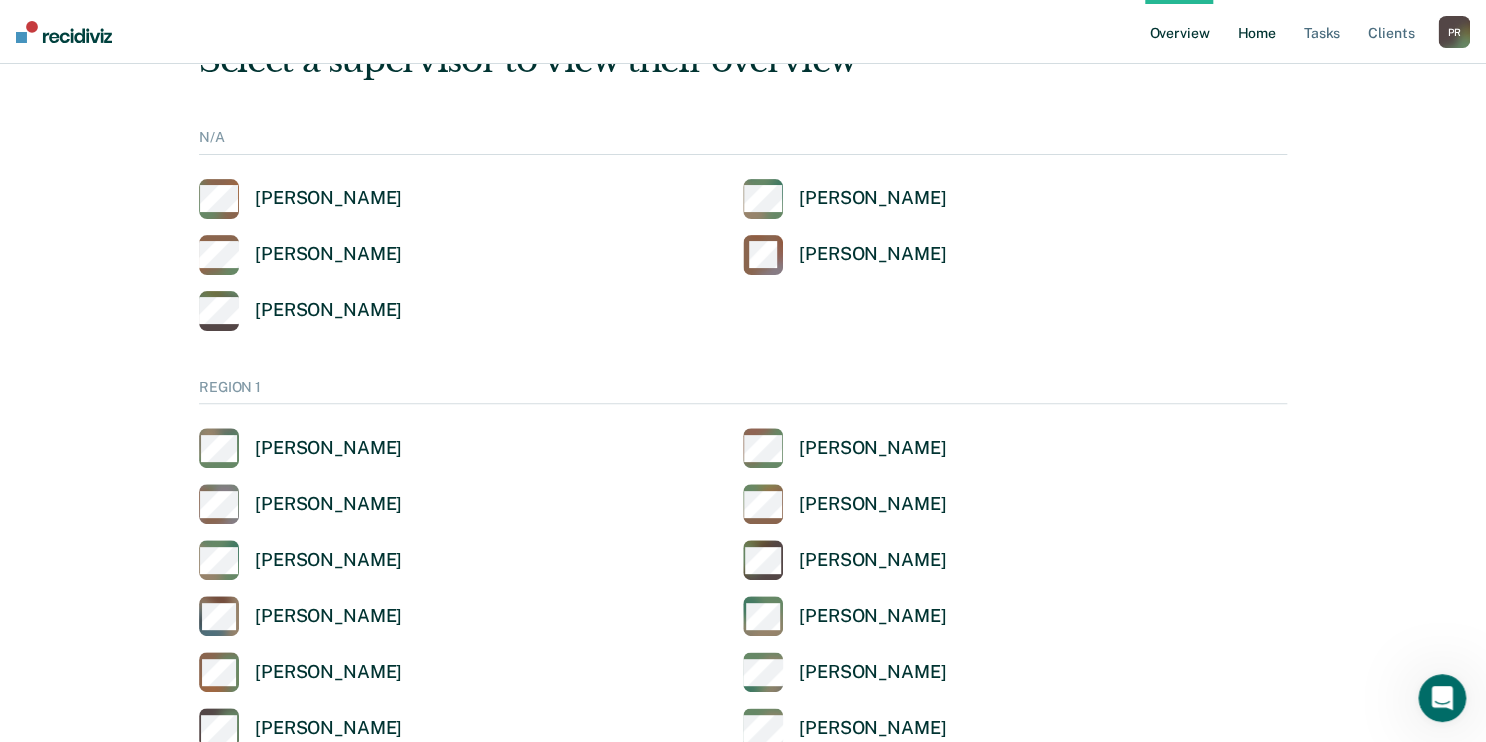 click on "Home" at bounding box center [1256, 32] 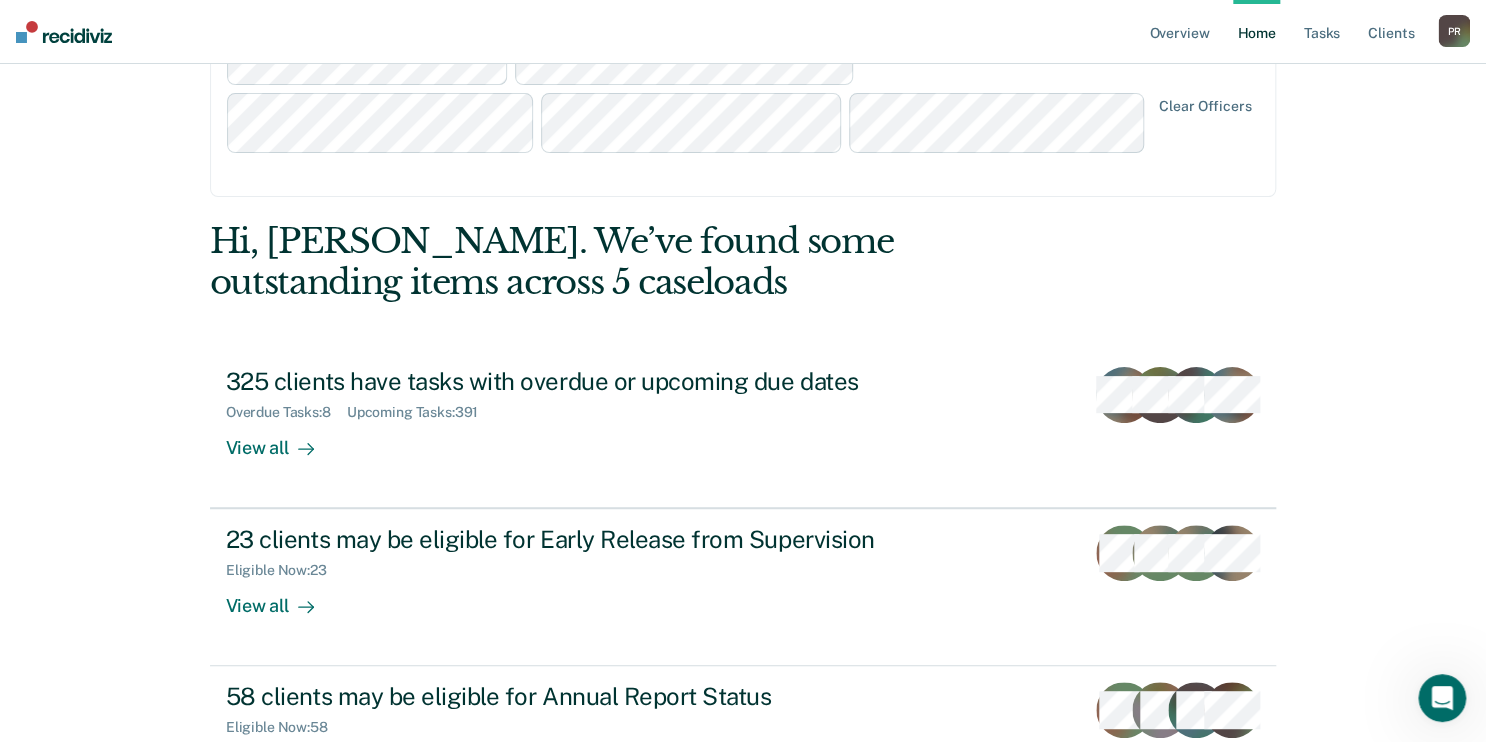 scroll, scrollTop: 0, scrollLeft: 0, axis: both 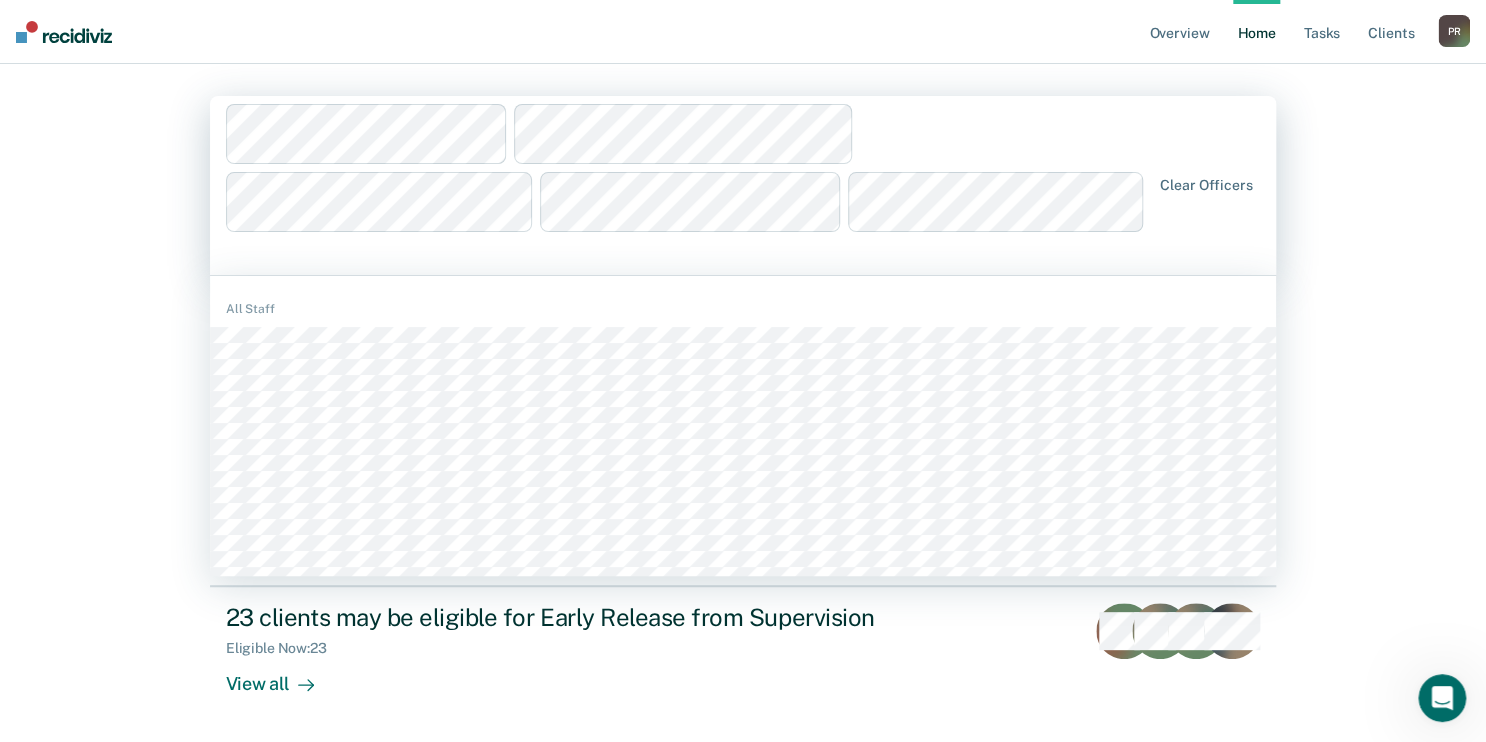 click at bounding box center (689, 185) 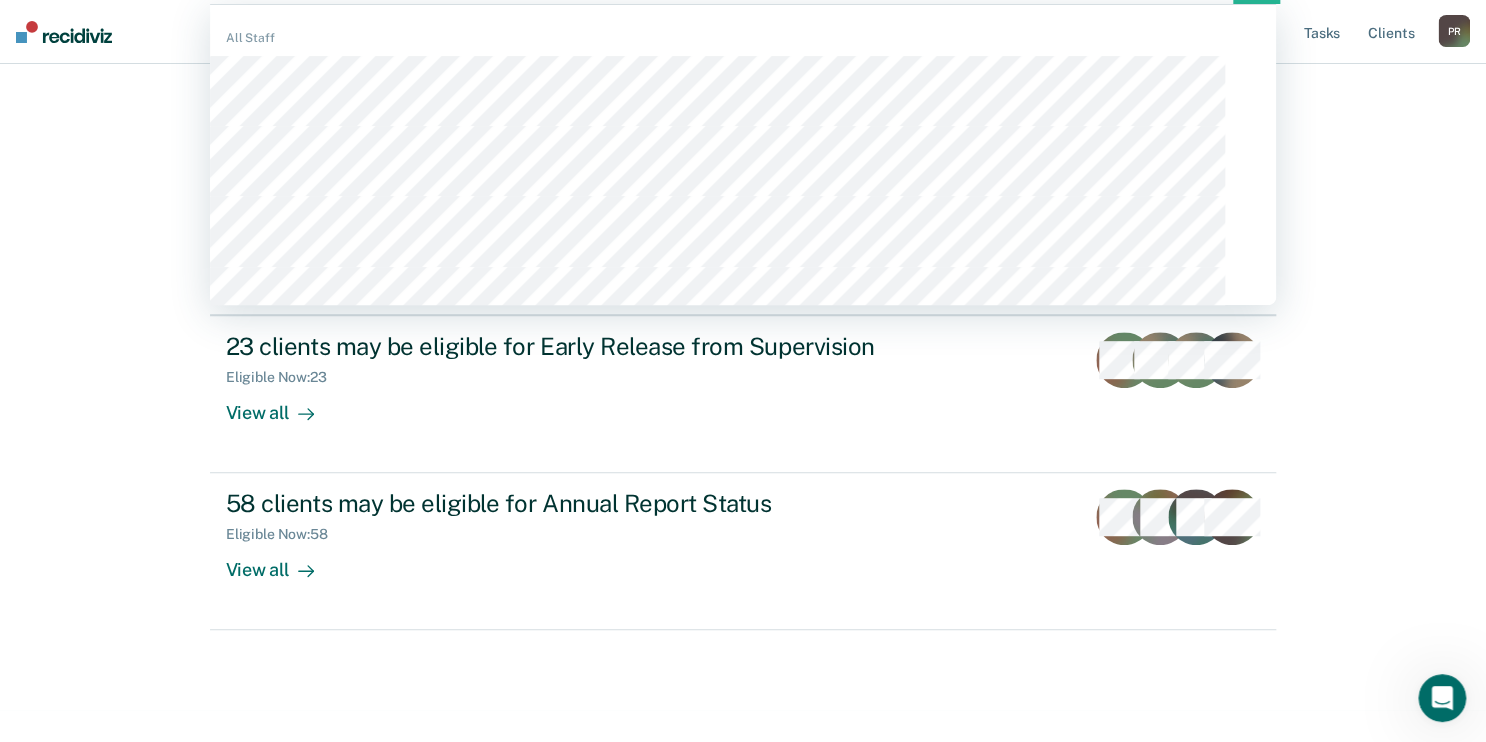 scroll, scrollTop: 296, scrollLeft: 0, axis: vertical 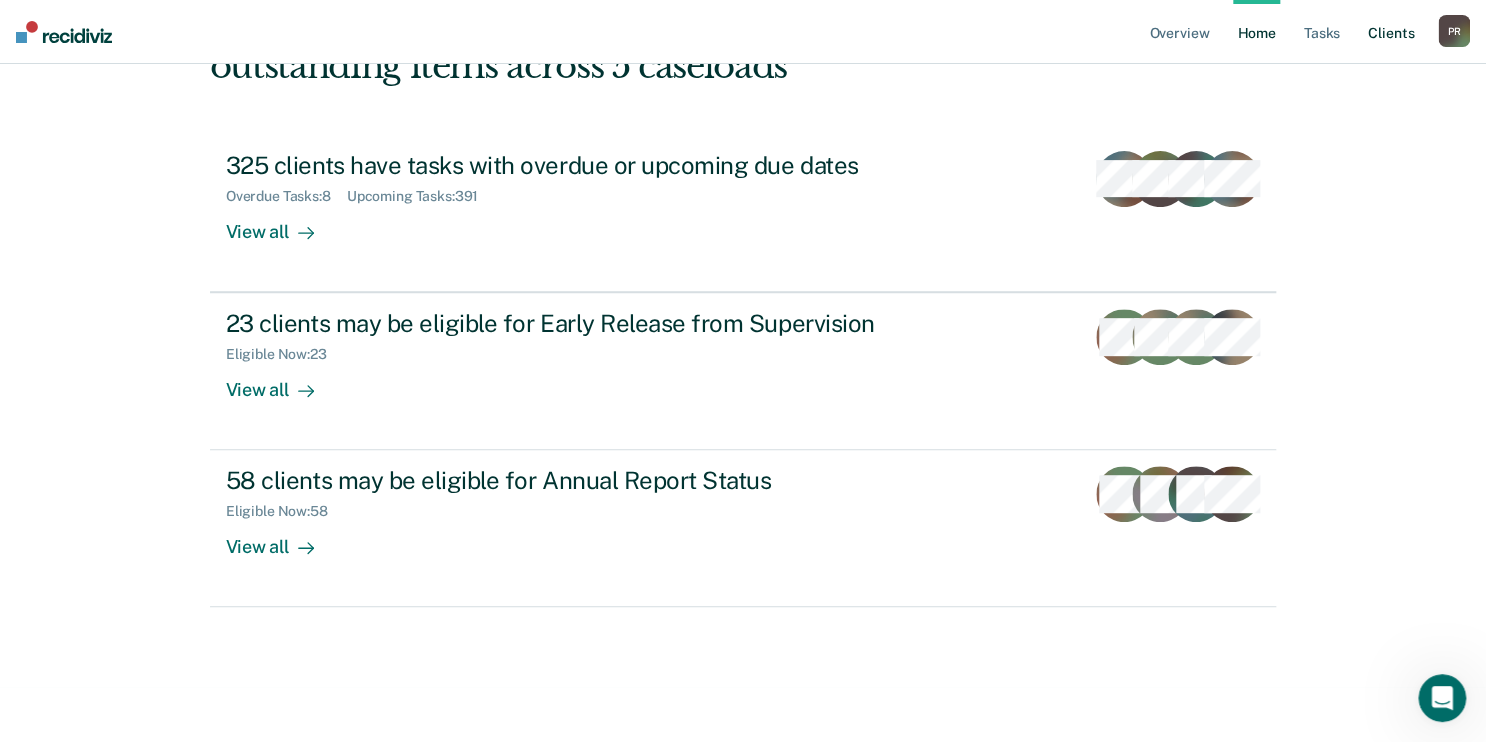 click on "Client s" at bounding box center (1391, 32) 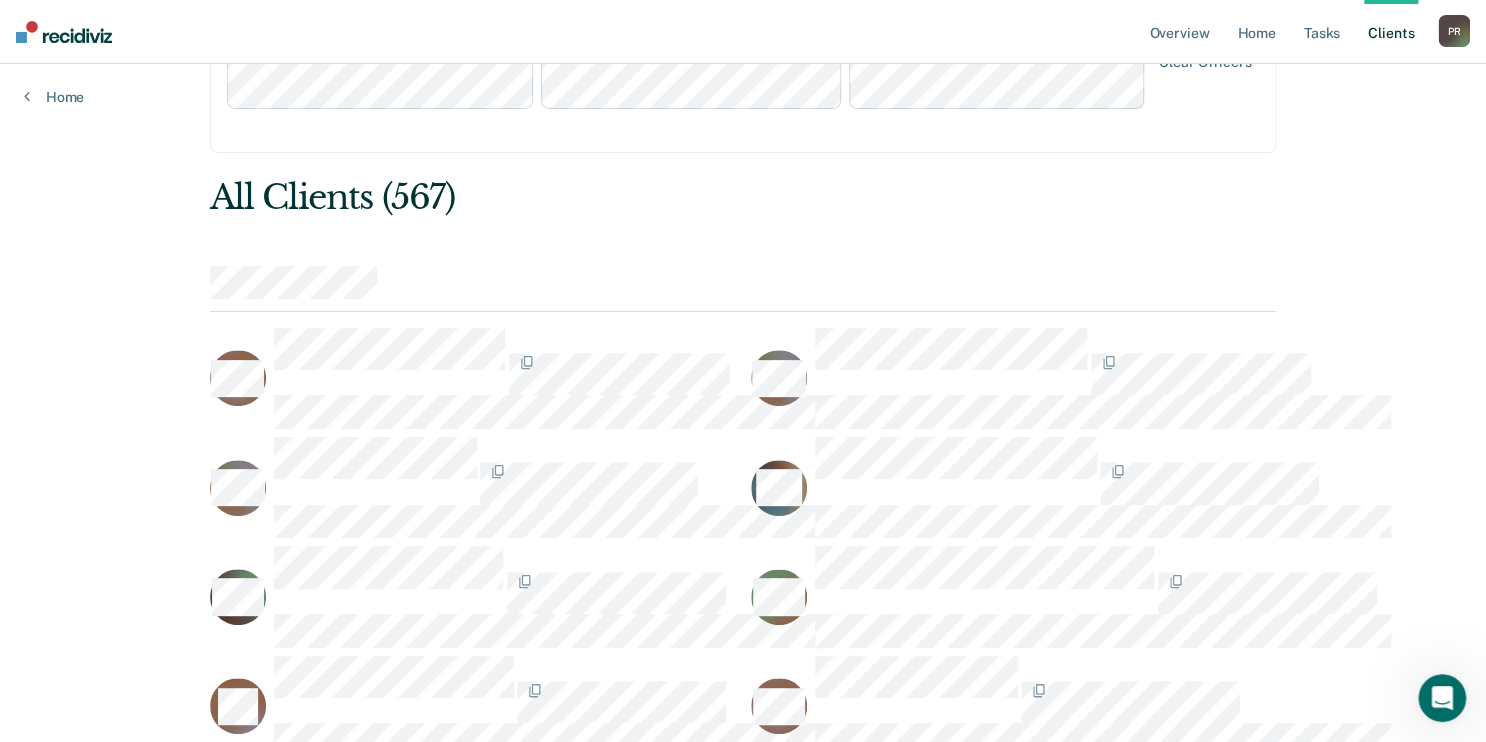scroll, scrollTop: 80, scrollLeft: 0, axis: vertical 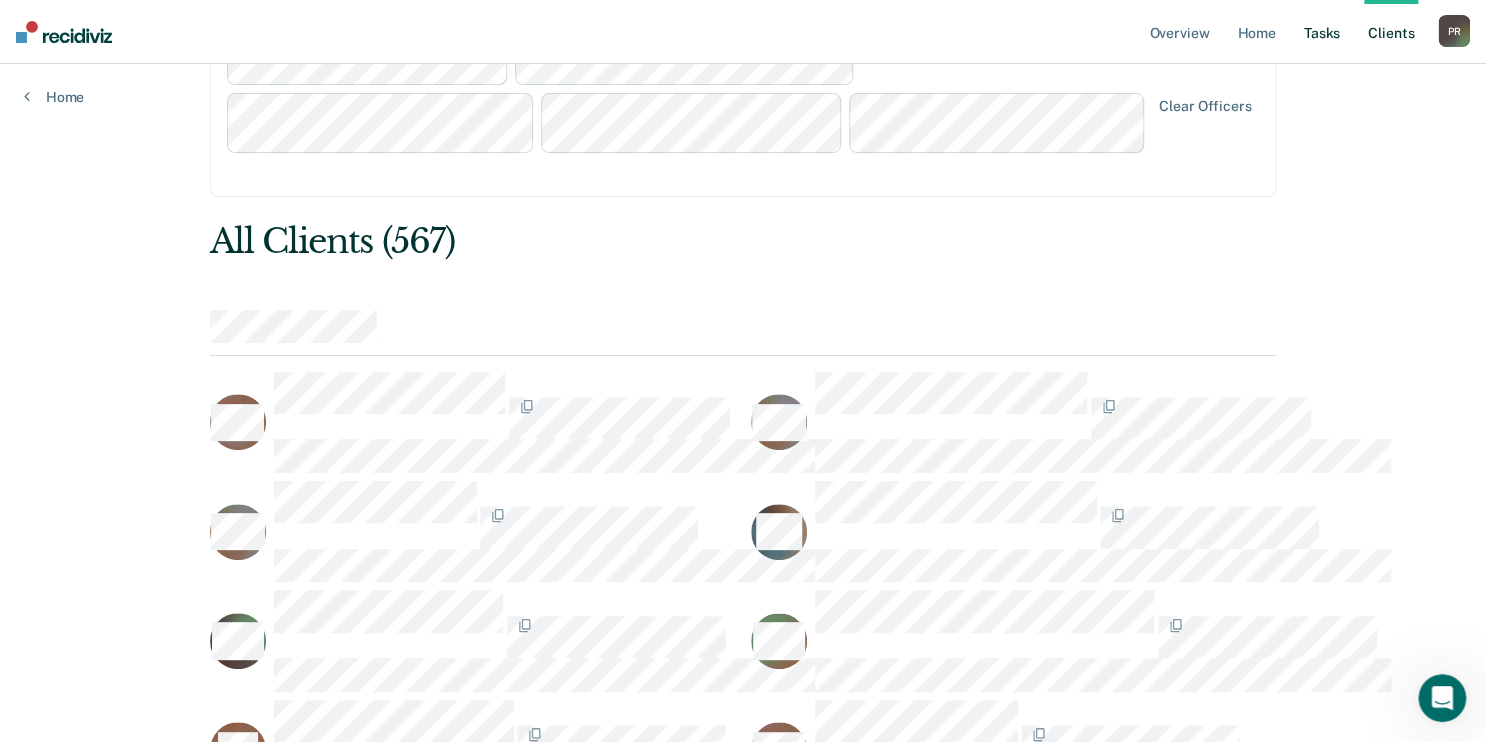 click on "Tasks" at bounding box center (1322, 32) 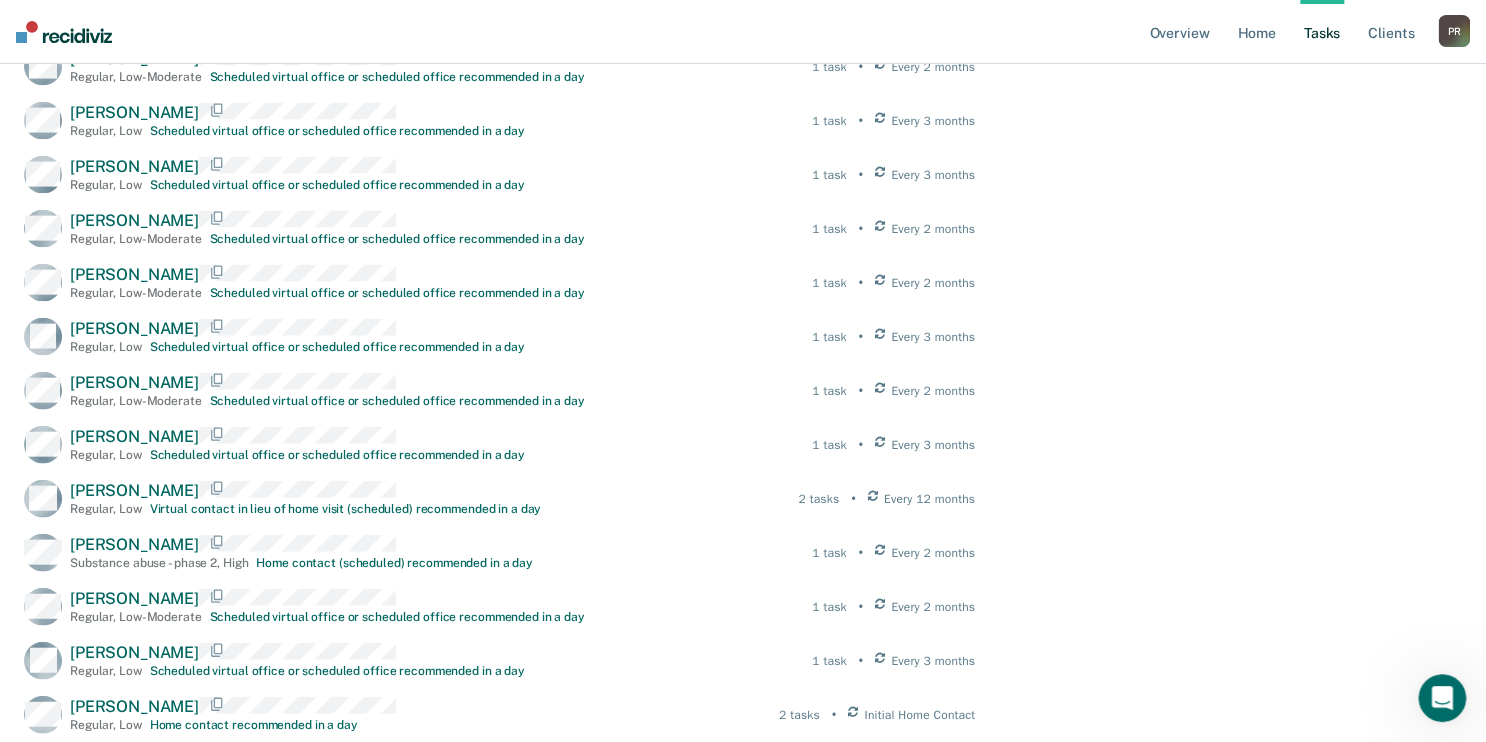 scroll, scrollTop: 5840, scrollLeft: 0, axis: vertical 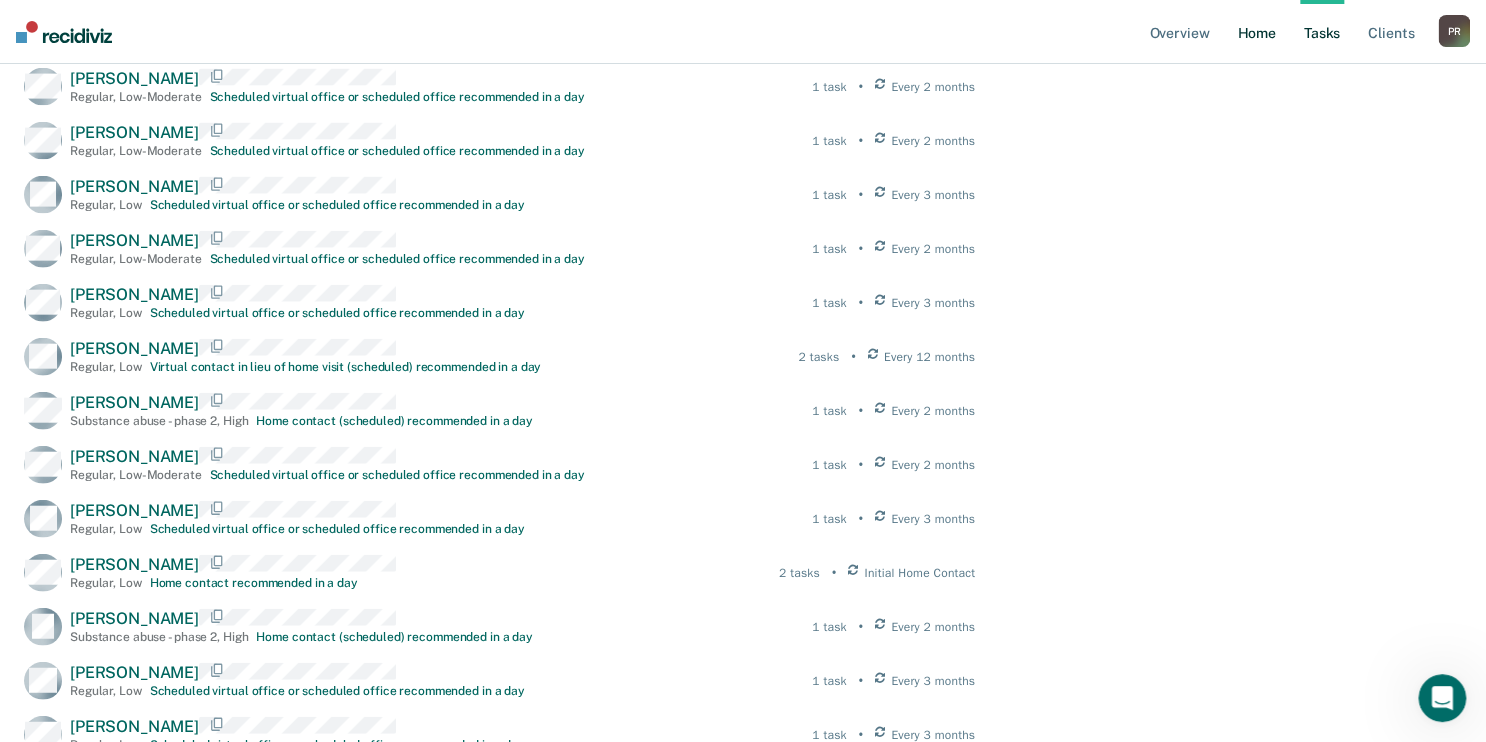 click on "Home" at bounding box center (1256, 32) 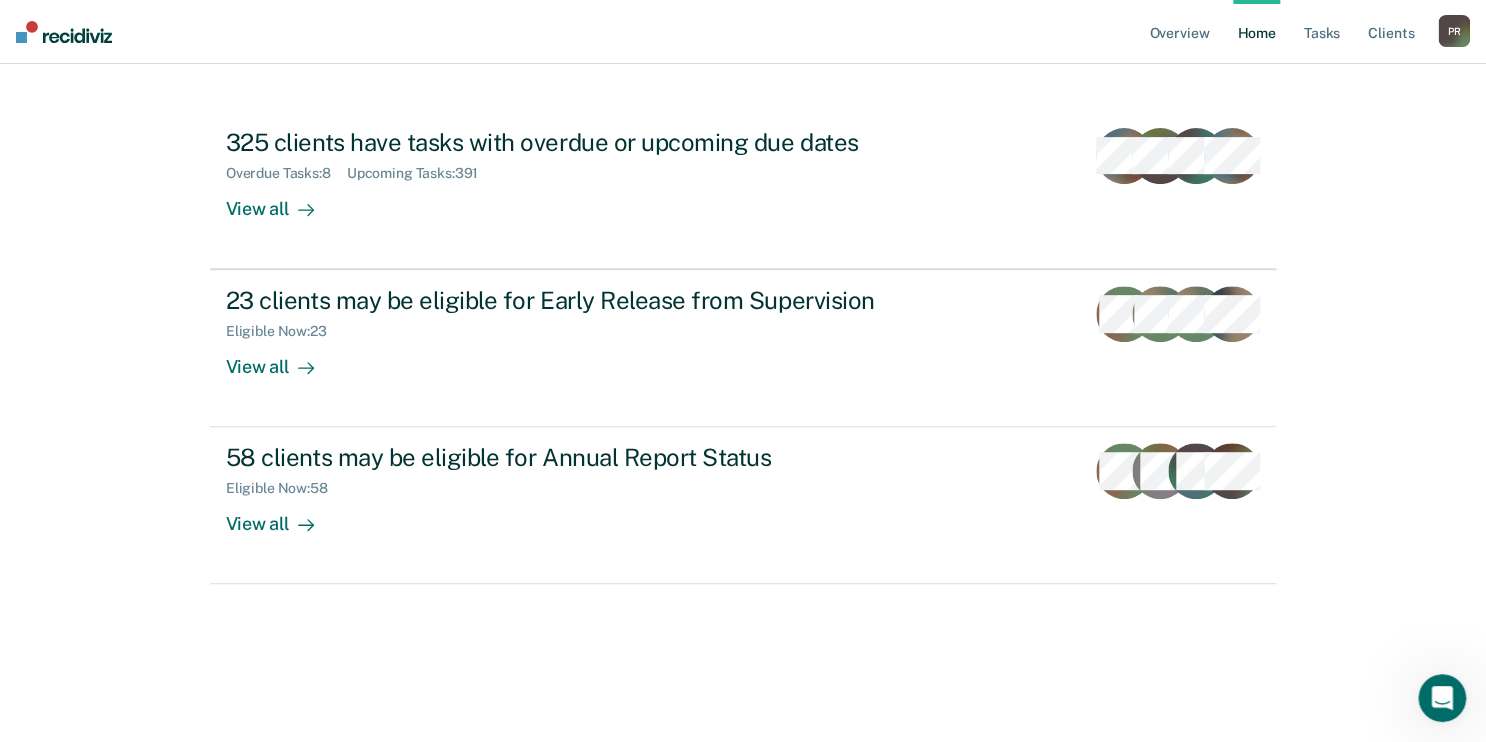scroll, scrollTop: 0, scrollLeft: 0, axis: both 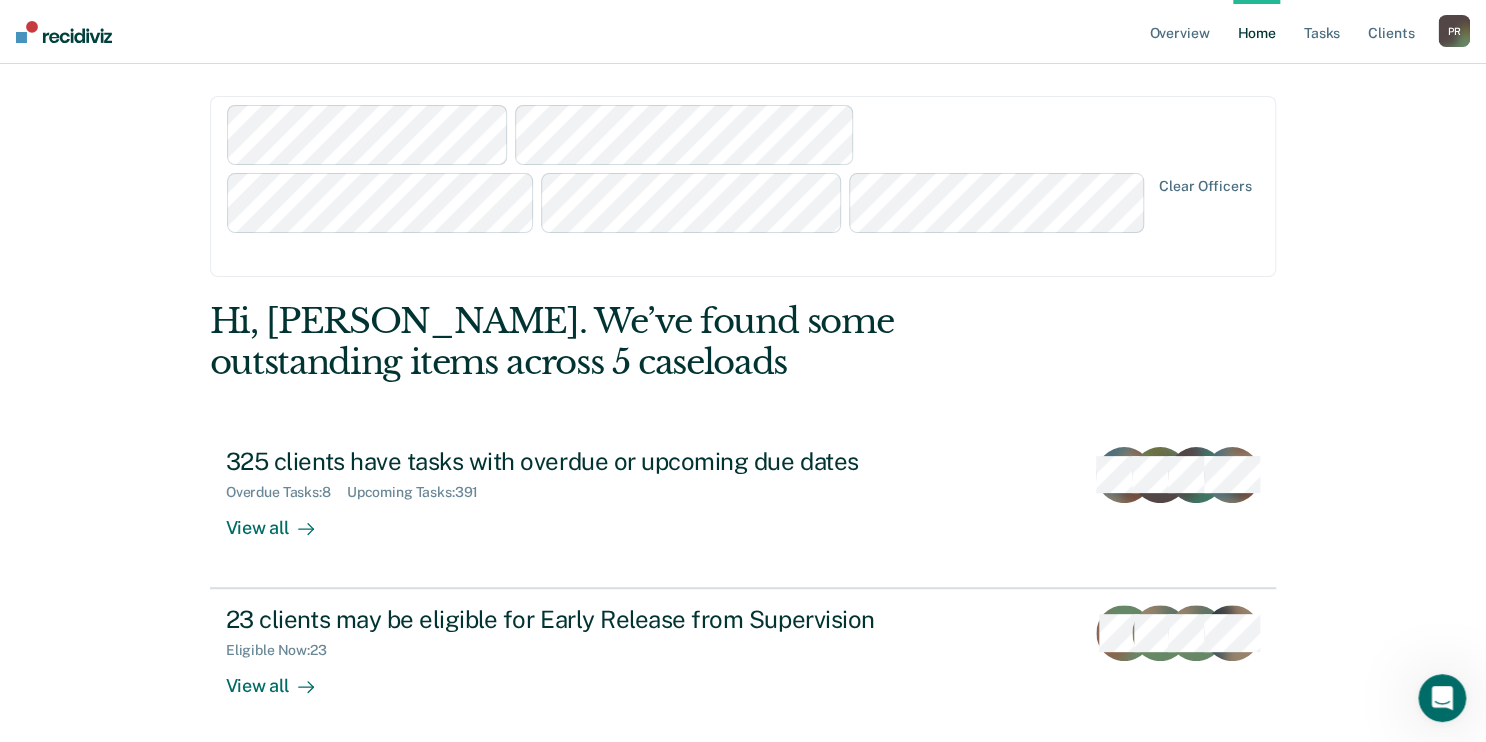 click on "Clear   officers" at bounding box center [743, 186] 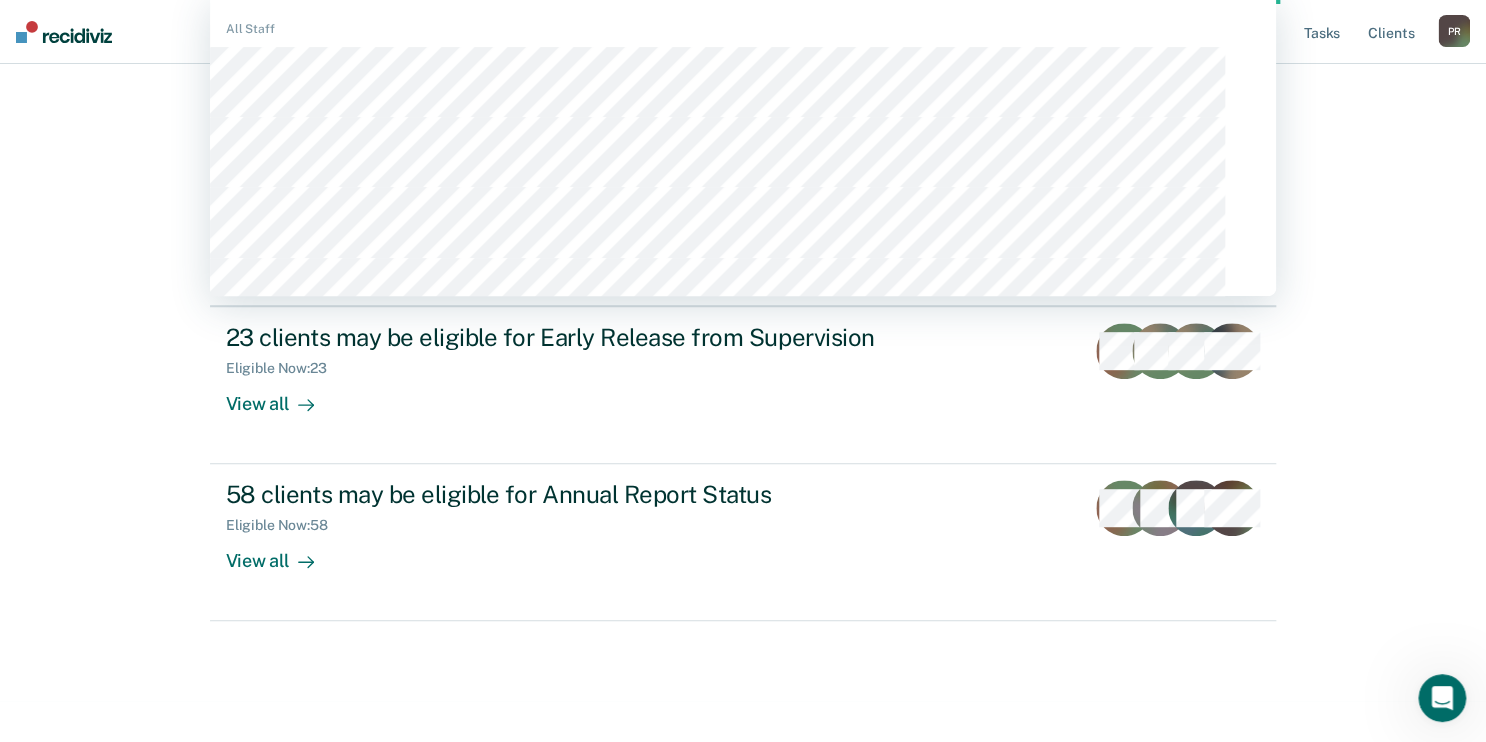 scroll, scrollTop: 296, scrollLeft: 0, axis: vertical 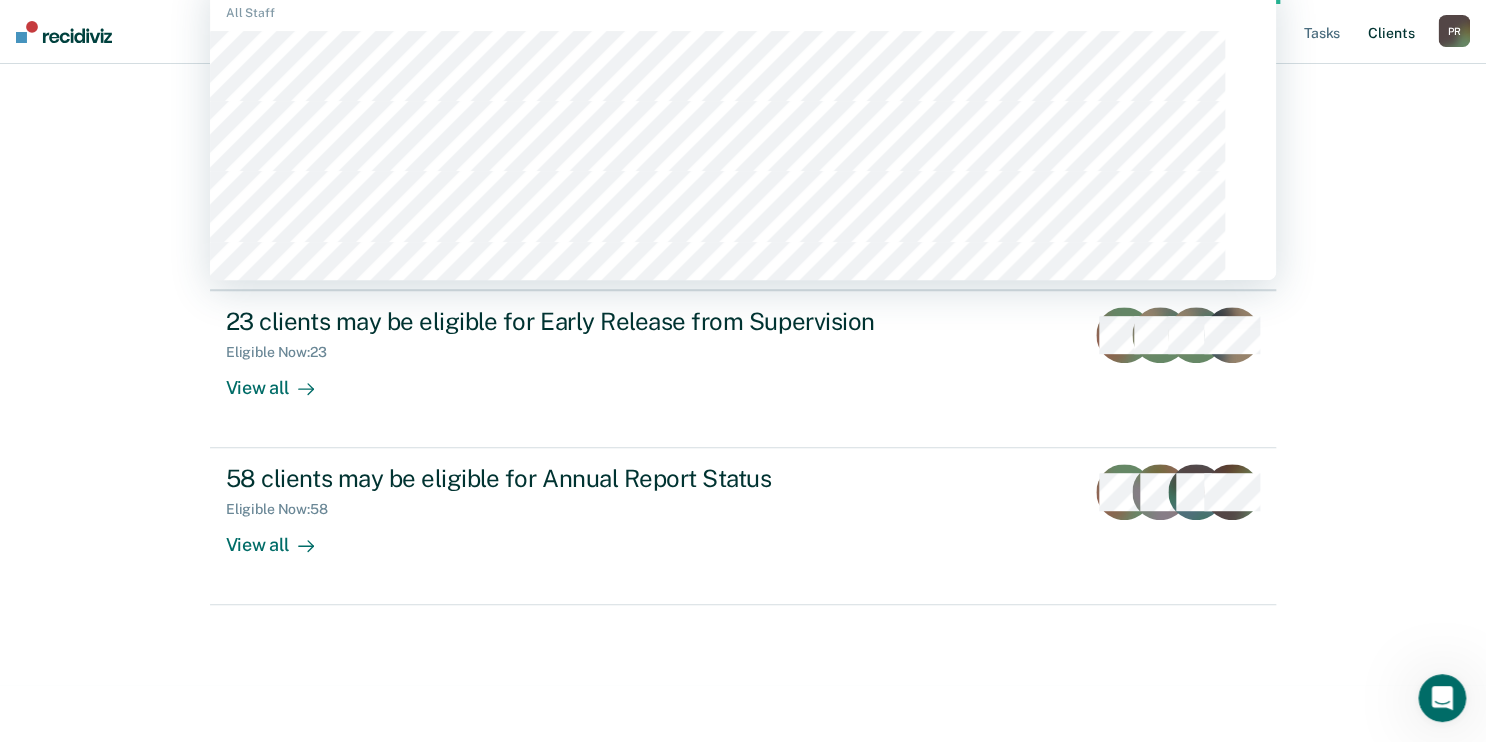click on "Client s" at bounding box center [1391, 32] 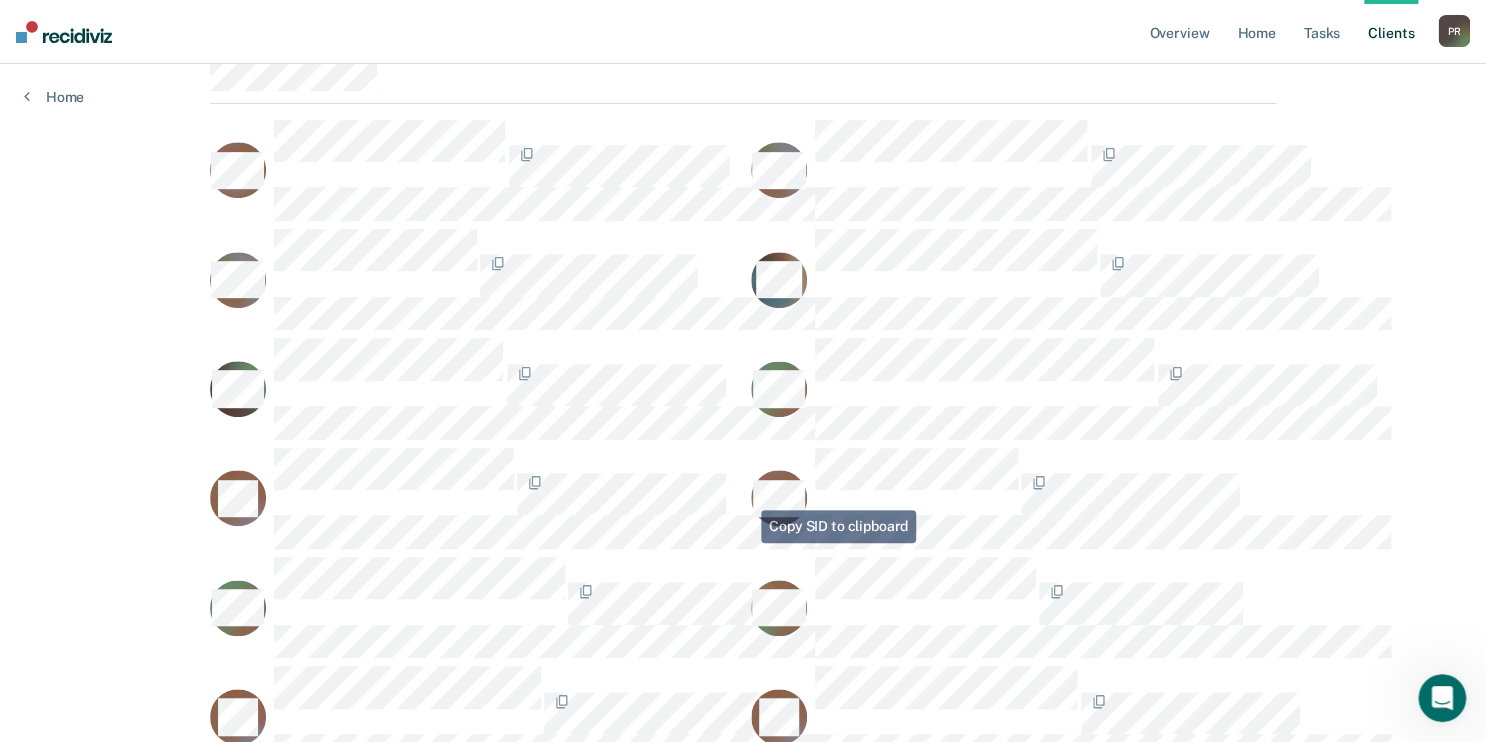 scroll, scrollTop: 80, scrollLeft: 0, axis: vertical 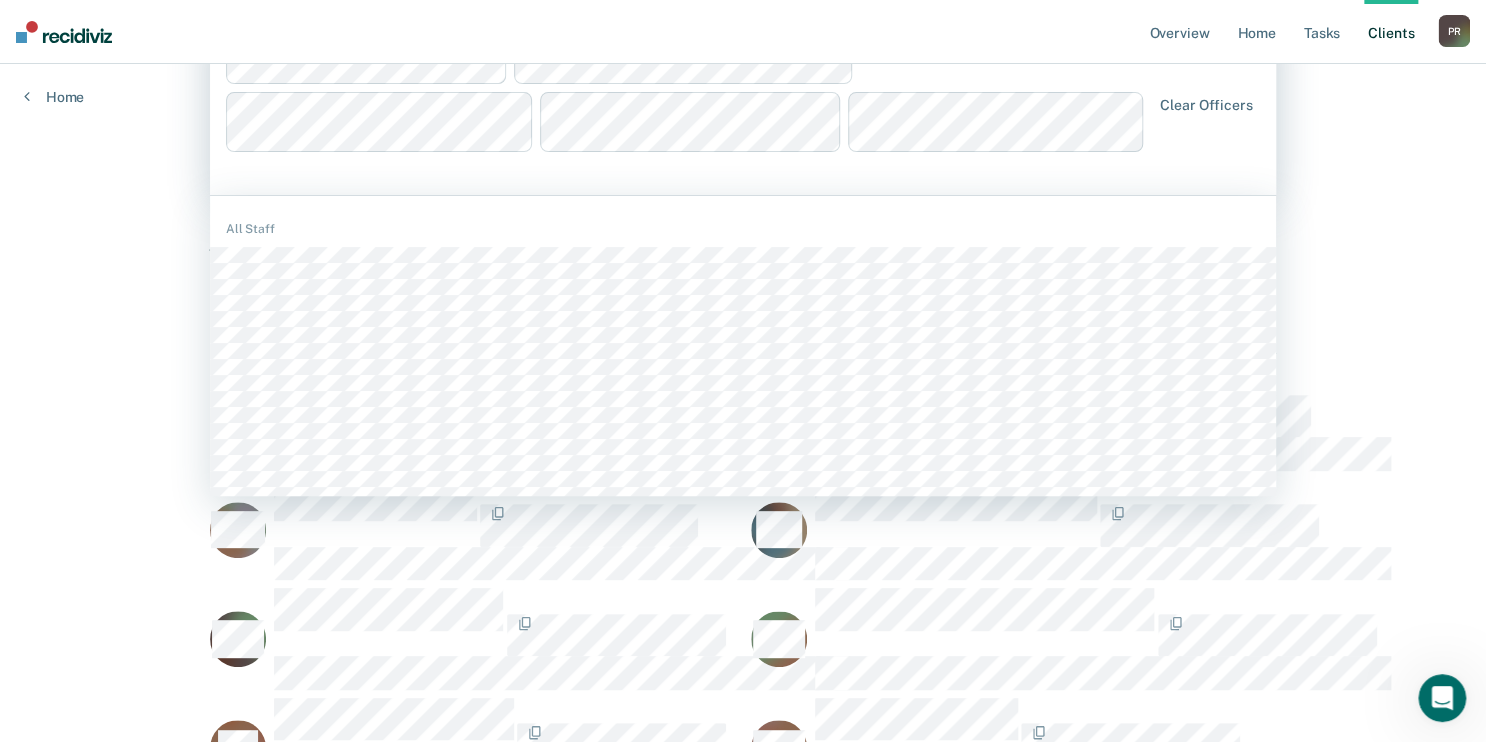 click on "Clear   officers" at bounding box center [743, 105] 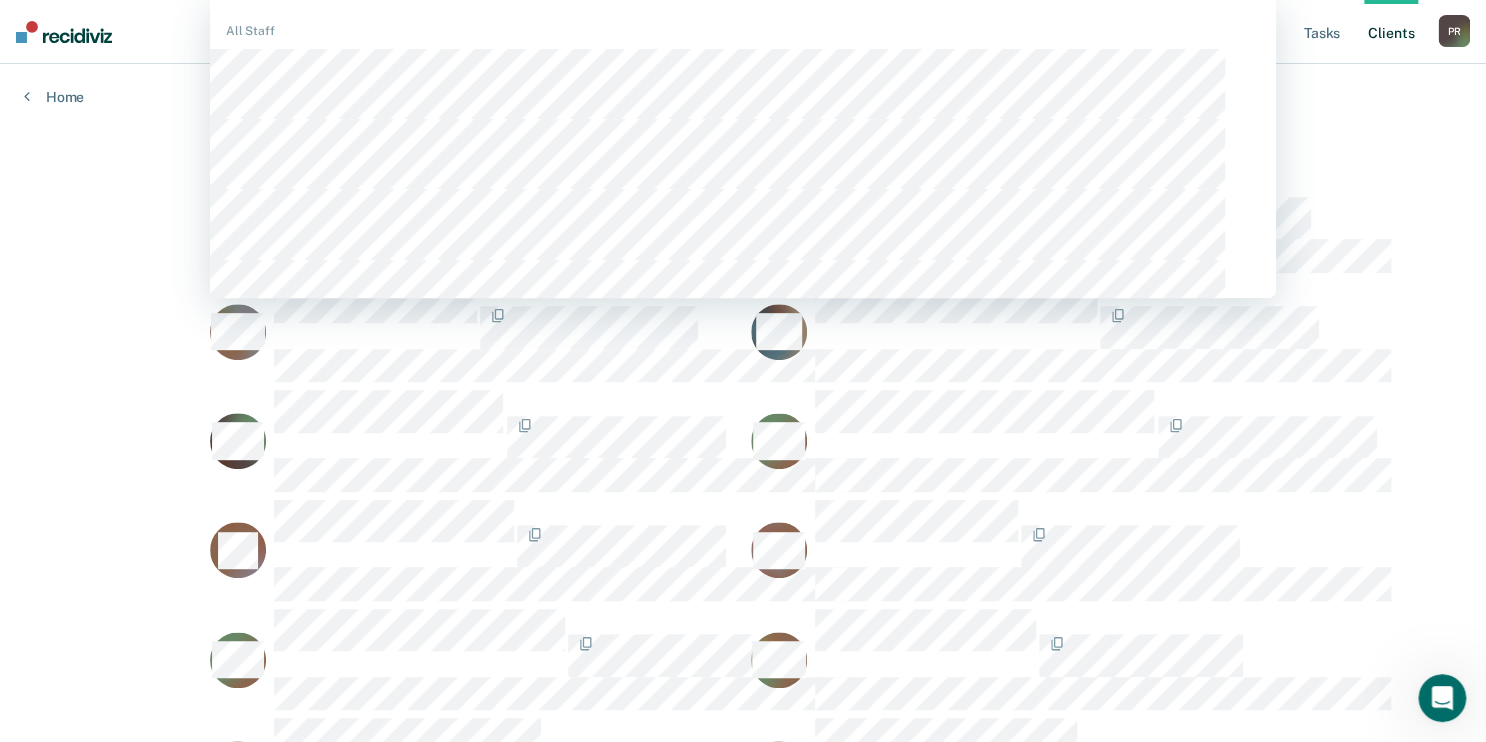 scroll, scrollTop: 296, scrollLeft: 0, axis: vertical 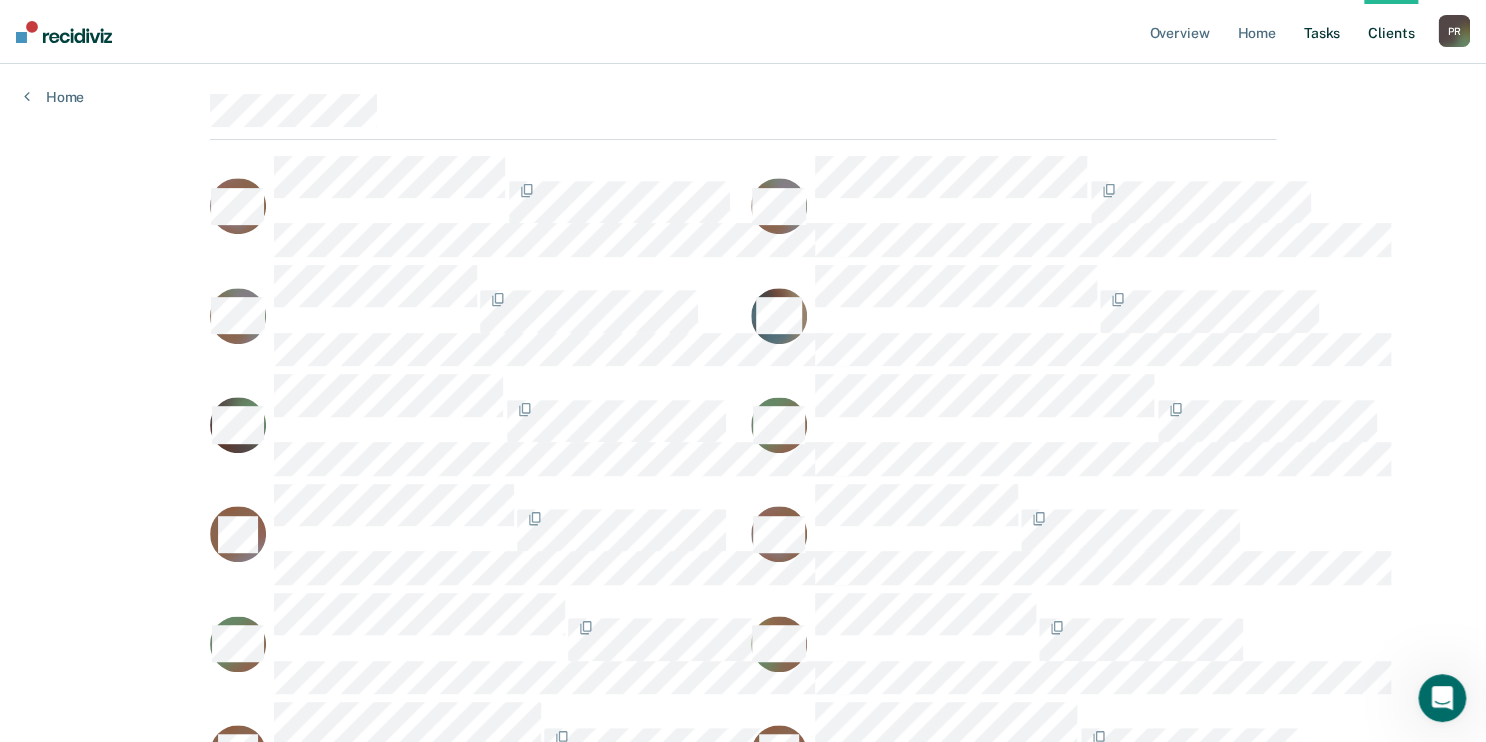 click on "Tasks" at bounding box center (1322, 32) 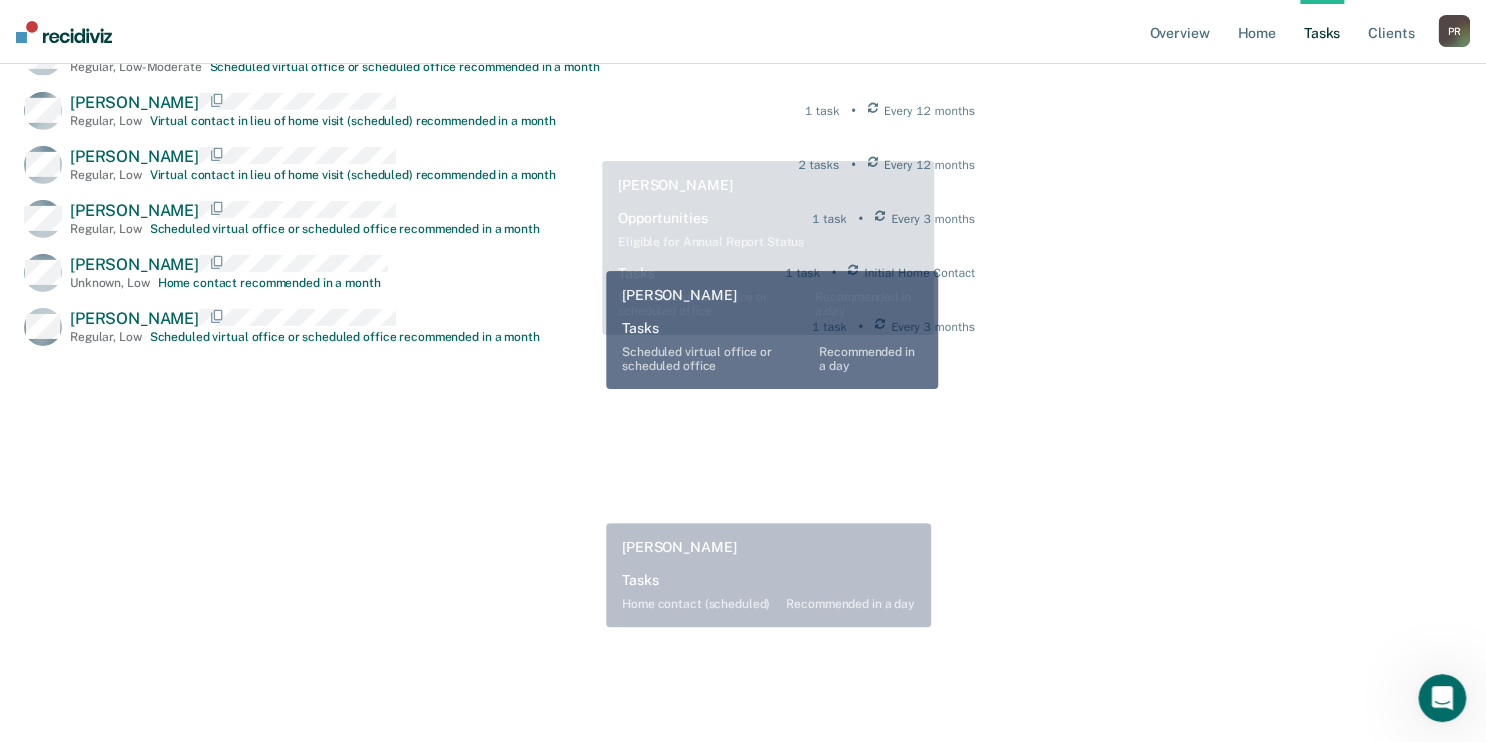 scroll, scrollTop: 22240, scrollLeft: 0, axis: vertical 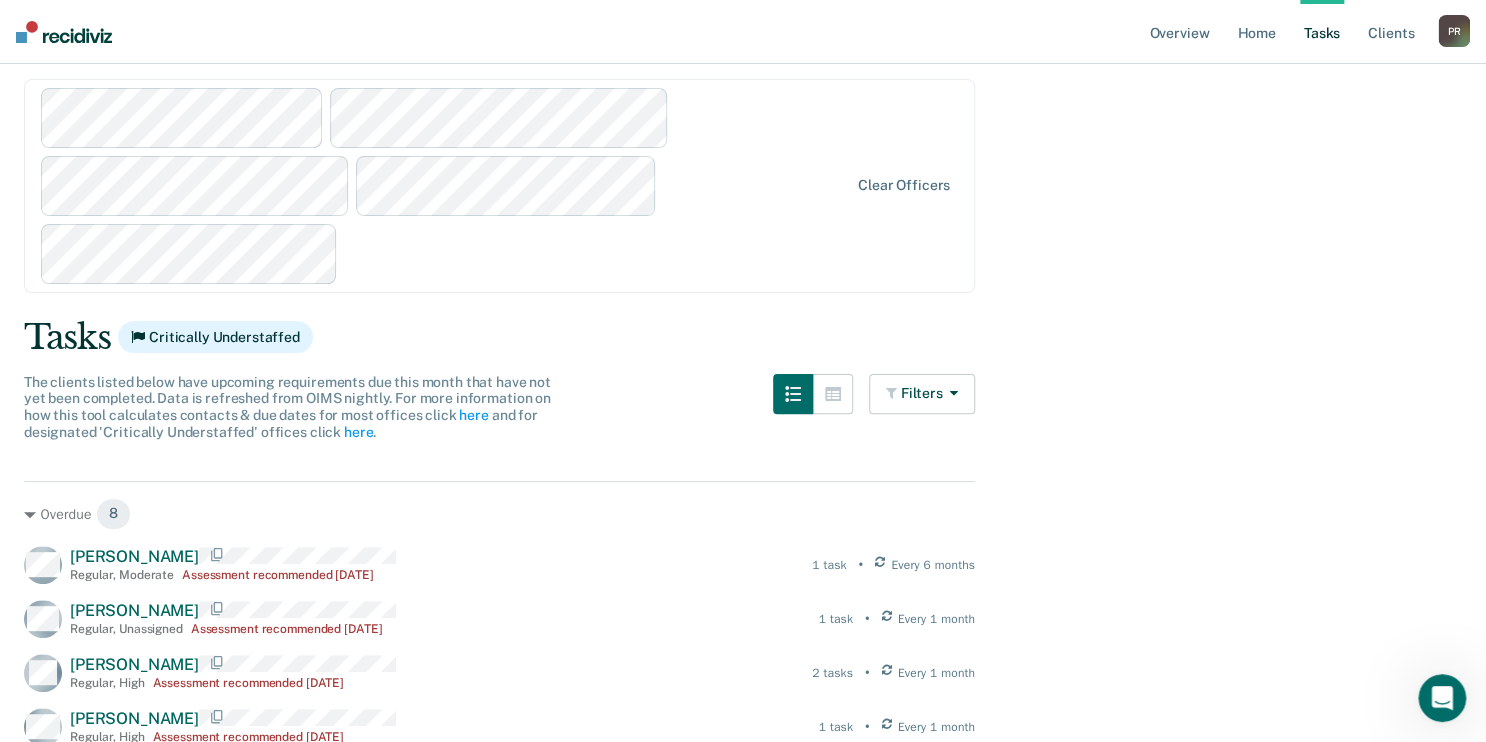click at bounding box center [445, 186] 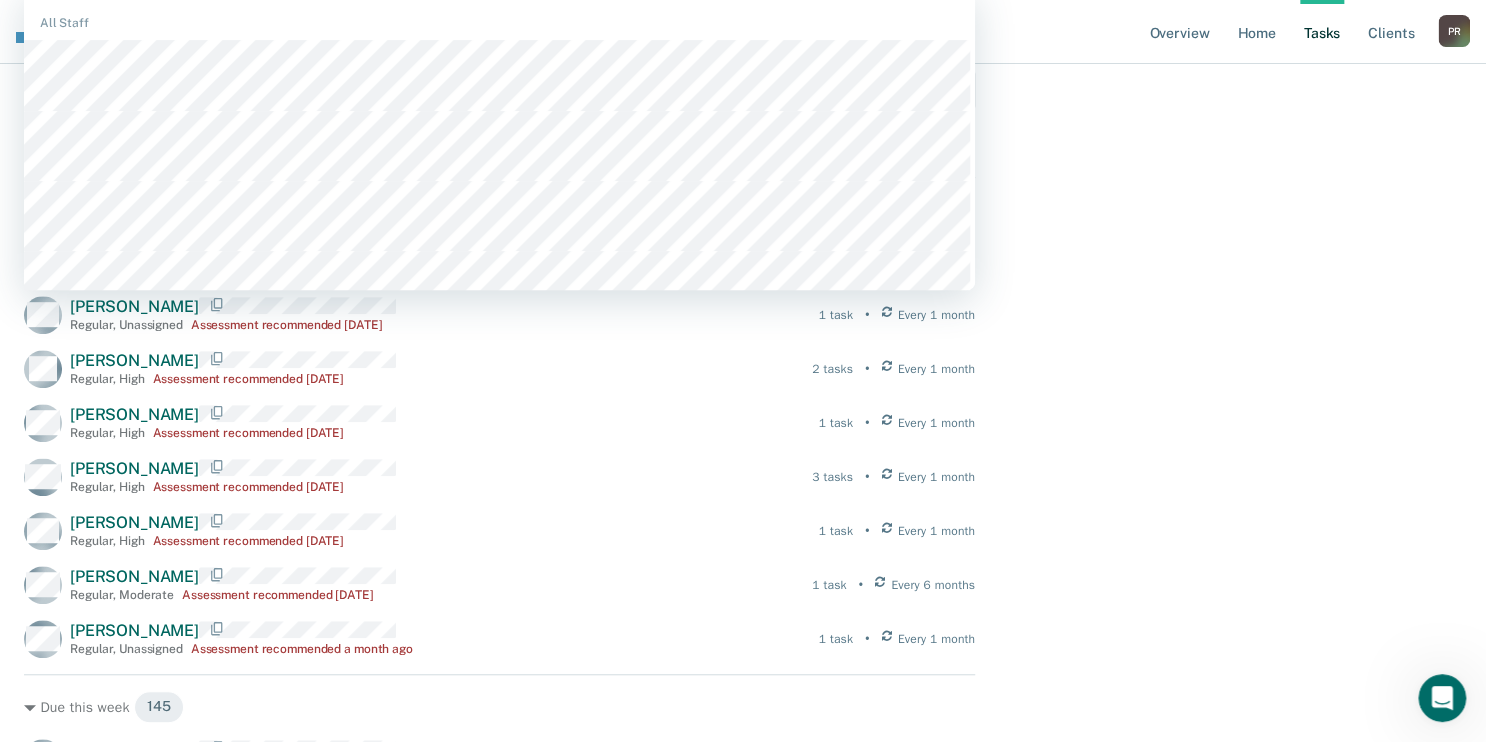 scroll, scrollTop: 379, scrollLeft: 0, axis: vertical 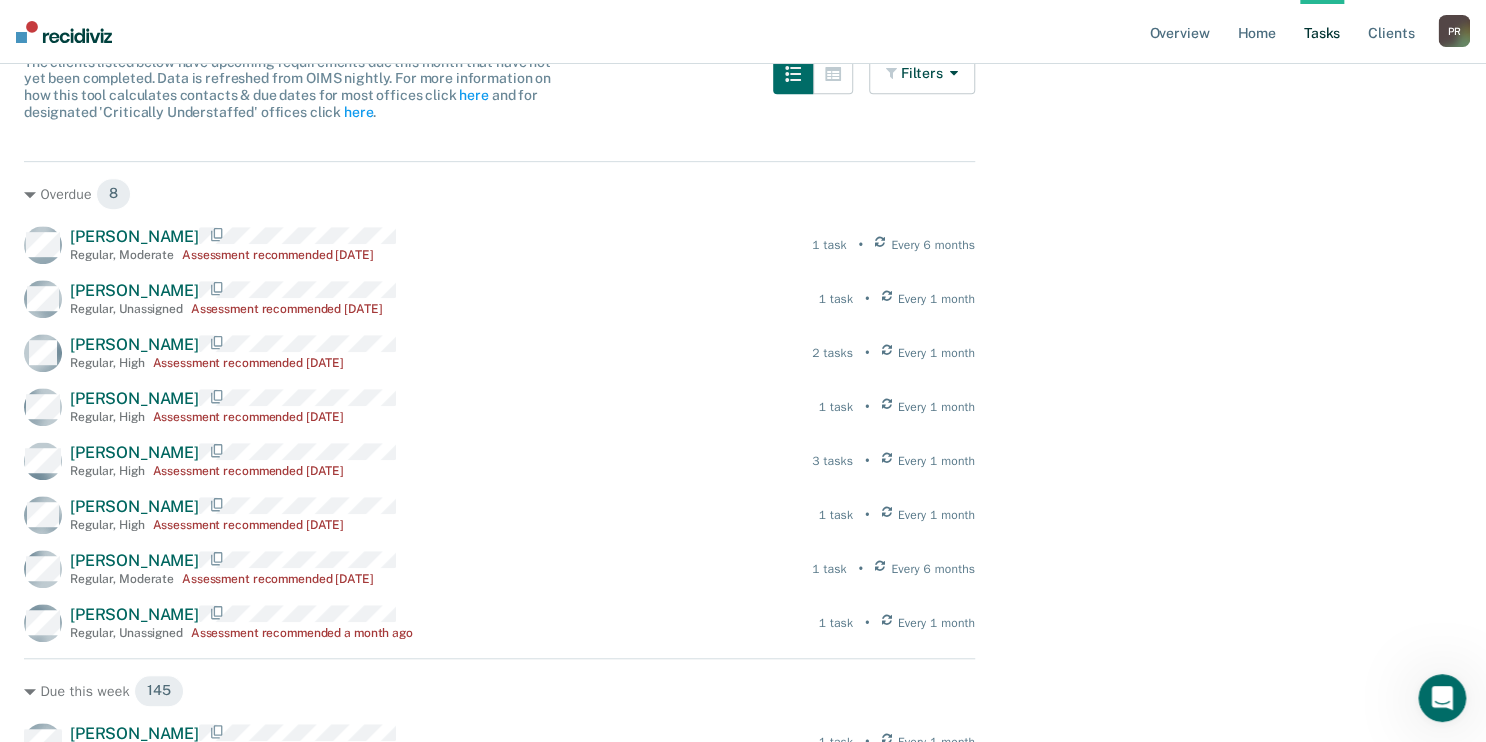 click on "Tasks" at bounding box center [1322, 32] 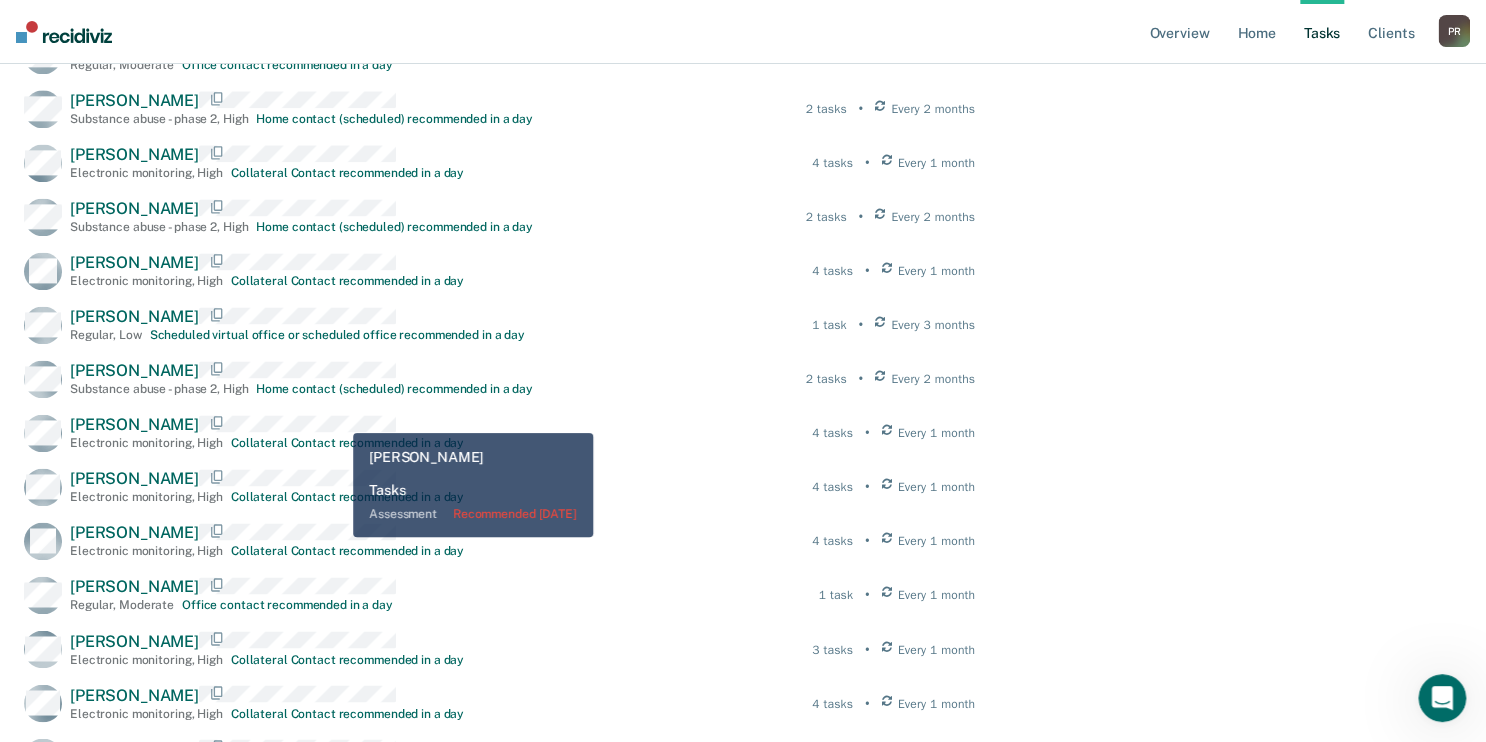 scroll, scrollTop: 1280, scrollLeft: 0, axis: vertical 